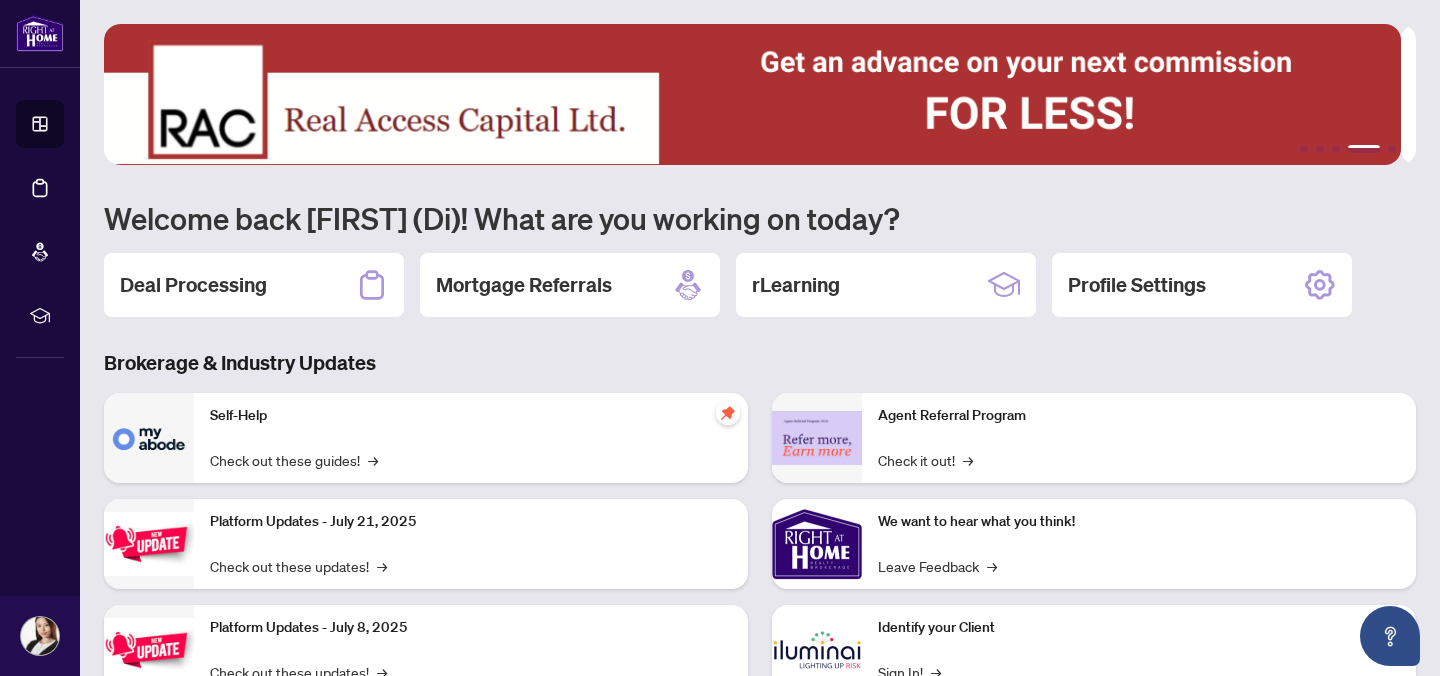 scroll, scrollTop: 0, scrollLeft: 0, axis: both 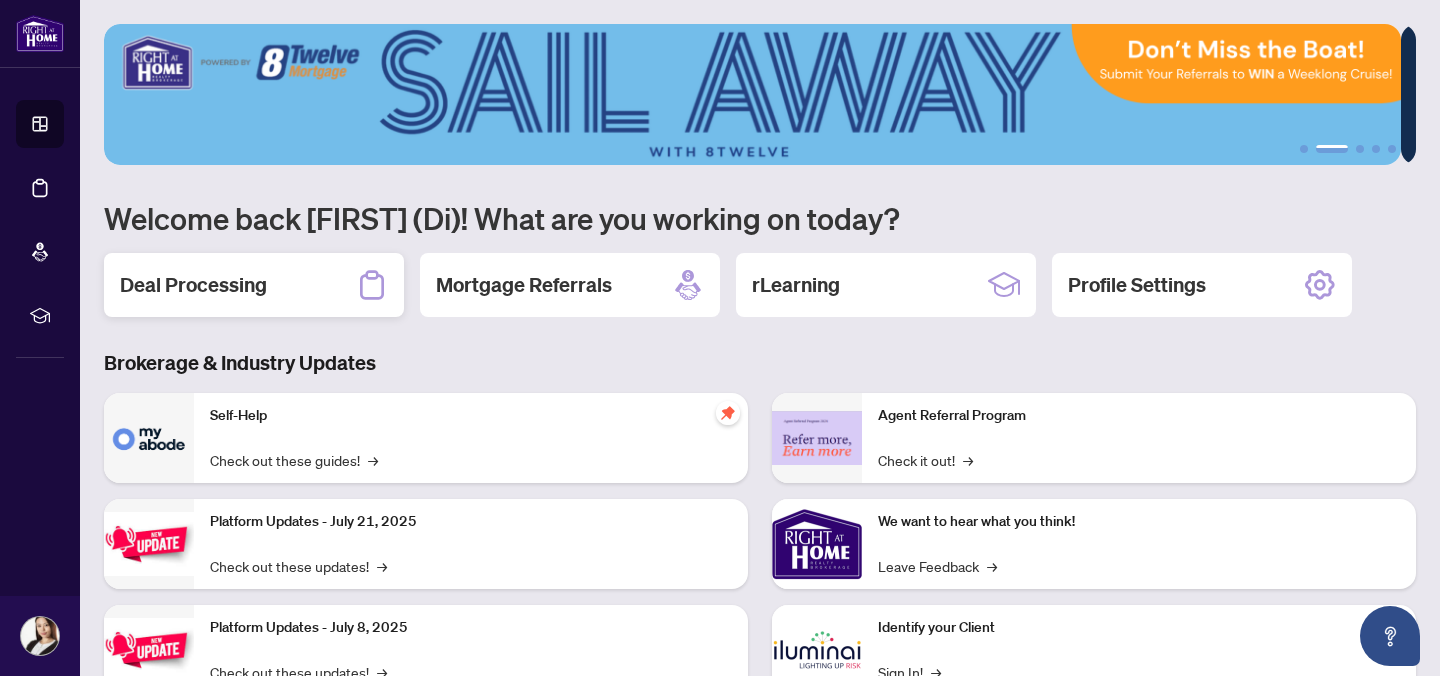 click on "Deal Processing" at bounding box center (254, 285) 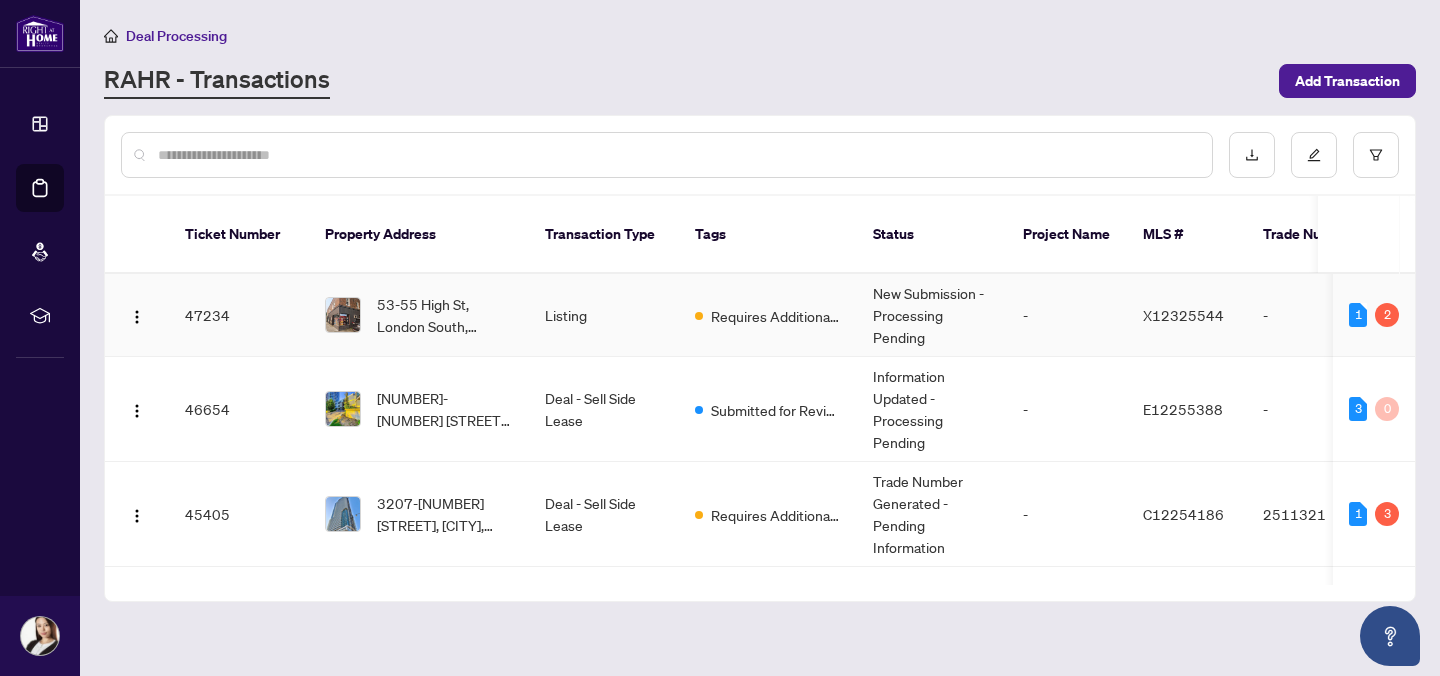 click on "Requires Additional Docs" at bounding box center (768, 315) 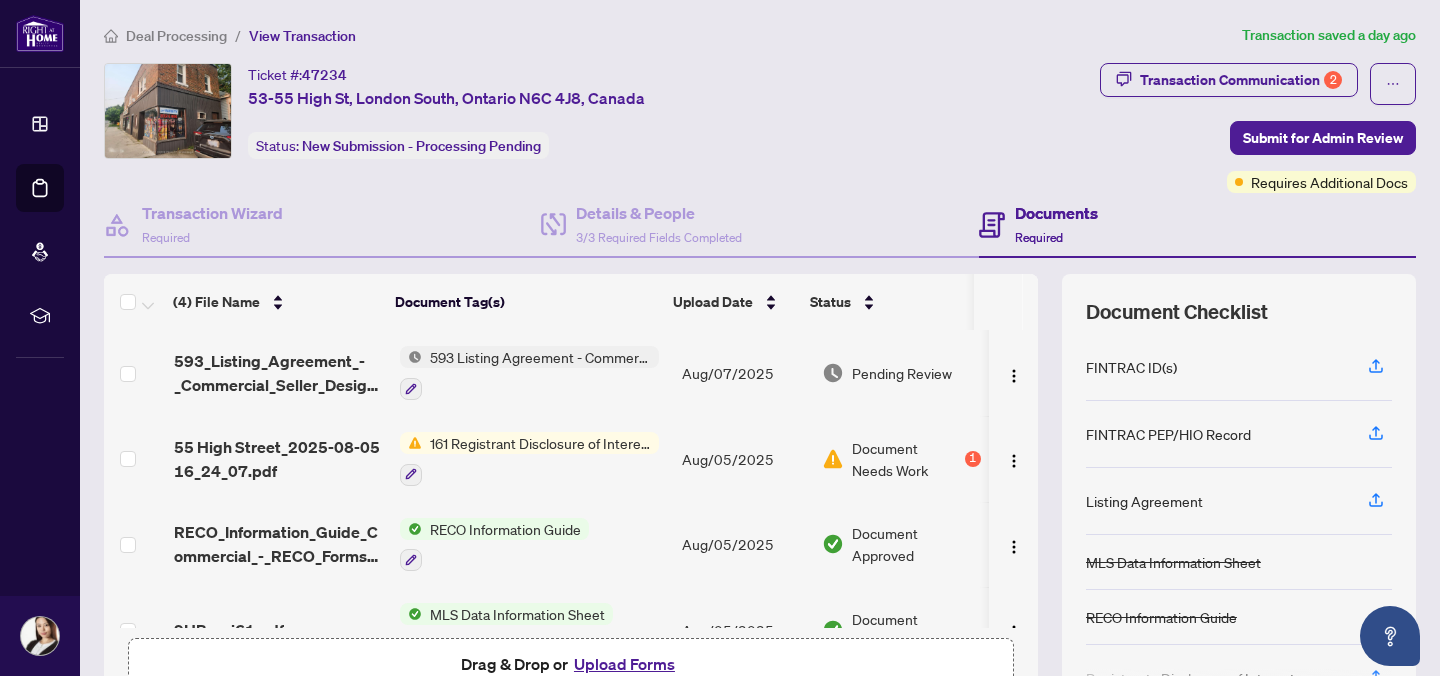 click on "Ticket #: 47234 [NUMBER]-[NUMBER] [STREET], [CITY], [PROVINCE] [POSTAL CODE], Canada Status: New Submission - Processing Pending" at bounding box center [598, 128] 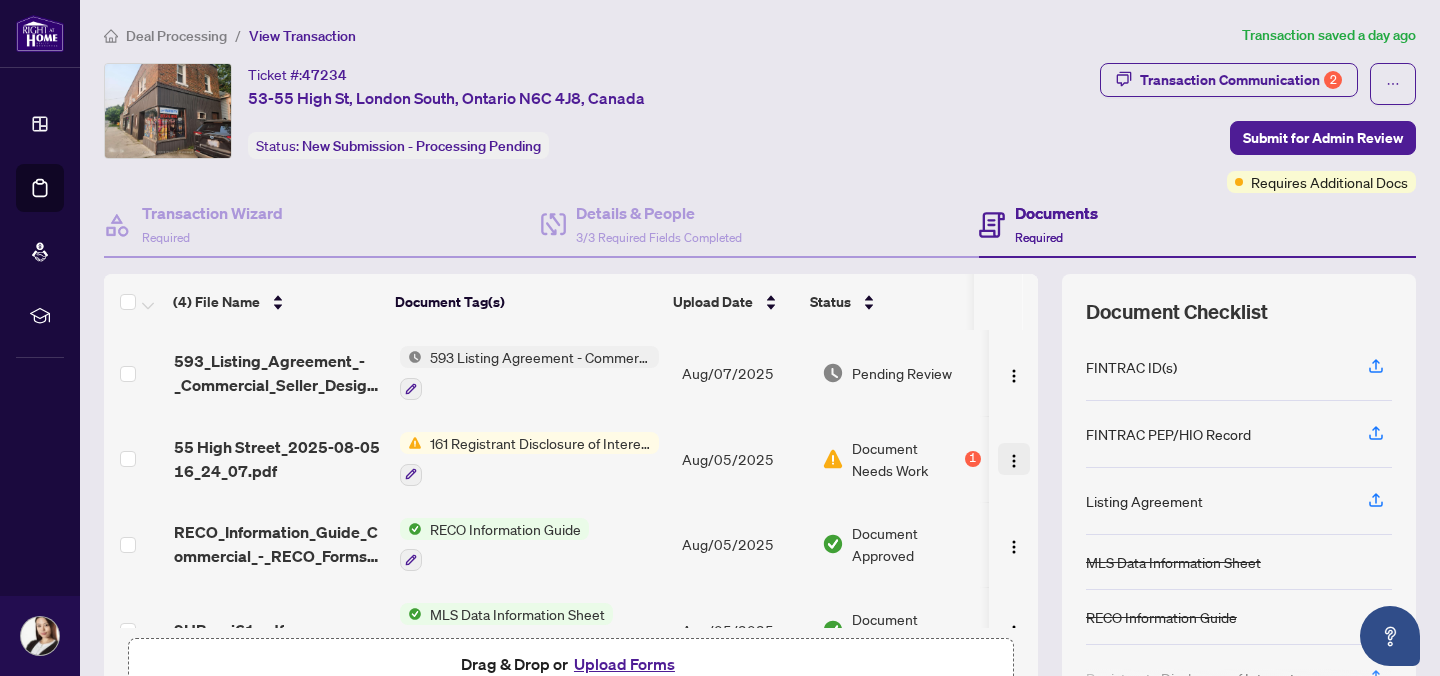 click at bounding box center (1014, 461) 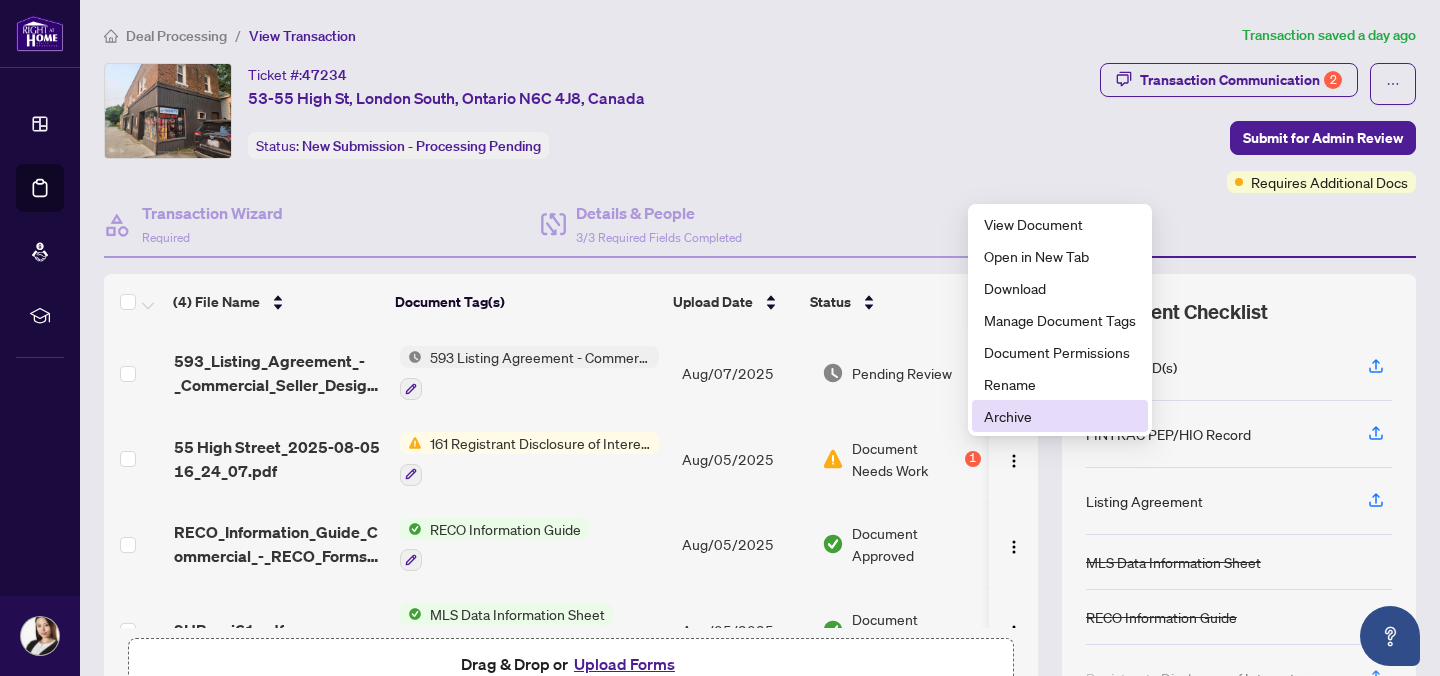 click on "Archive" at bounding box center [1060, 416] 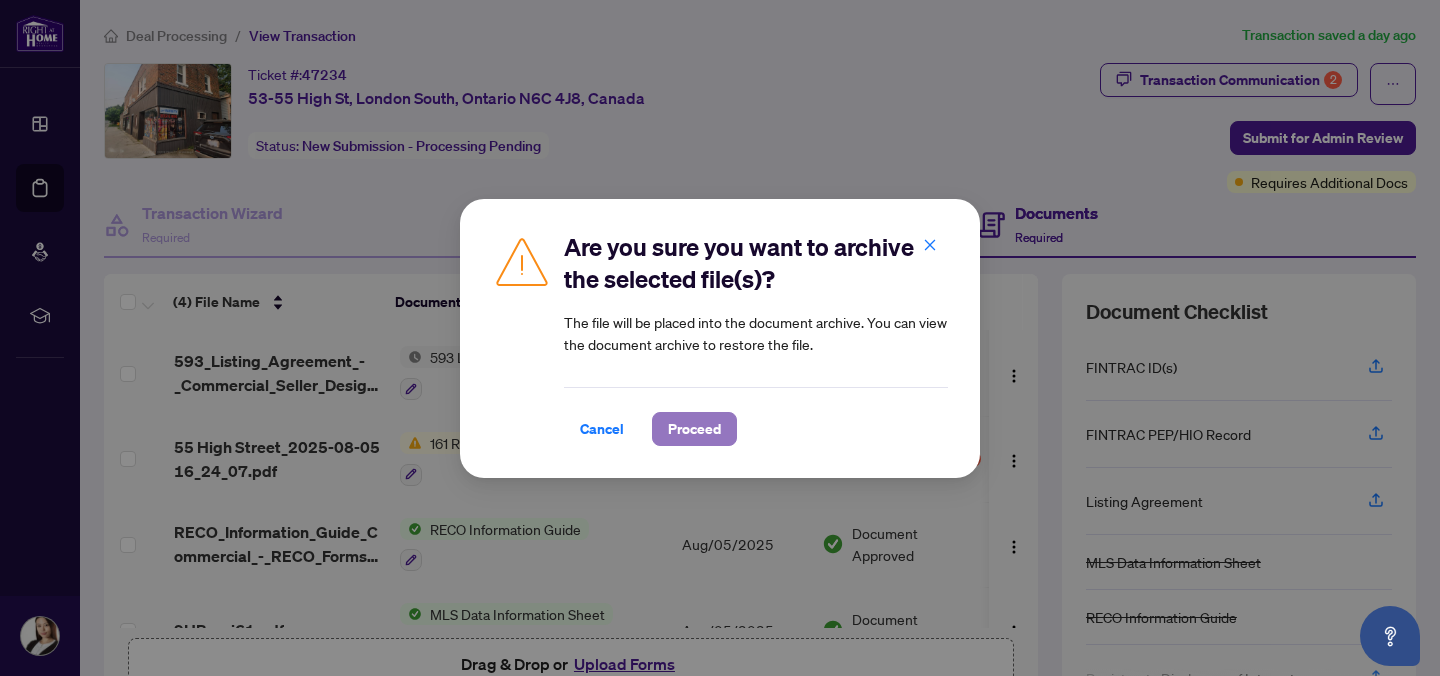 click on "Proceed" at bounding box center (694, 429) 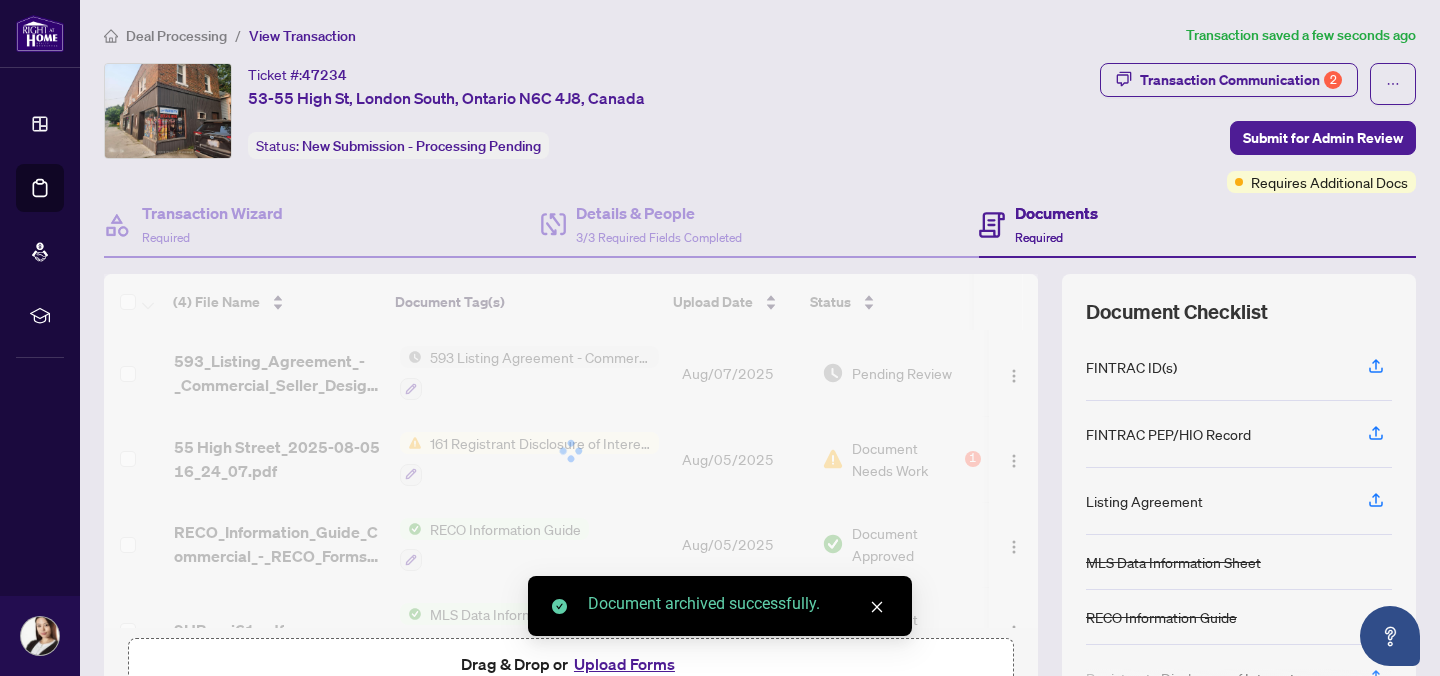 click on "Upload Forms" at bounding box center (624, 664) 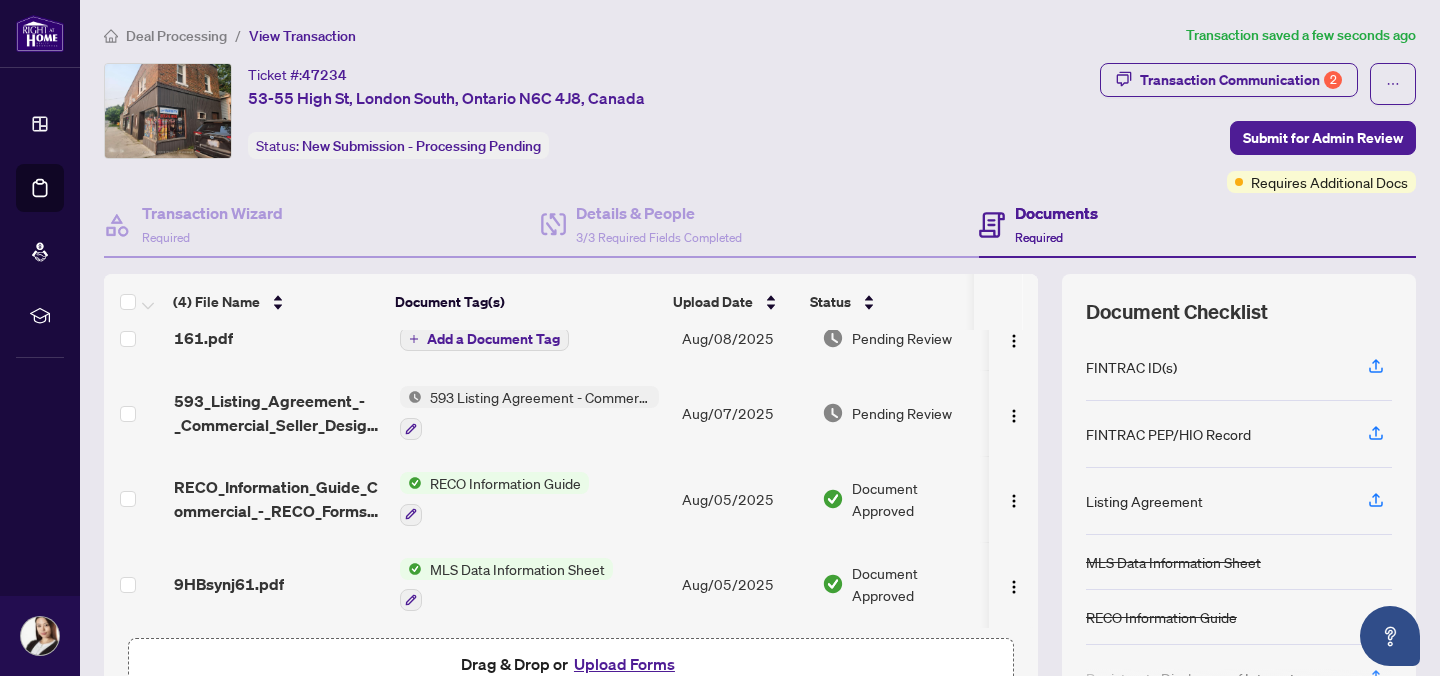 scroll, scrollTop: 0, scrollLeft: 0, axis: both 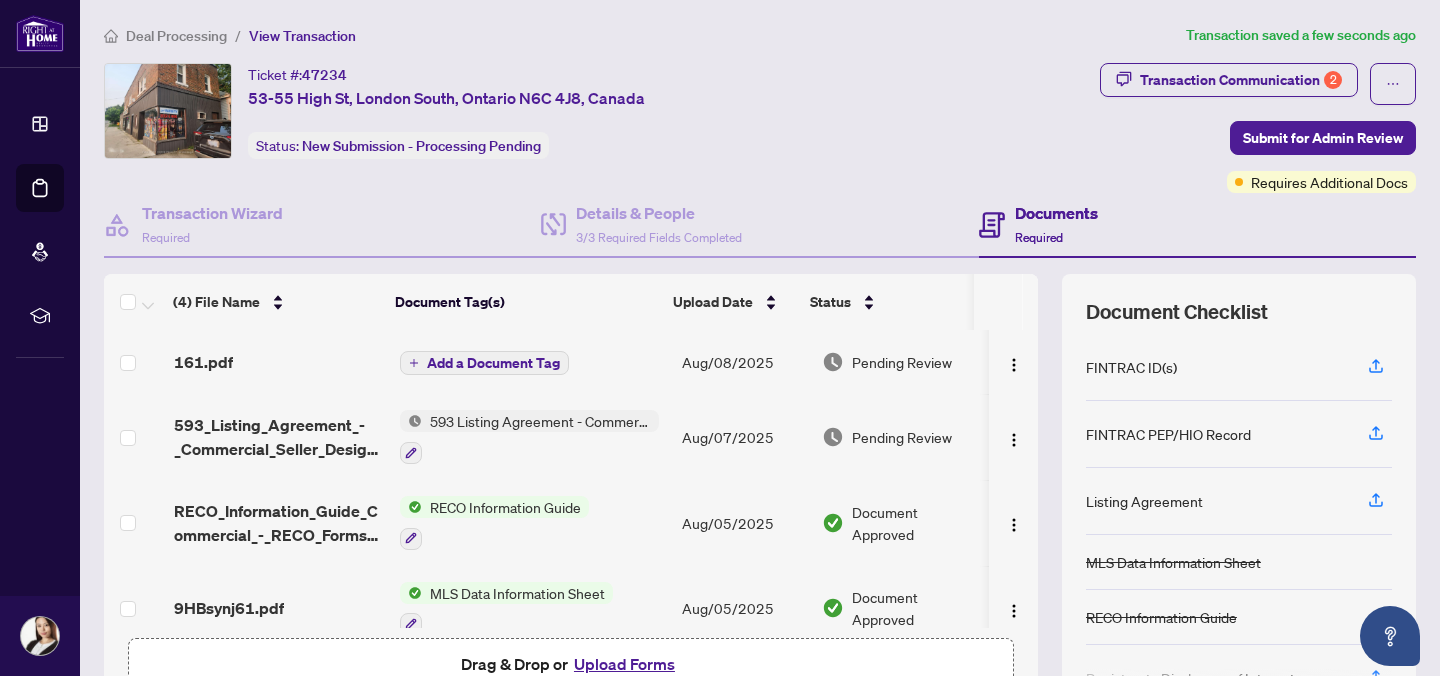 click on "Add a Document Tag" at bounding box center (493, 363) 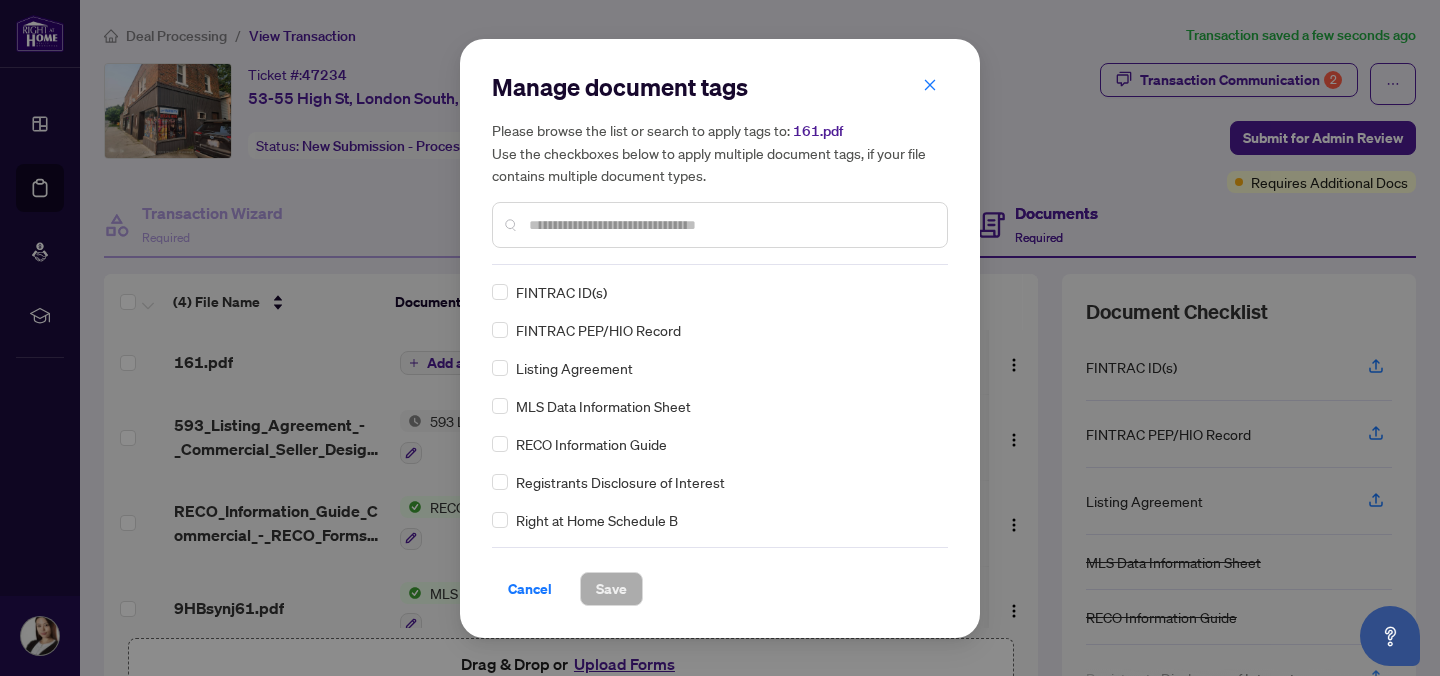 click at bounding box center [730, 225] 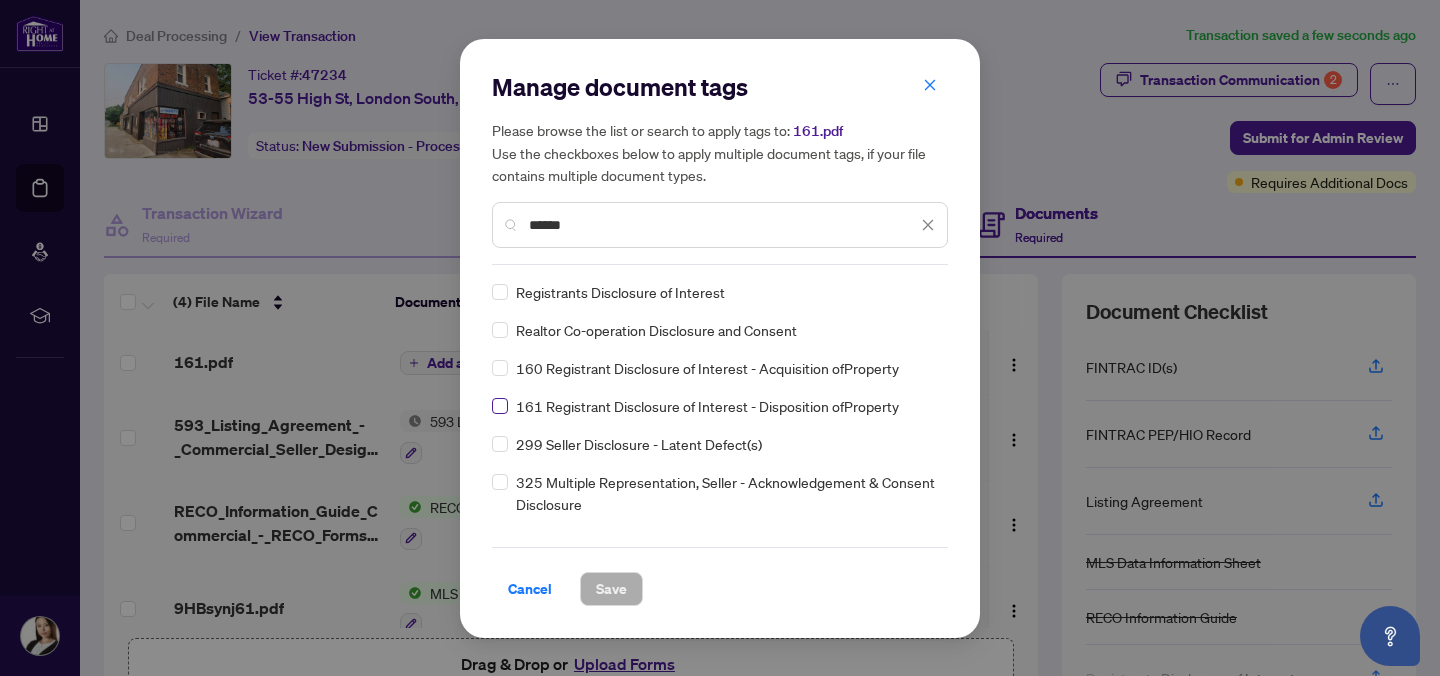 type on "******" 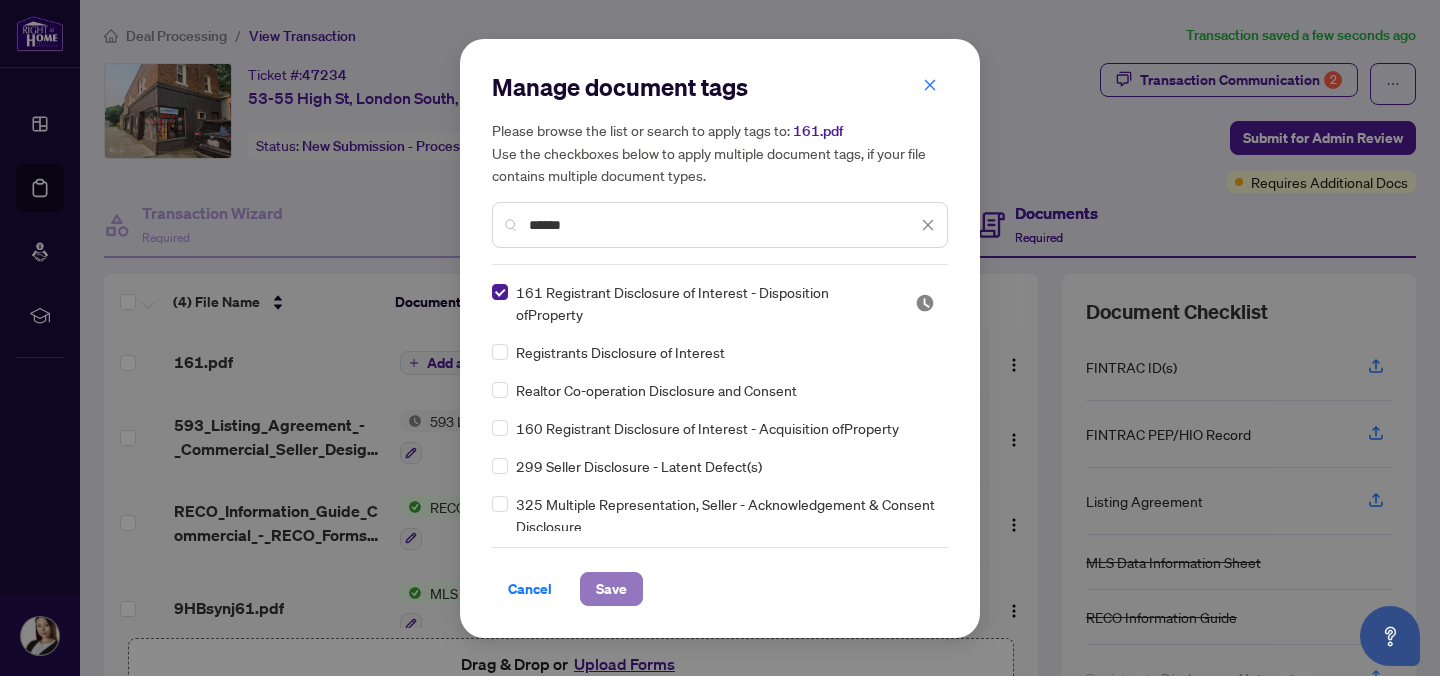 click on "Save" at bounding box center (611, 589) 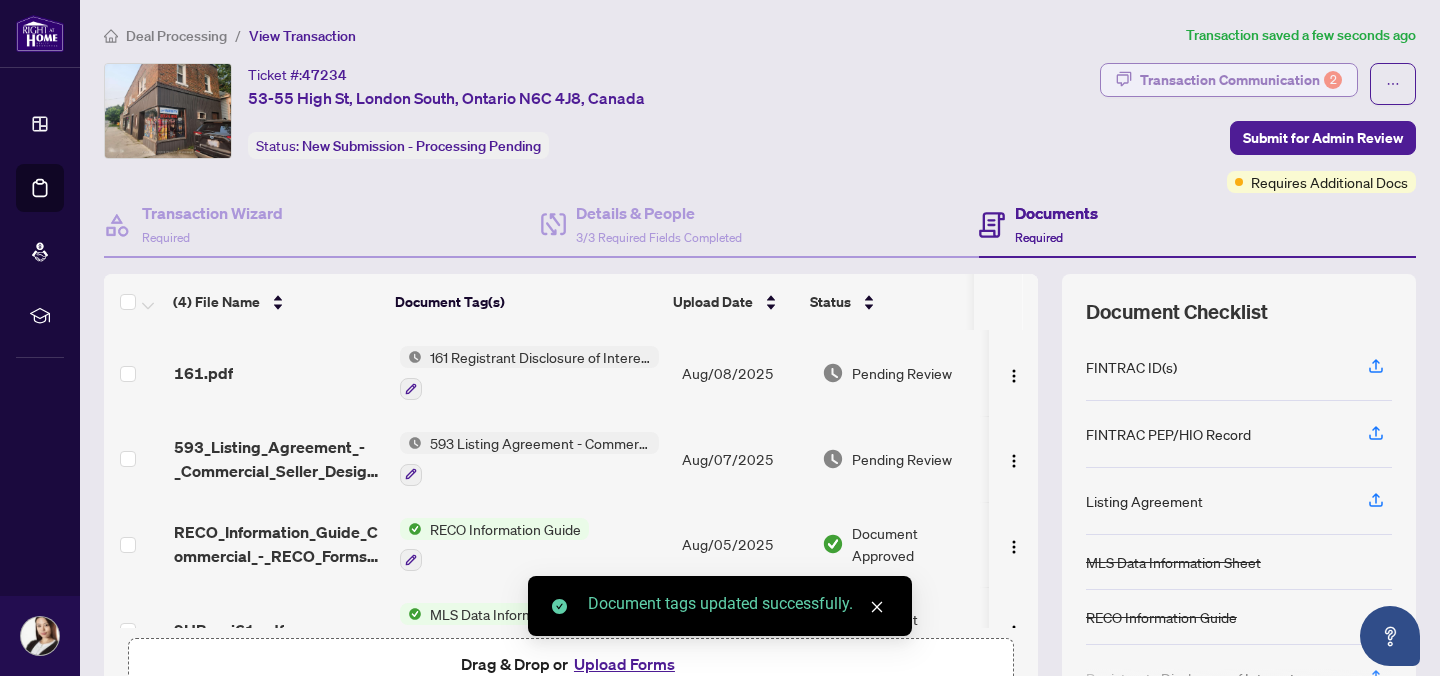 click on "Transaction Communication 2" at bounding box center (1241, 80) 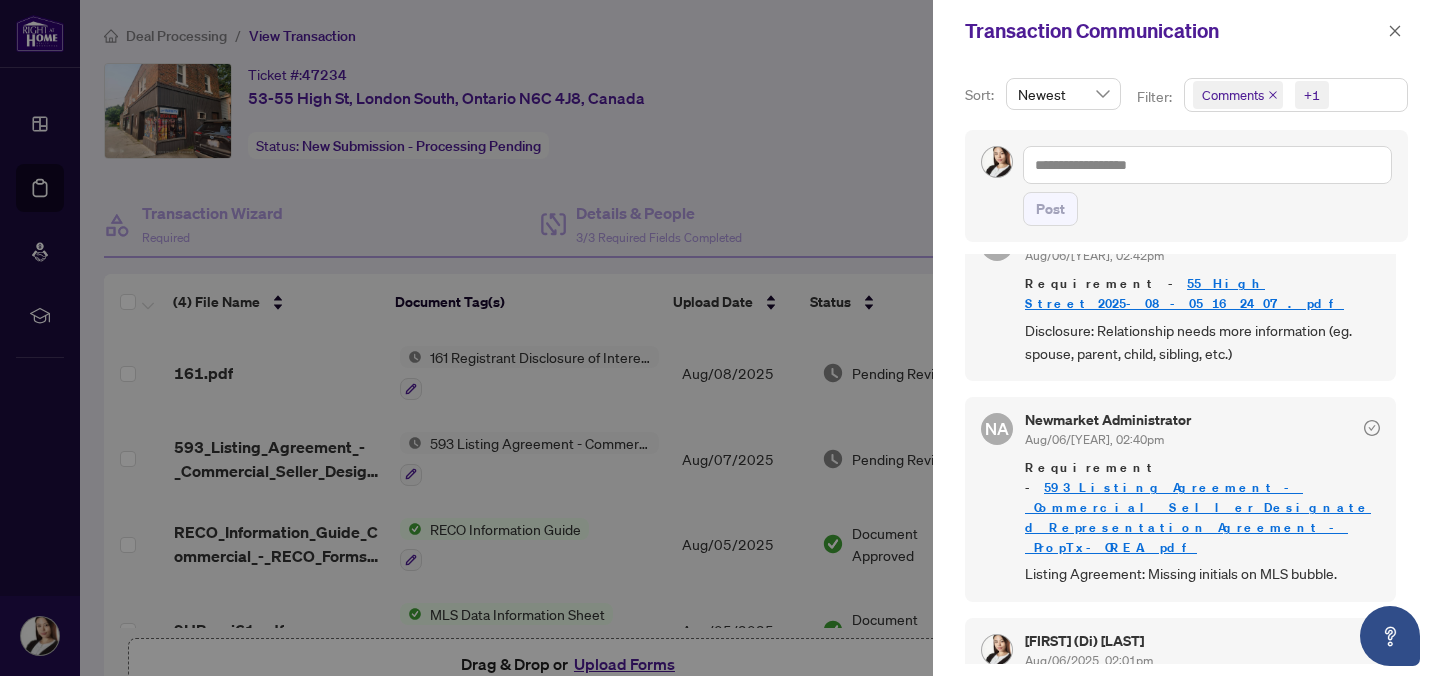 scroll, scrollTop: 55, scrollLeft: 0, axis: vertical 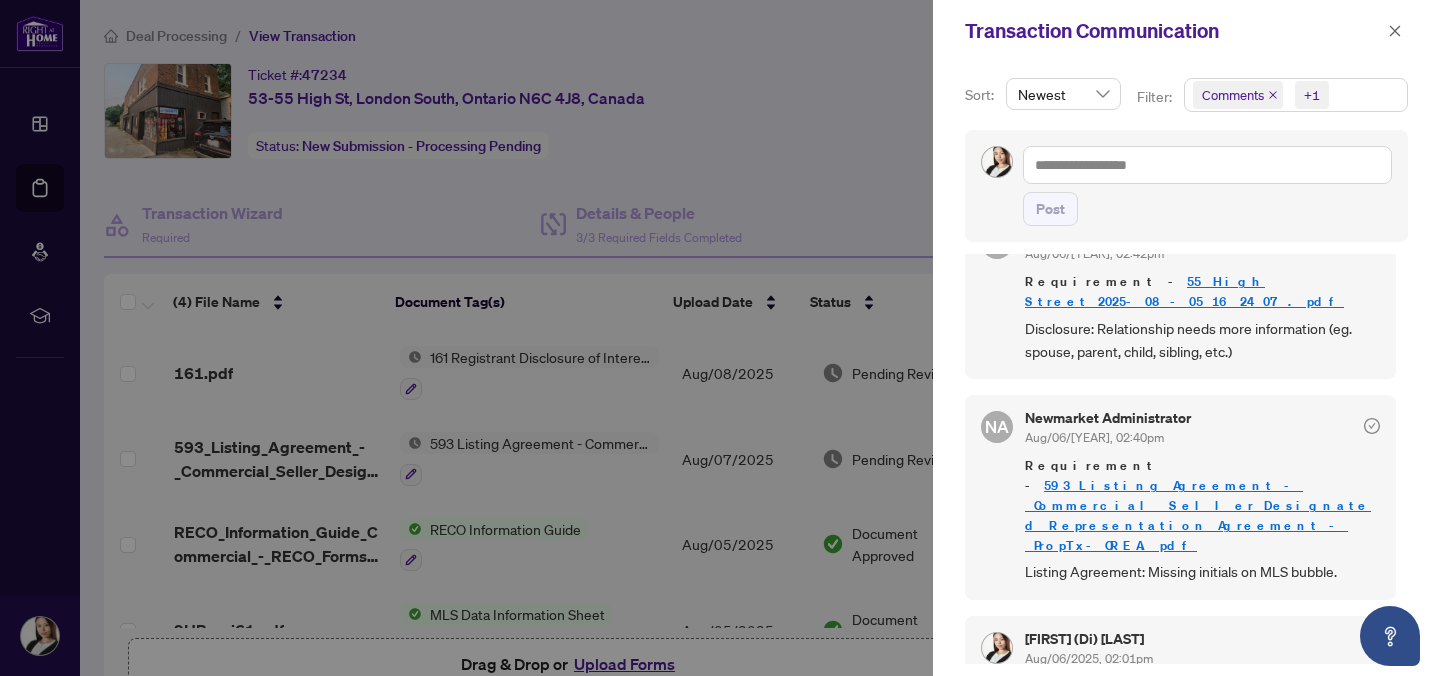 click at bounding box center (720, 338) 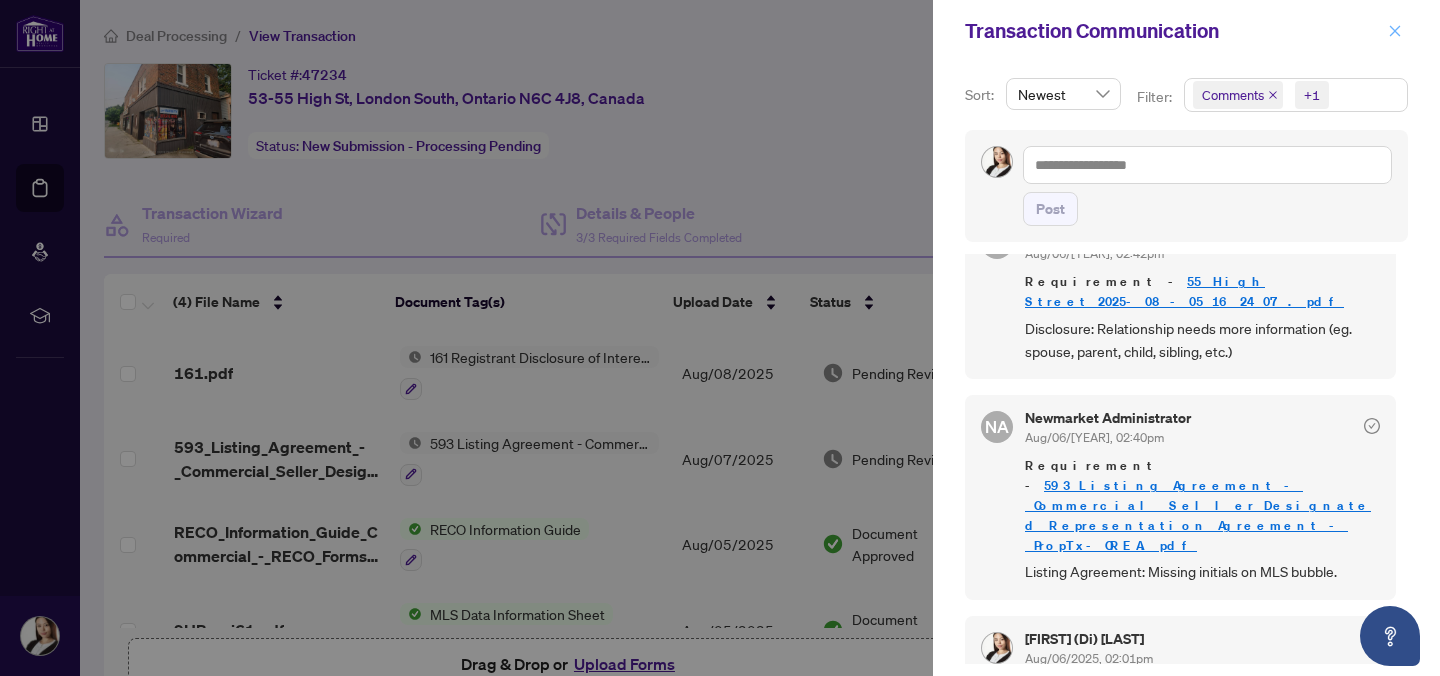 click 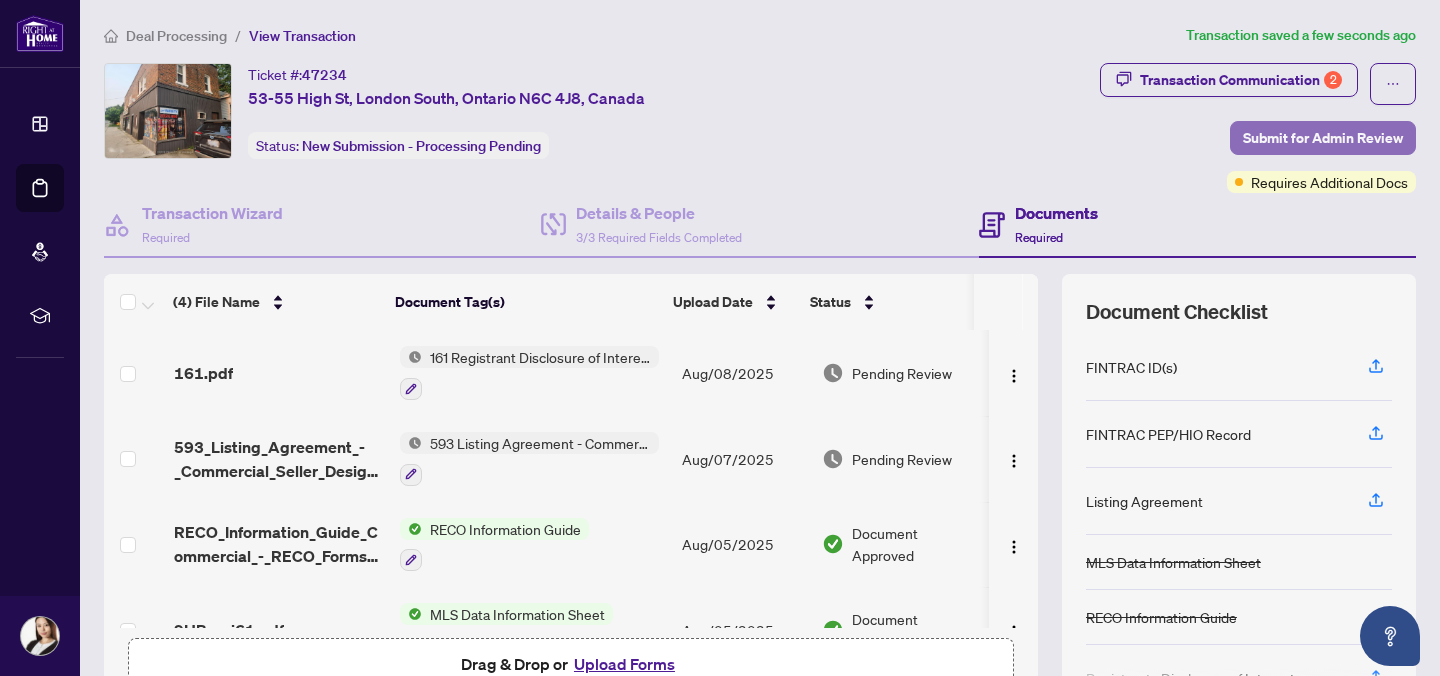 click on "Submit for Admin Review" at bounding box center (1323, 138) 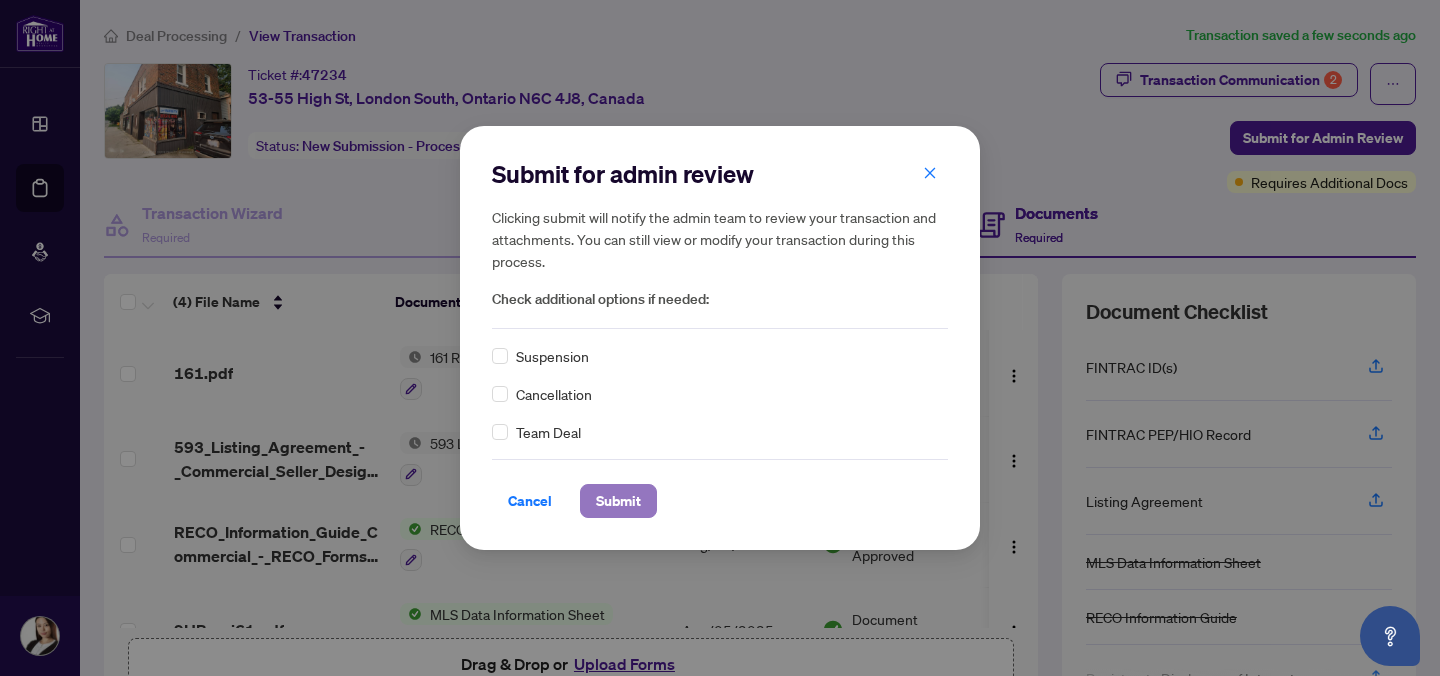 click on "Submit" at bounding box center [618, 501] 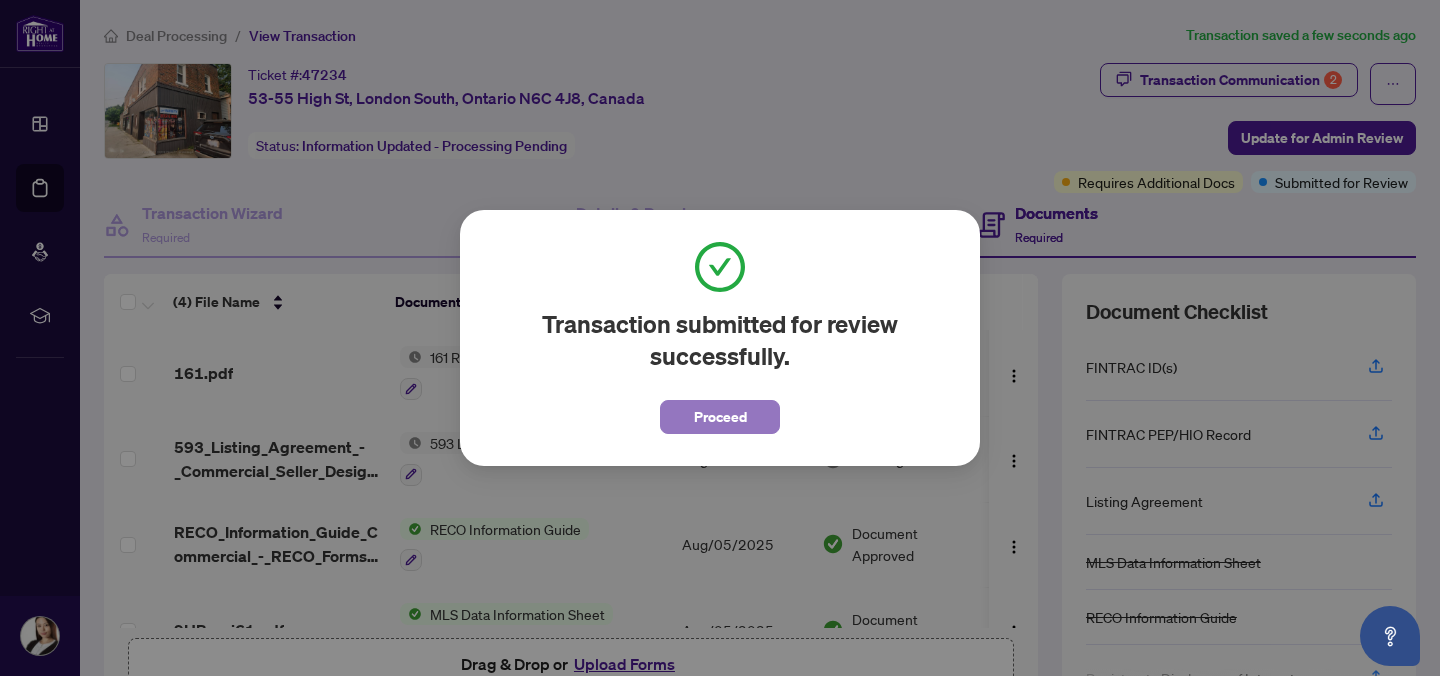 click on "Proceed" at bounding box center [720, 417] 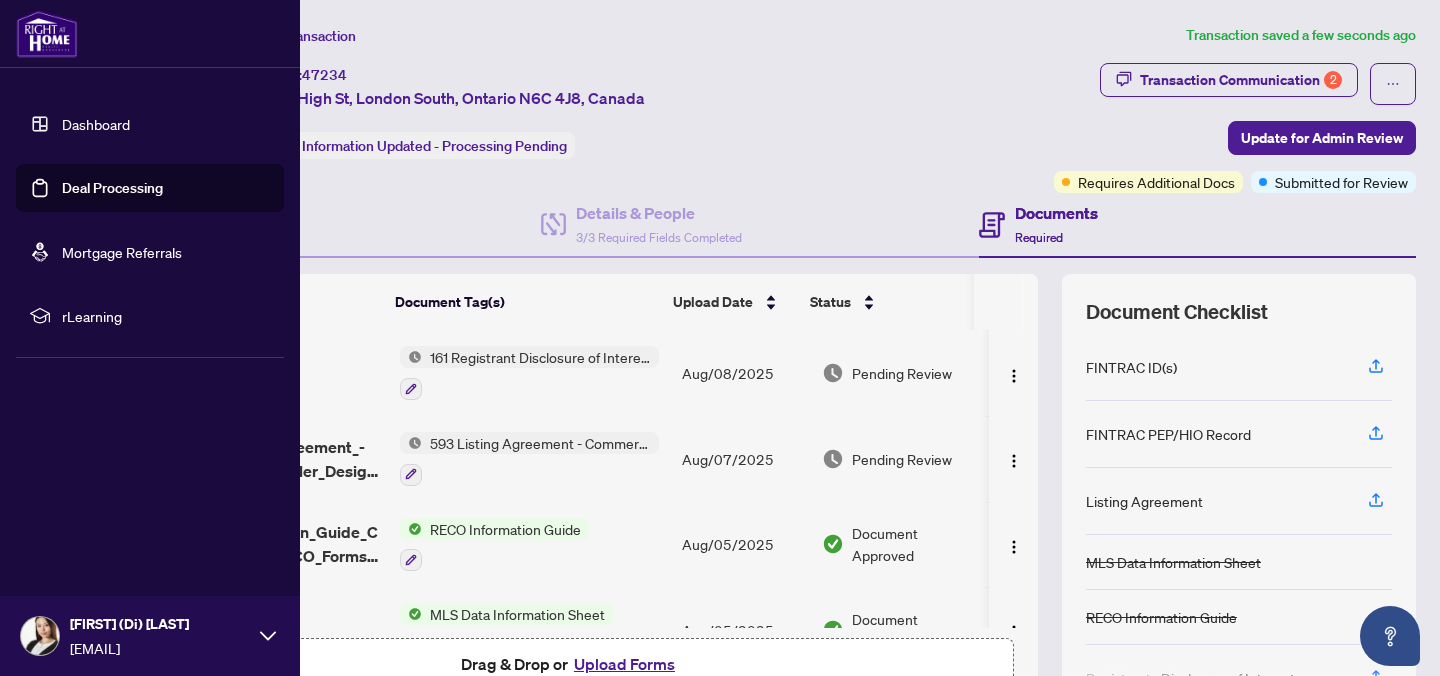 click on "Dashboard" at bounding box center (96, 124) 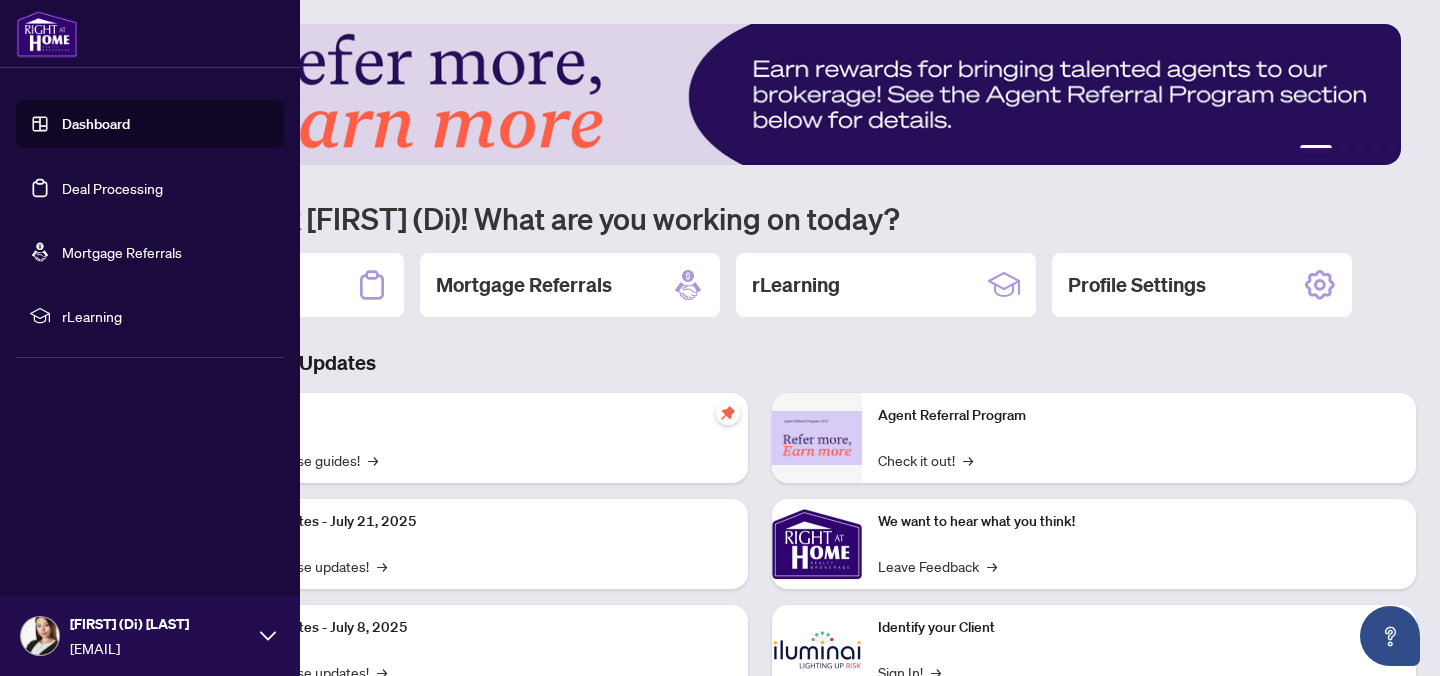 click on "Deal Processing" at bounding box center (112, 188) 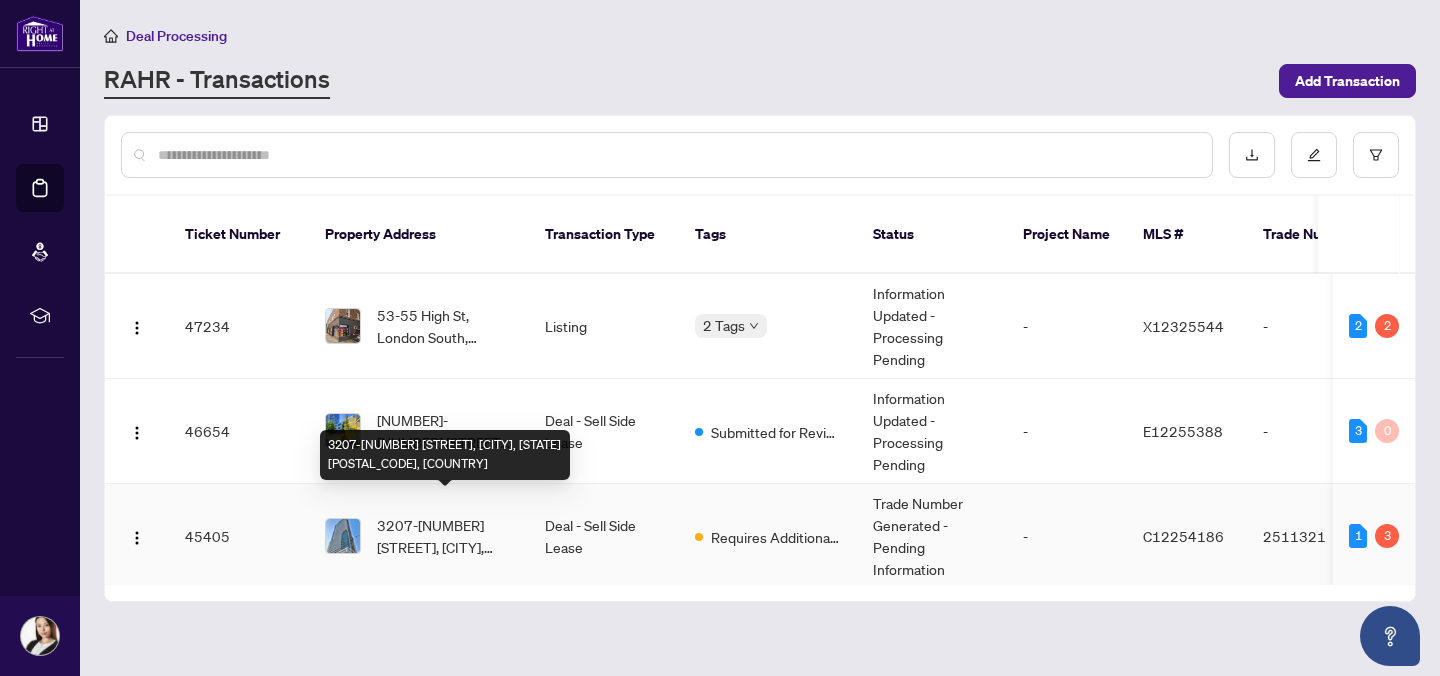 click on "3207-[NUMBER] [STREET], [CITY], [STATE] [POSTAL_CODE], [COUNTRY]" at bounding box center (445, 536) 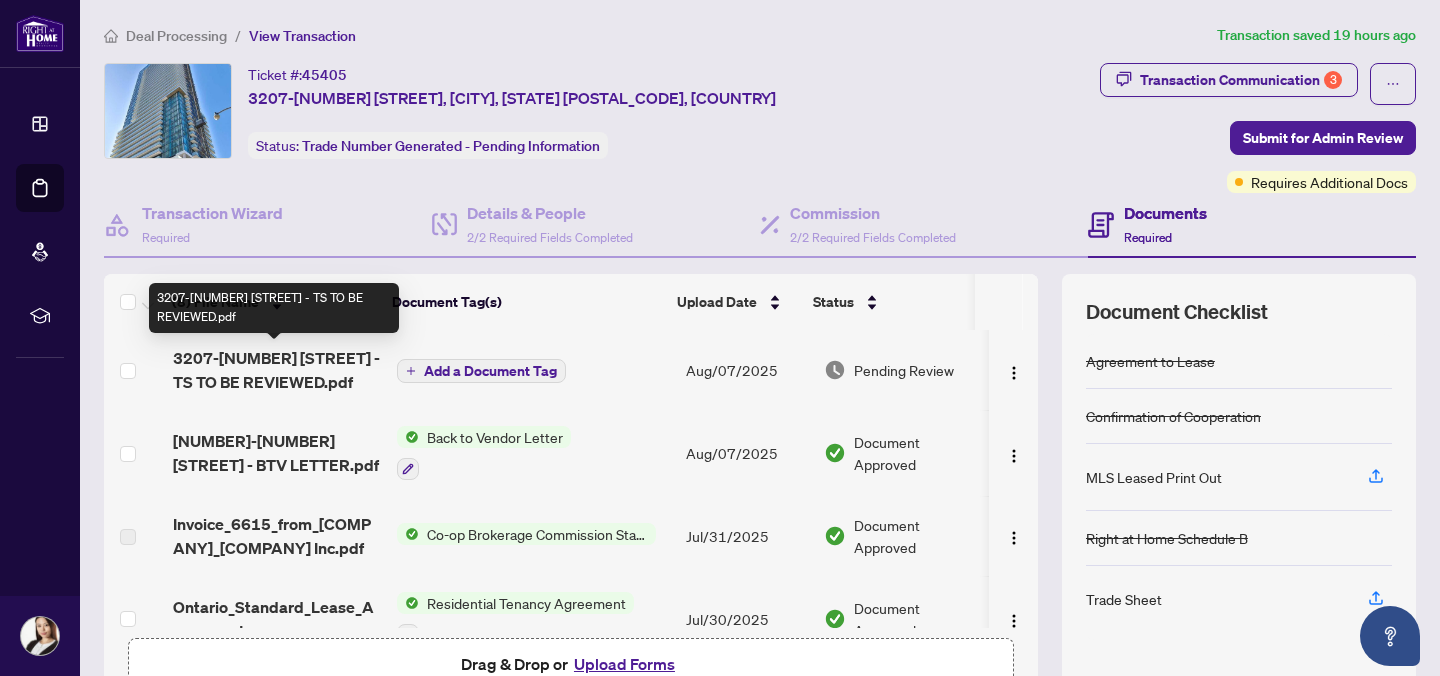 click on "3207-[NUMBER] [STREET] - TS TO BE REVIEWED.pdf" at bounding box center [277, 370] 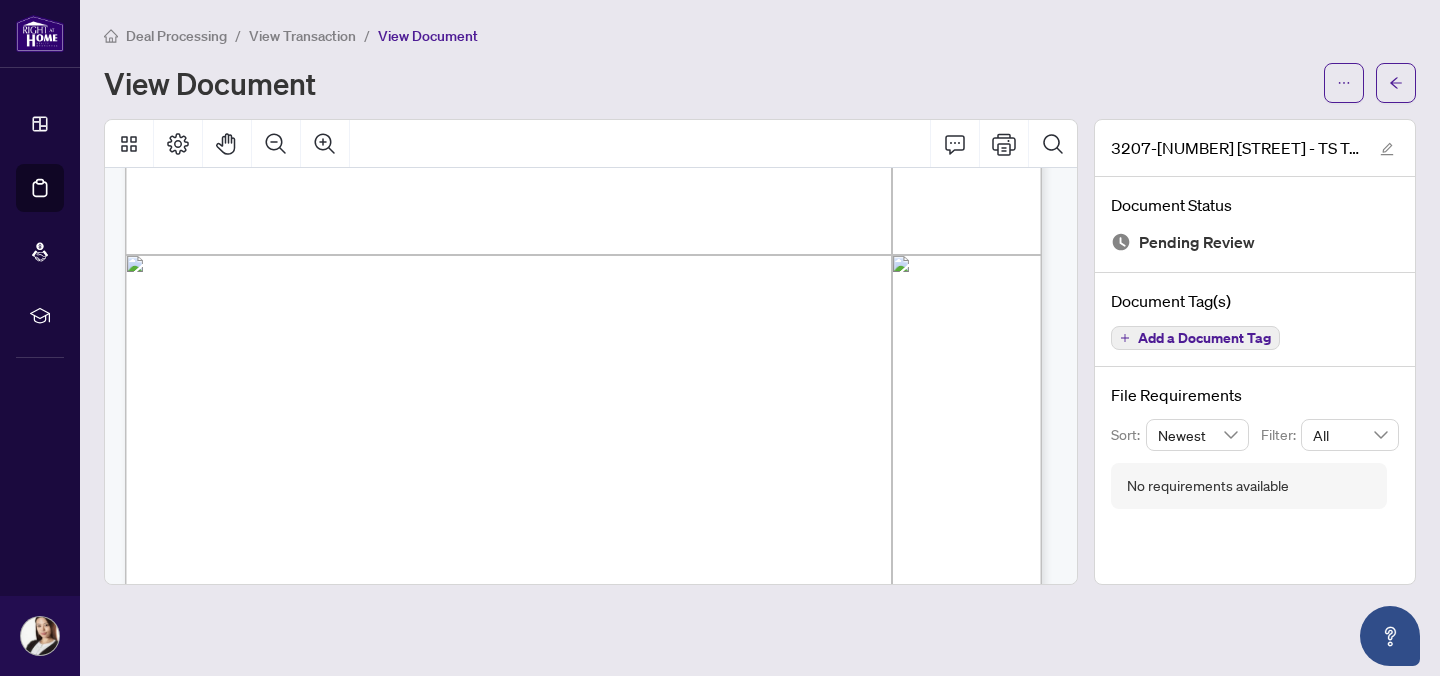 scroll, scrollTop: 697, scrollLeft: 0, axis: vertical 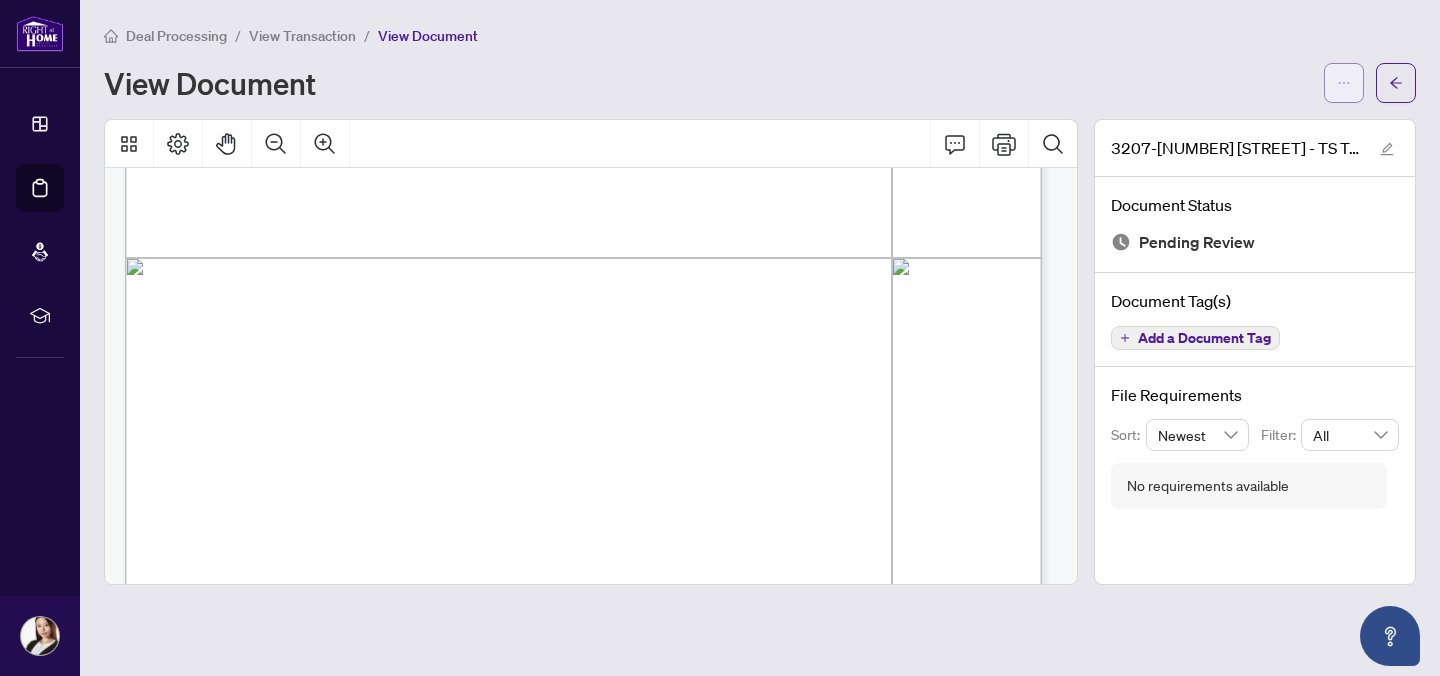click at bounding box center (1344, 83) 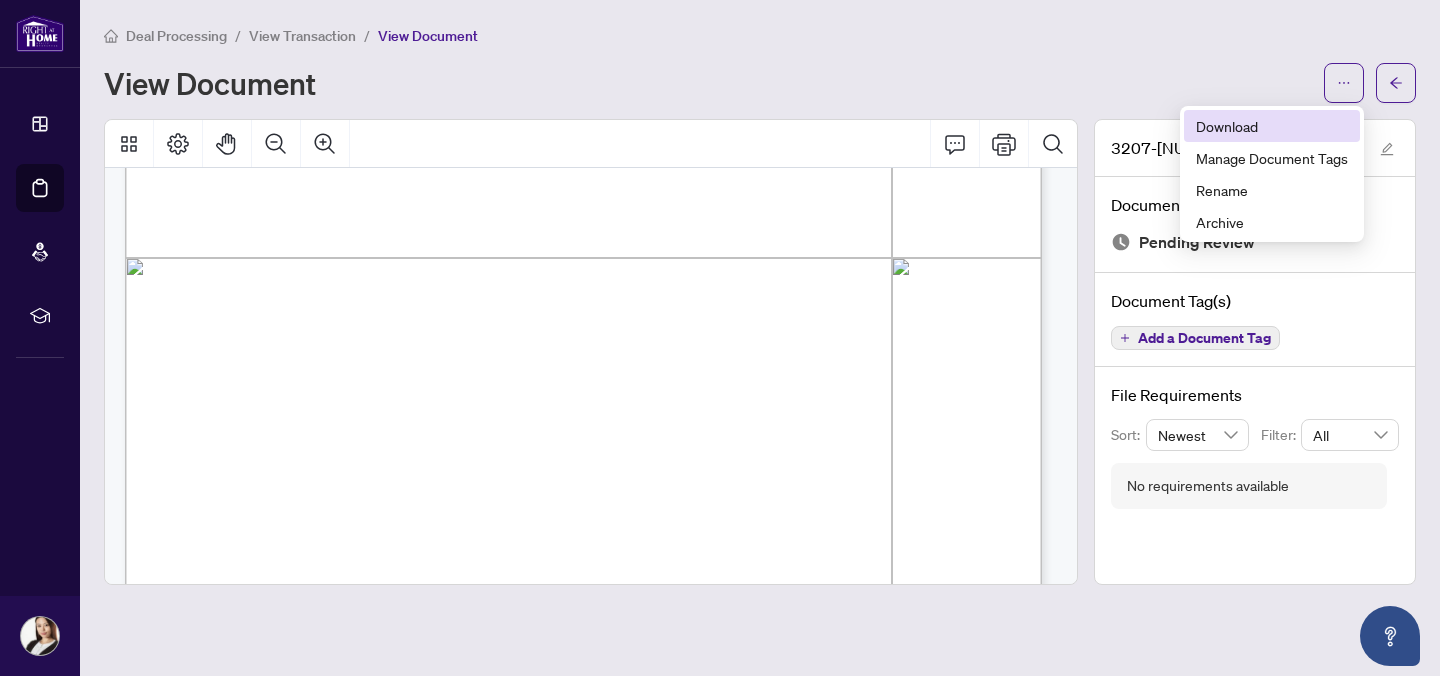 click on "Download" at bounding box center (1272, 126) 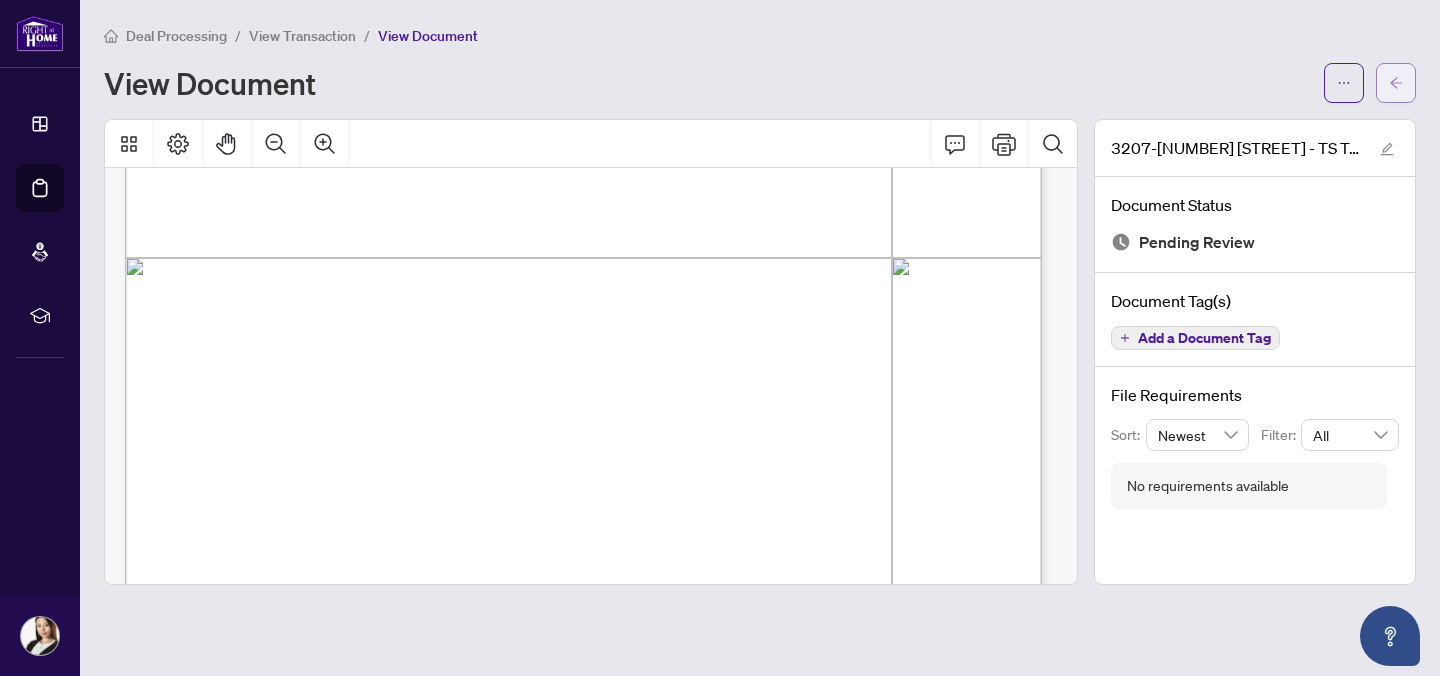 click at bounding box center [1396, 83] 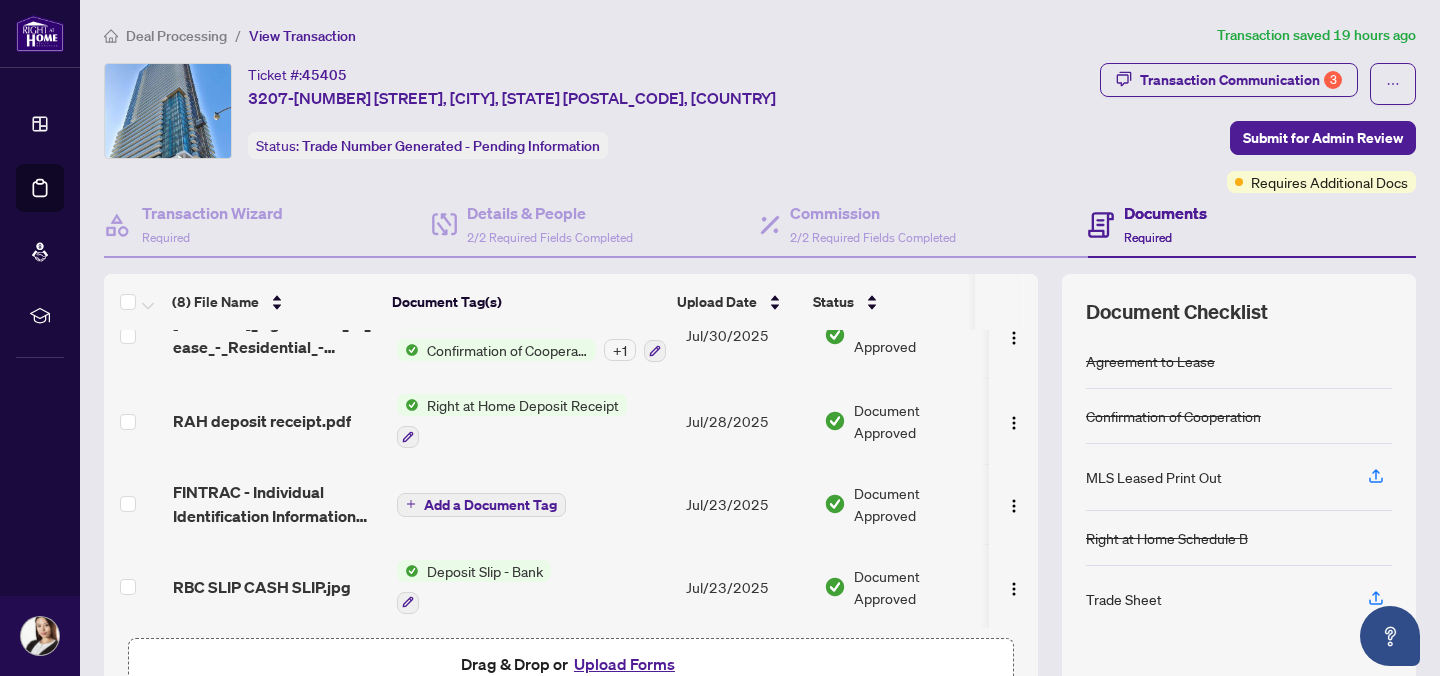 scroll, scrollTop: 374, scrollLeft: 0, axis: vertical 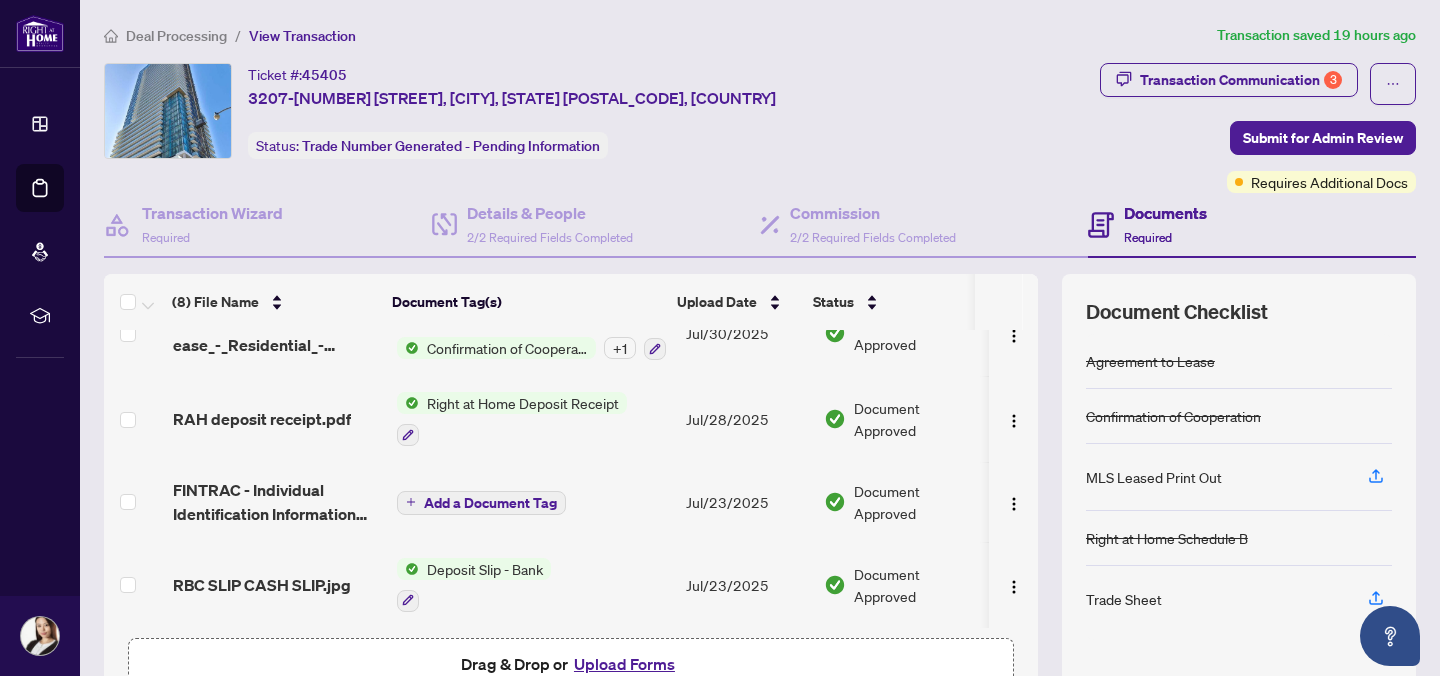 click on "Upload Forms" at bounding box center [624, 664] 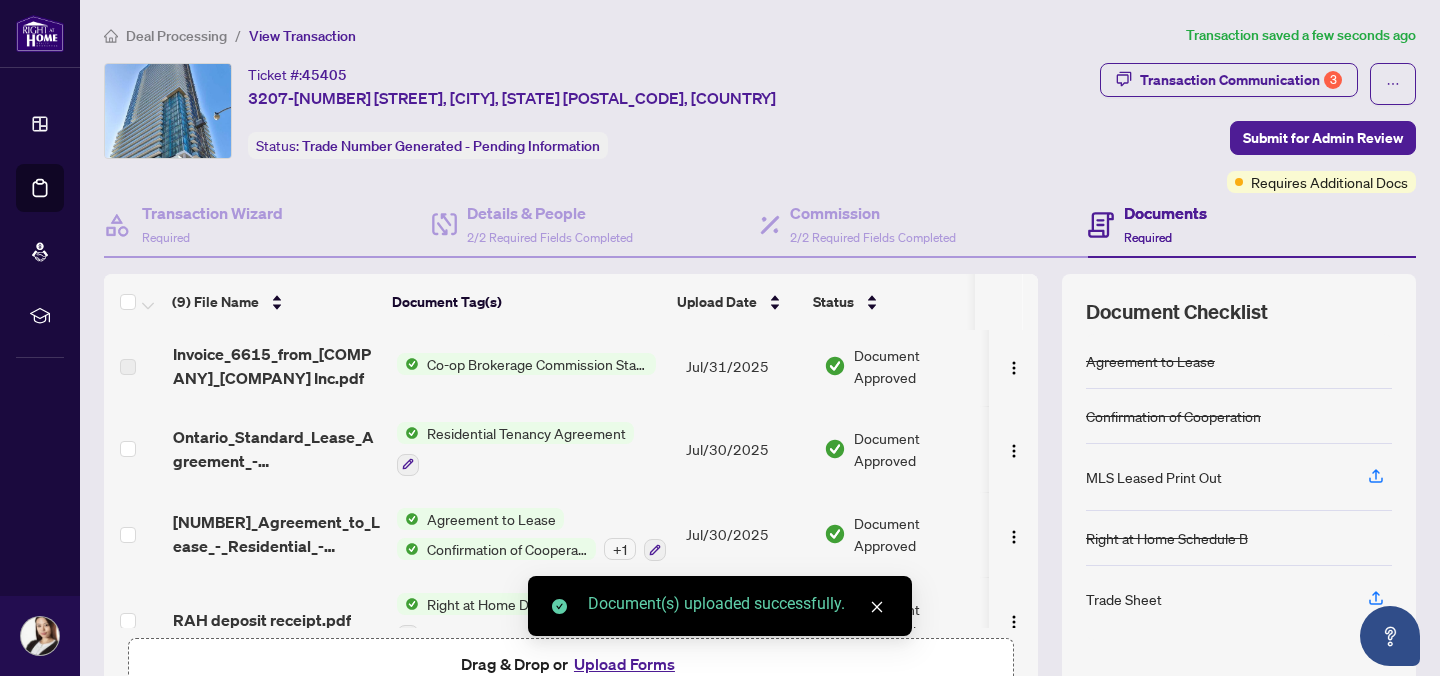 scroll, scrollTop: 0, scrollLeft: 0, axis: both 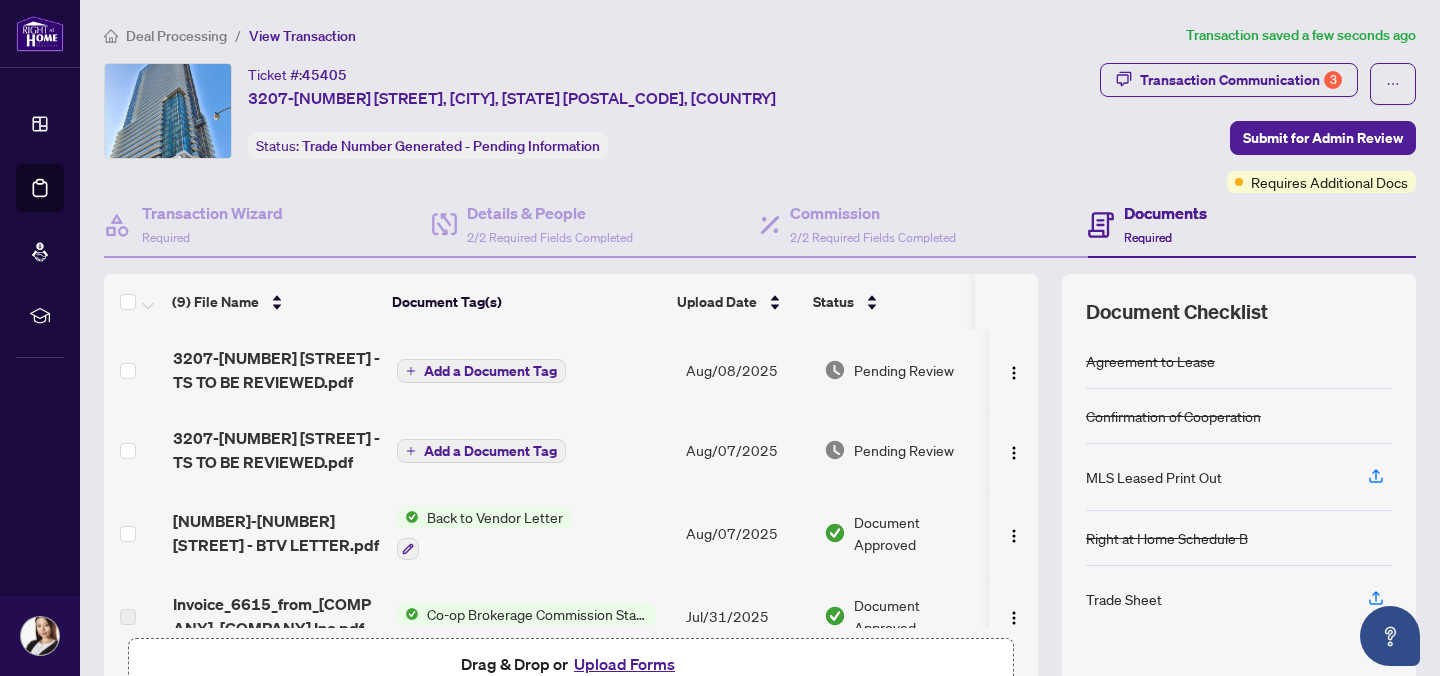 click on "Add a Document Tag" at bounding box center (490, 371) 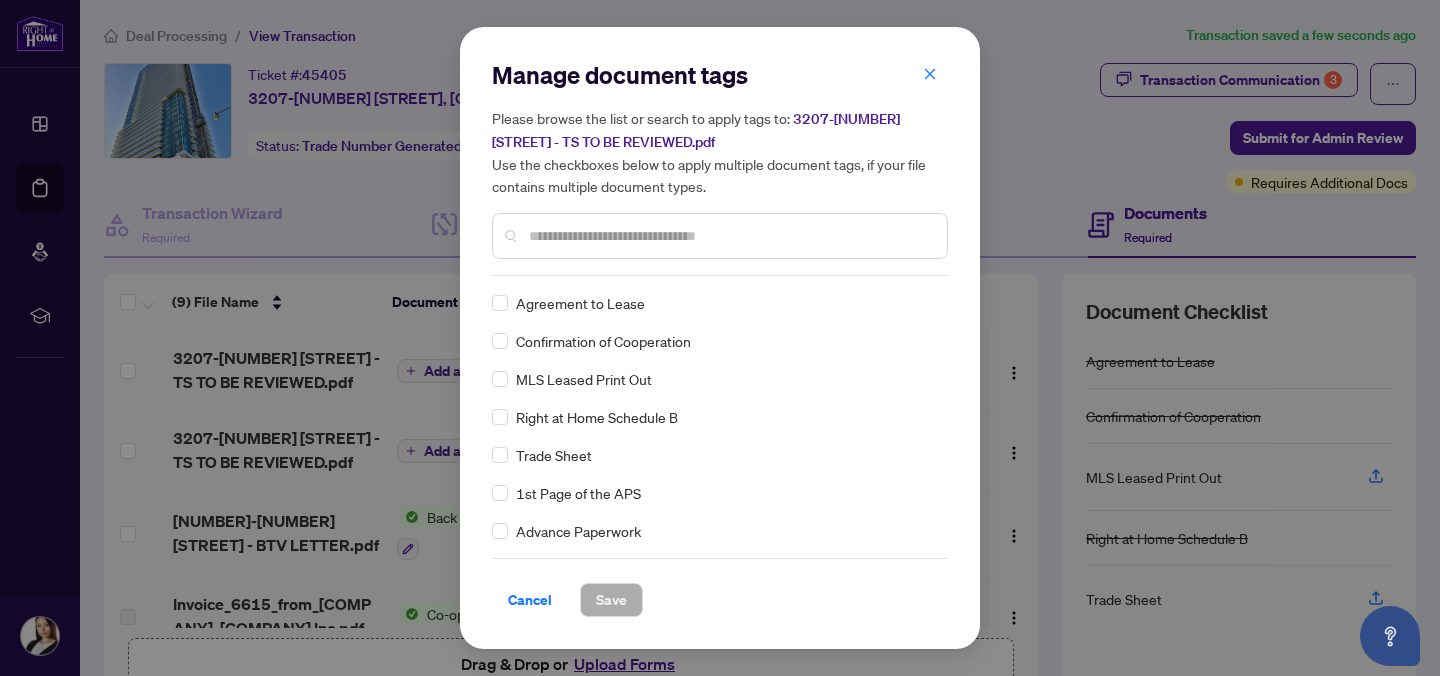 click at bounding box center [730, 236] 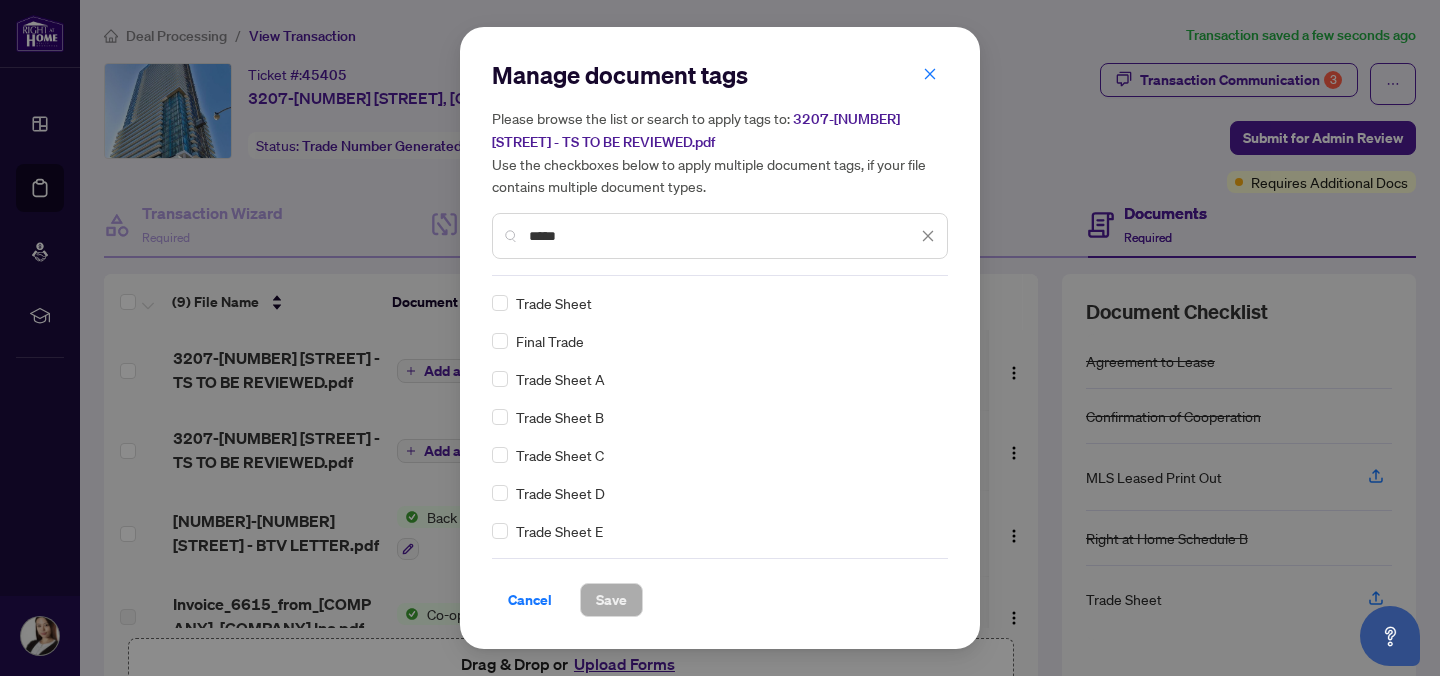 type on "*****" 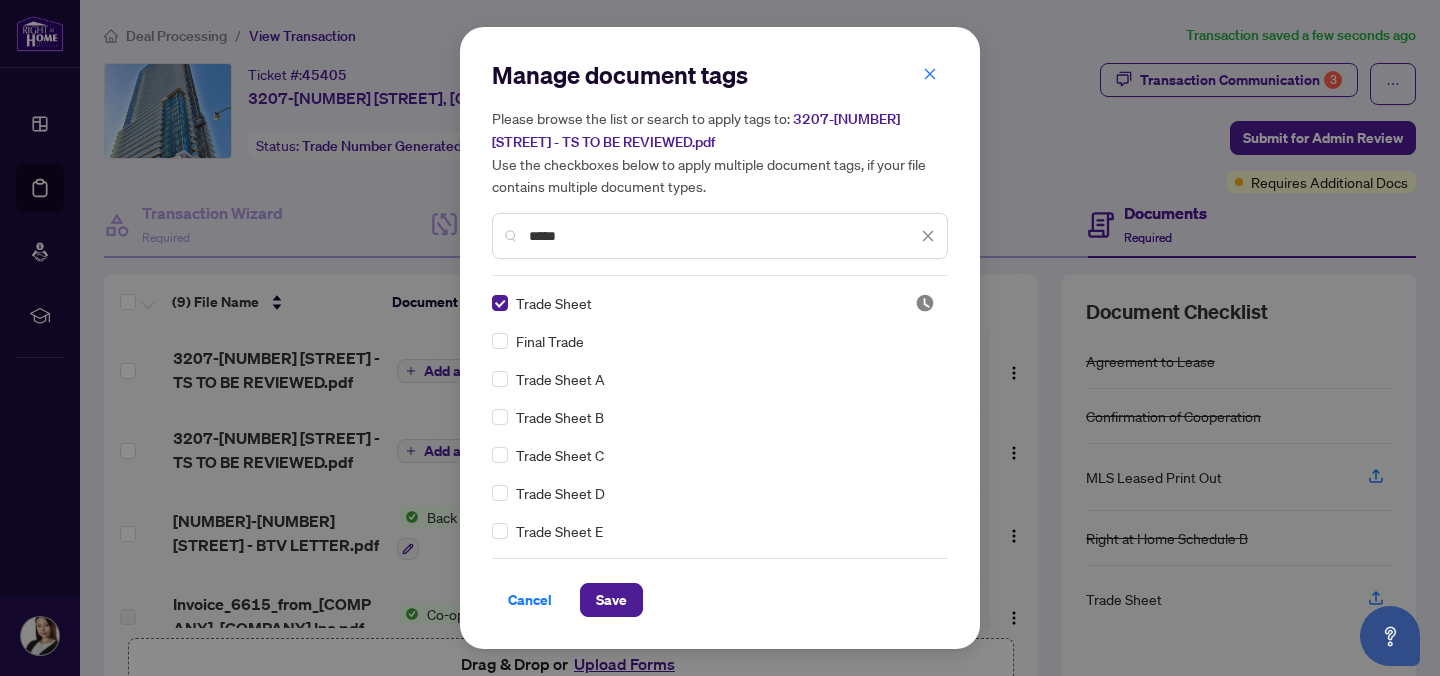 scroll, scrollTop: 38, scrollLeft: 0, axis: vertical 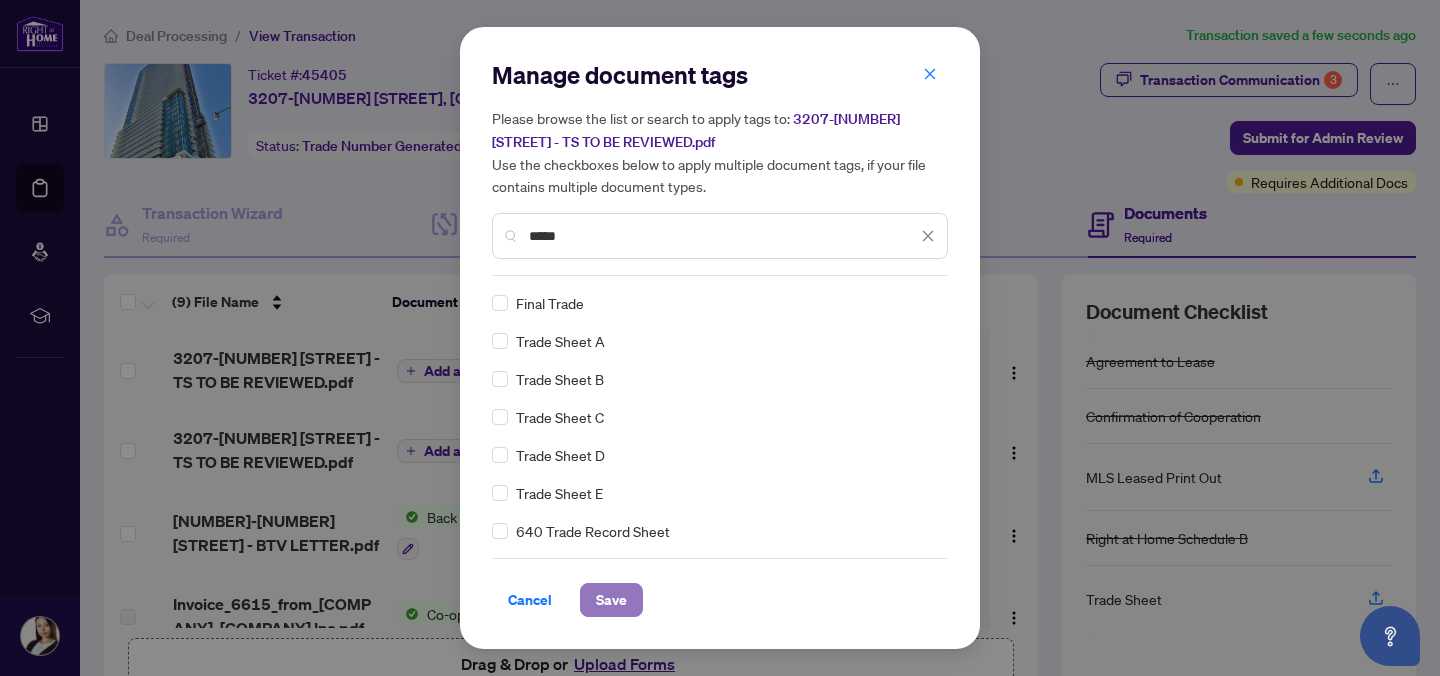 click on "Save" at bounding box center (611, 600) 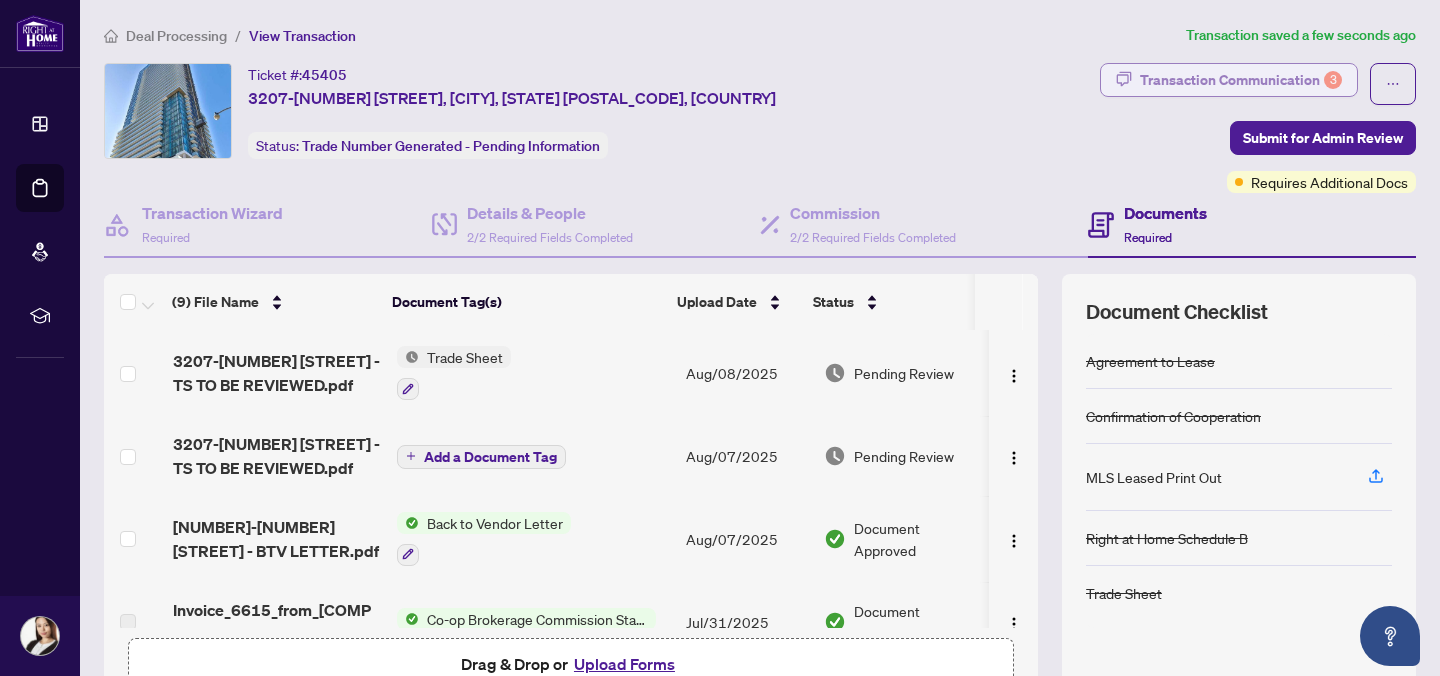 click on "Transaction Communication 3" at bounding box center [1241, 80] 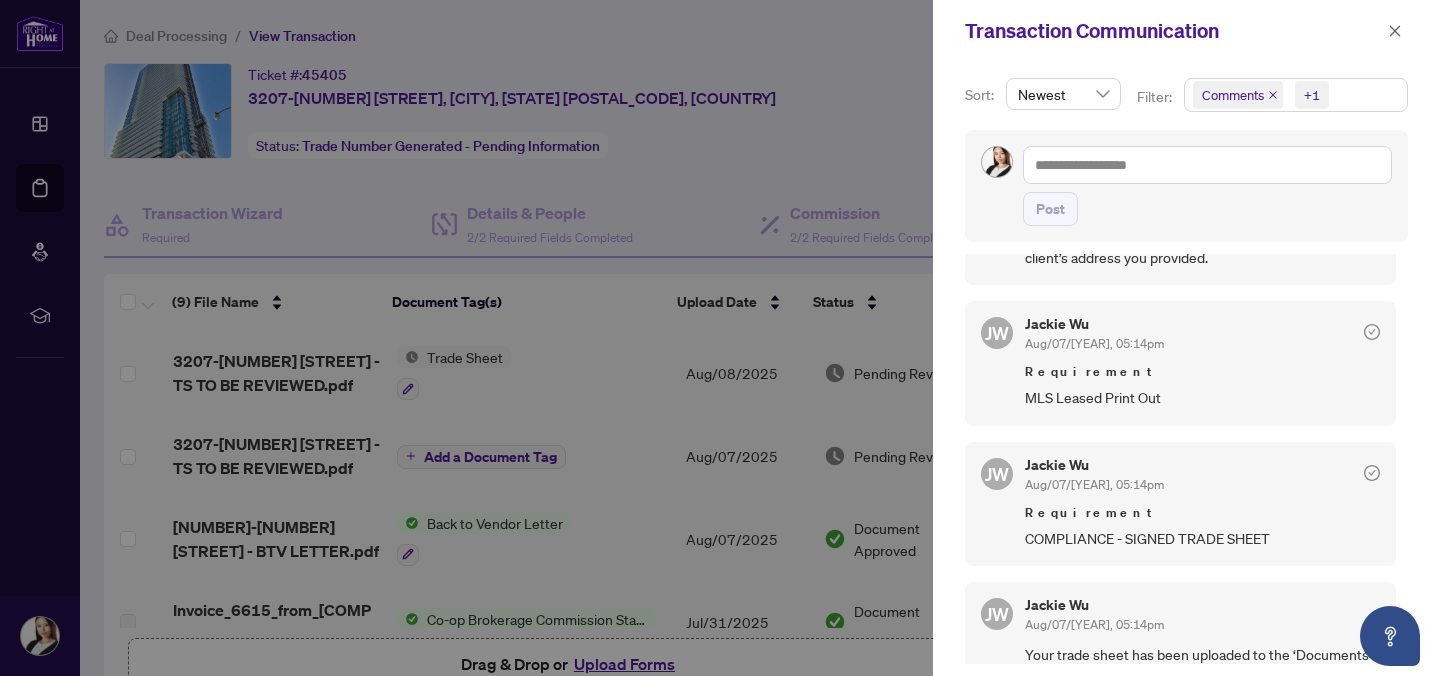 scroll, scrollTop: 222, scrollLeft: 0, axis: vertical 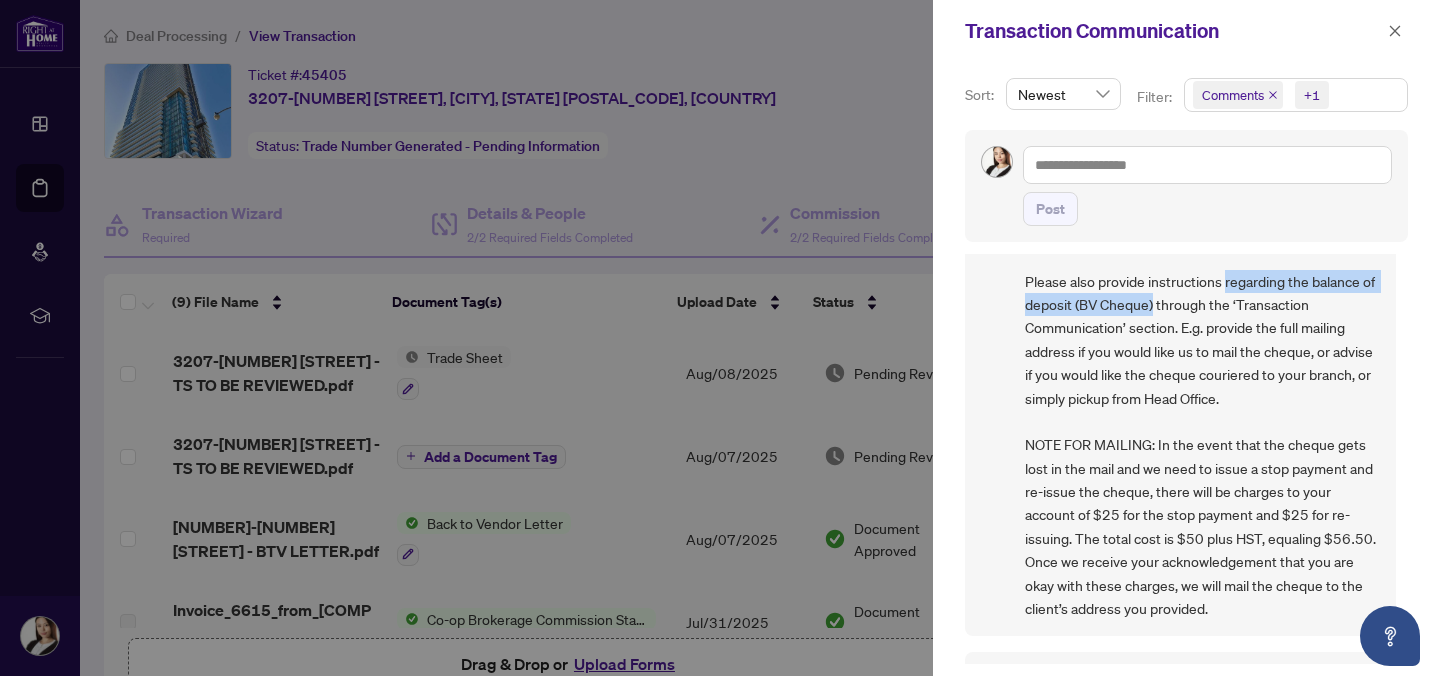 drag, startPoint x: 1225, startPoint y: 306, endPoint x: 1220, endPoint y: 327, distance: 21.587032 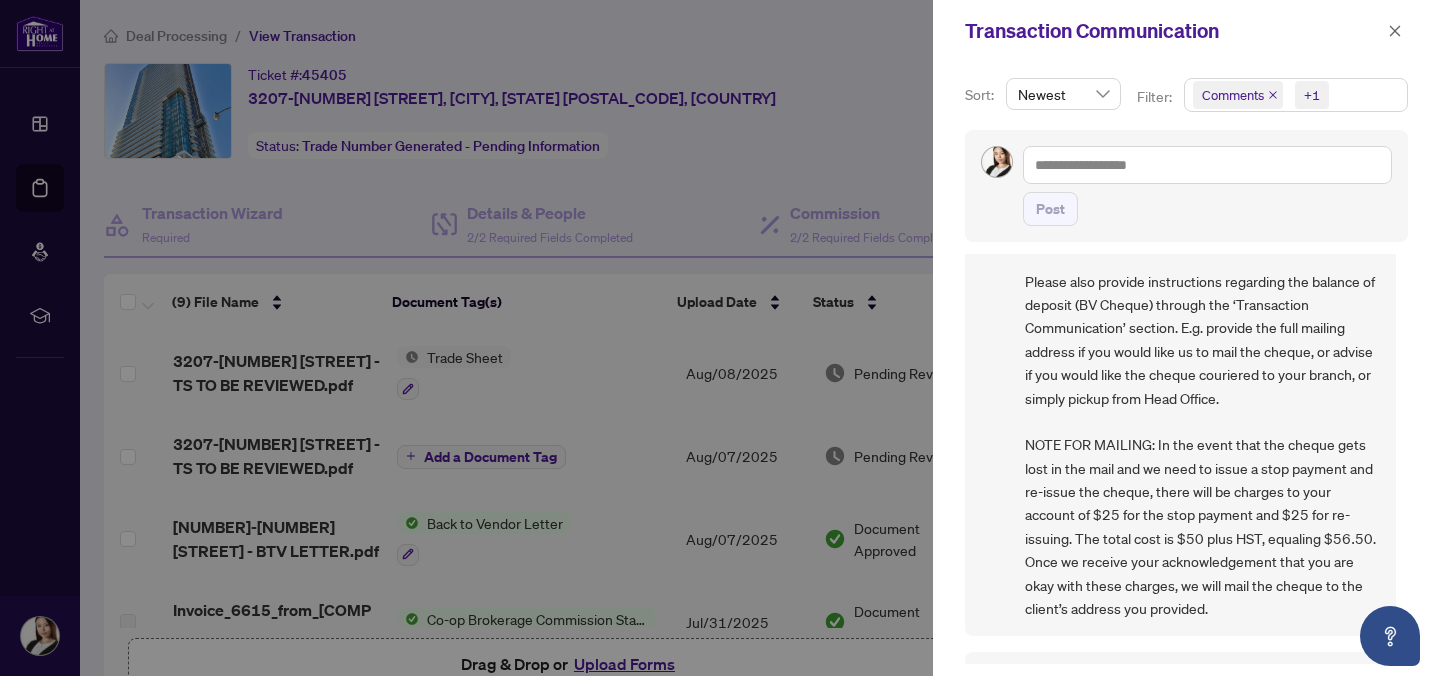 click at bounding box center (720, 338) 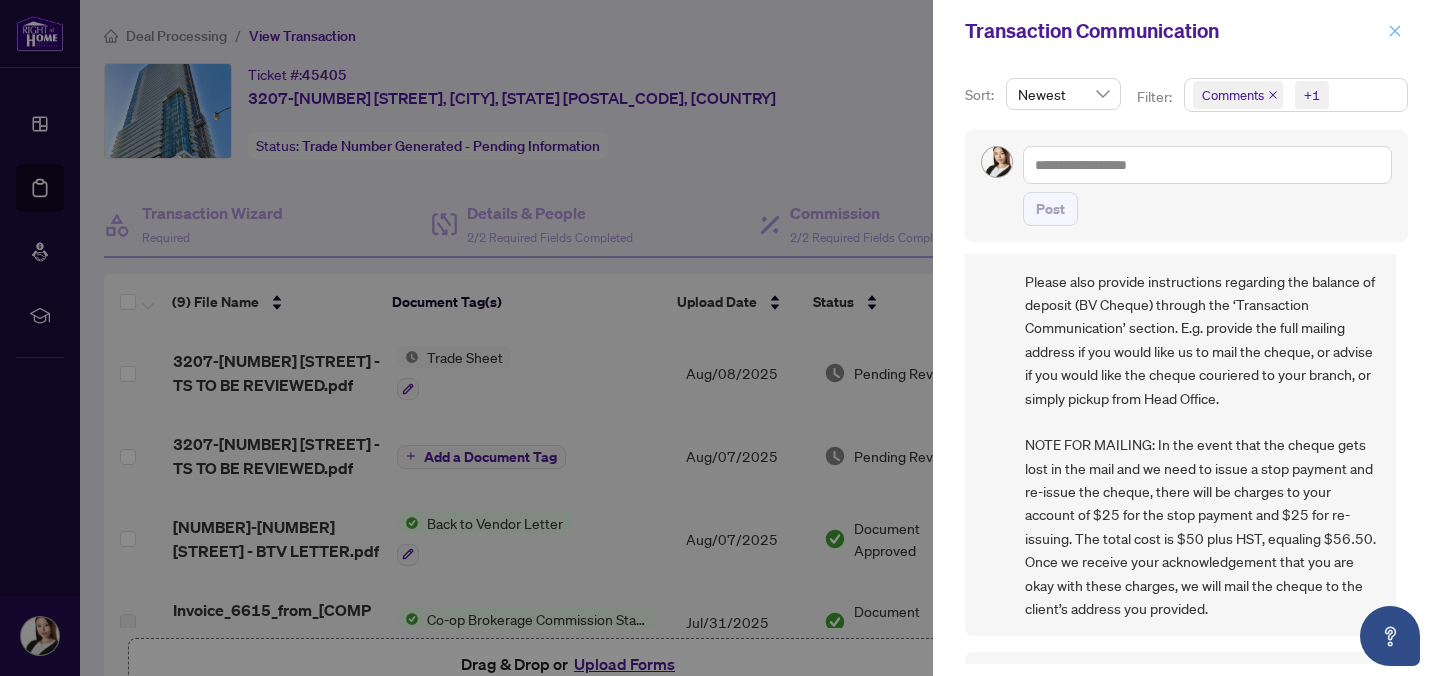 click 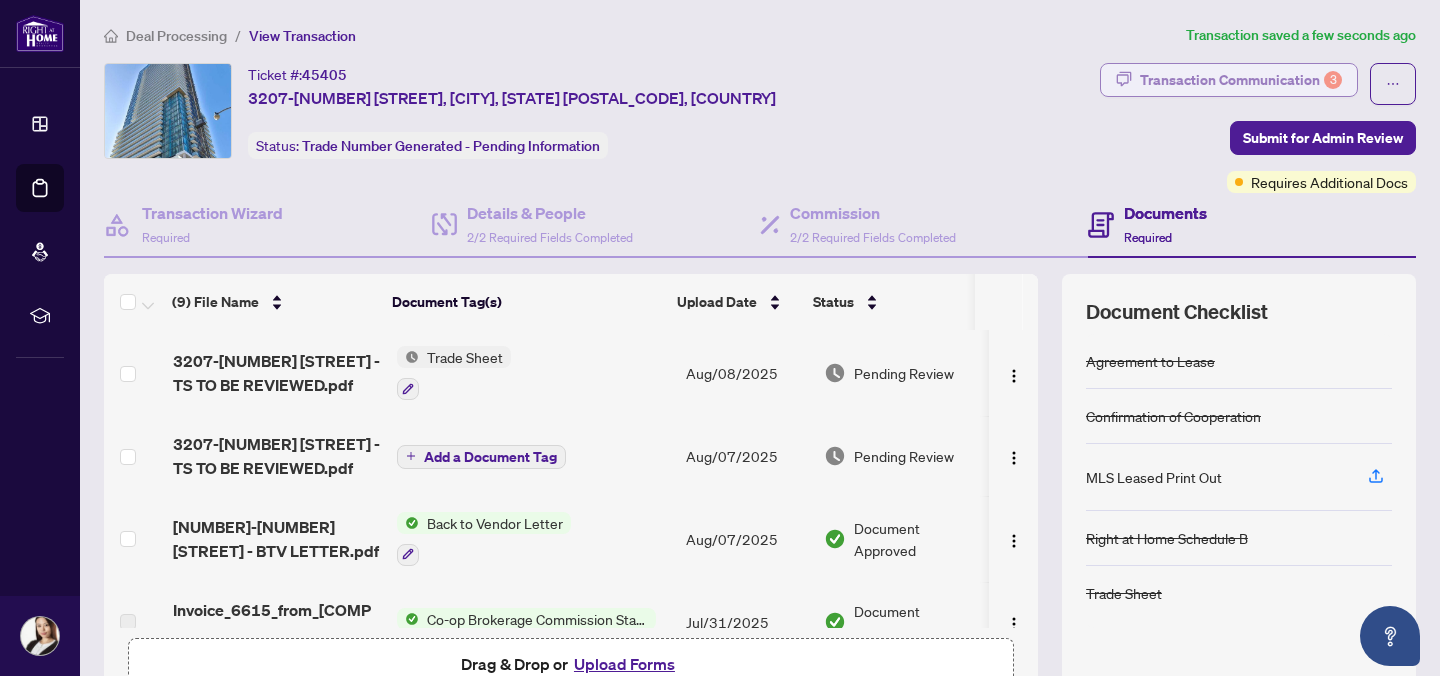 click on "Transaction Communication 3" at bounding box center [1241, 80] 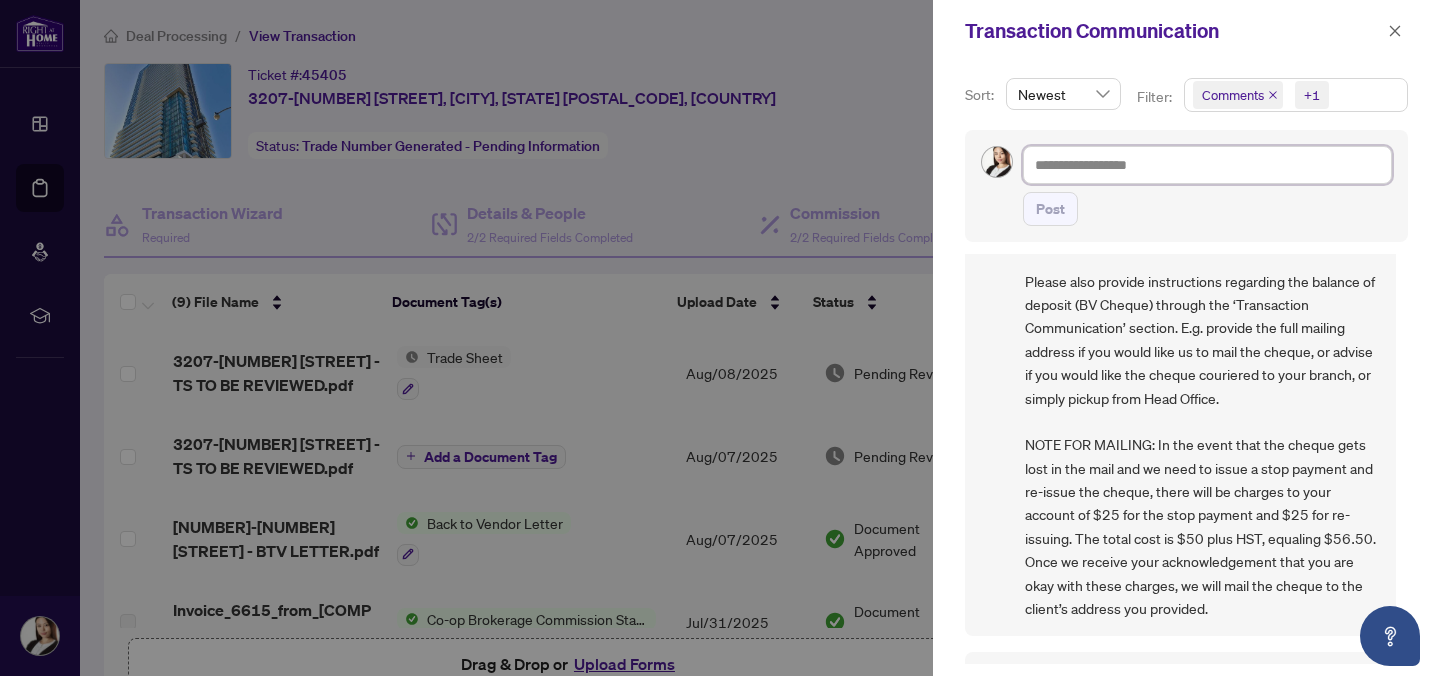 click at bounding box center (1207, 165) 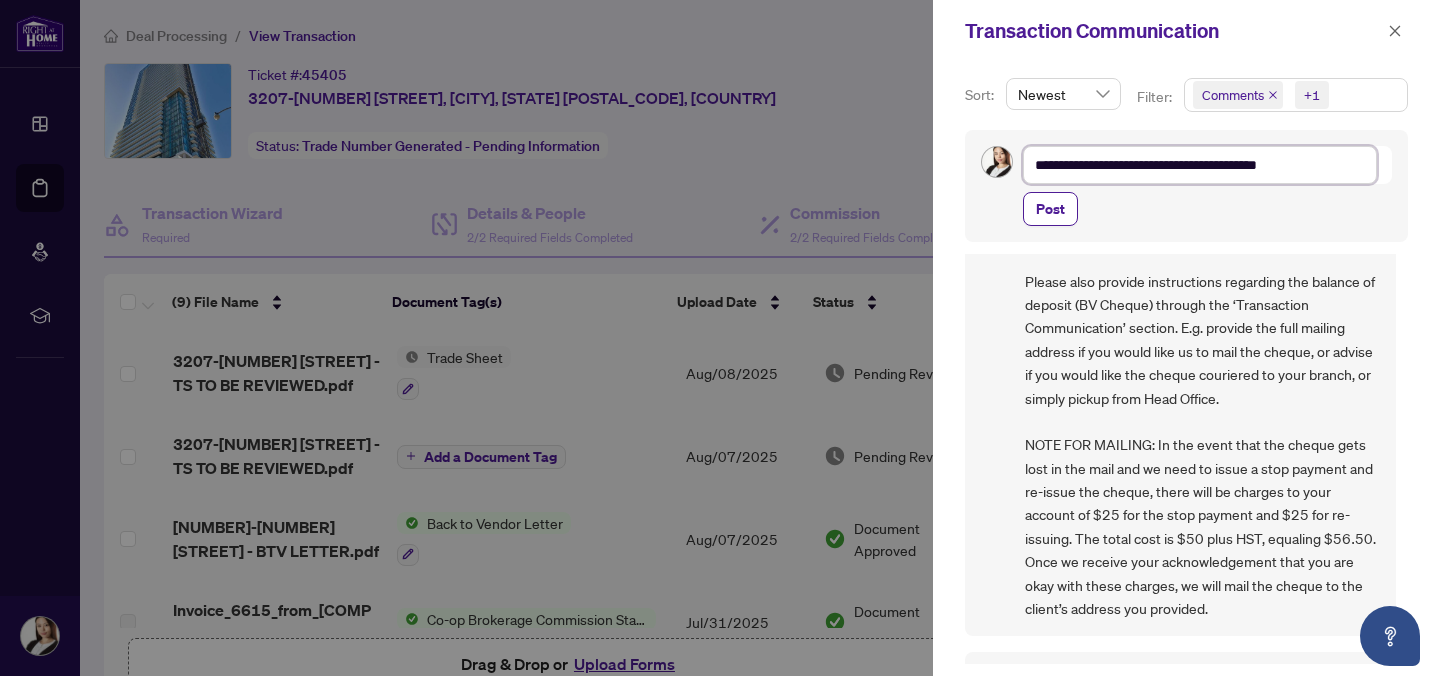 type on "**********" 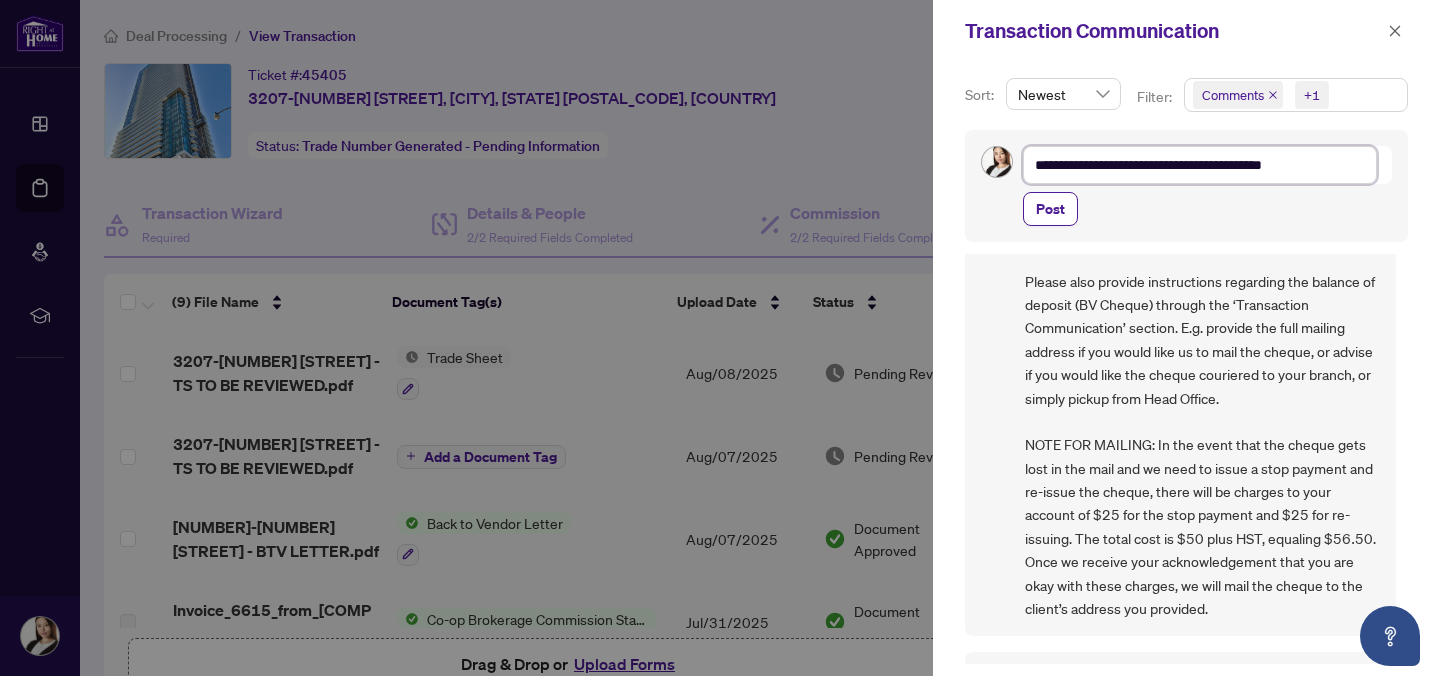 type on "**********" 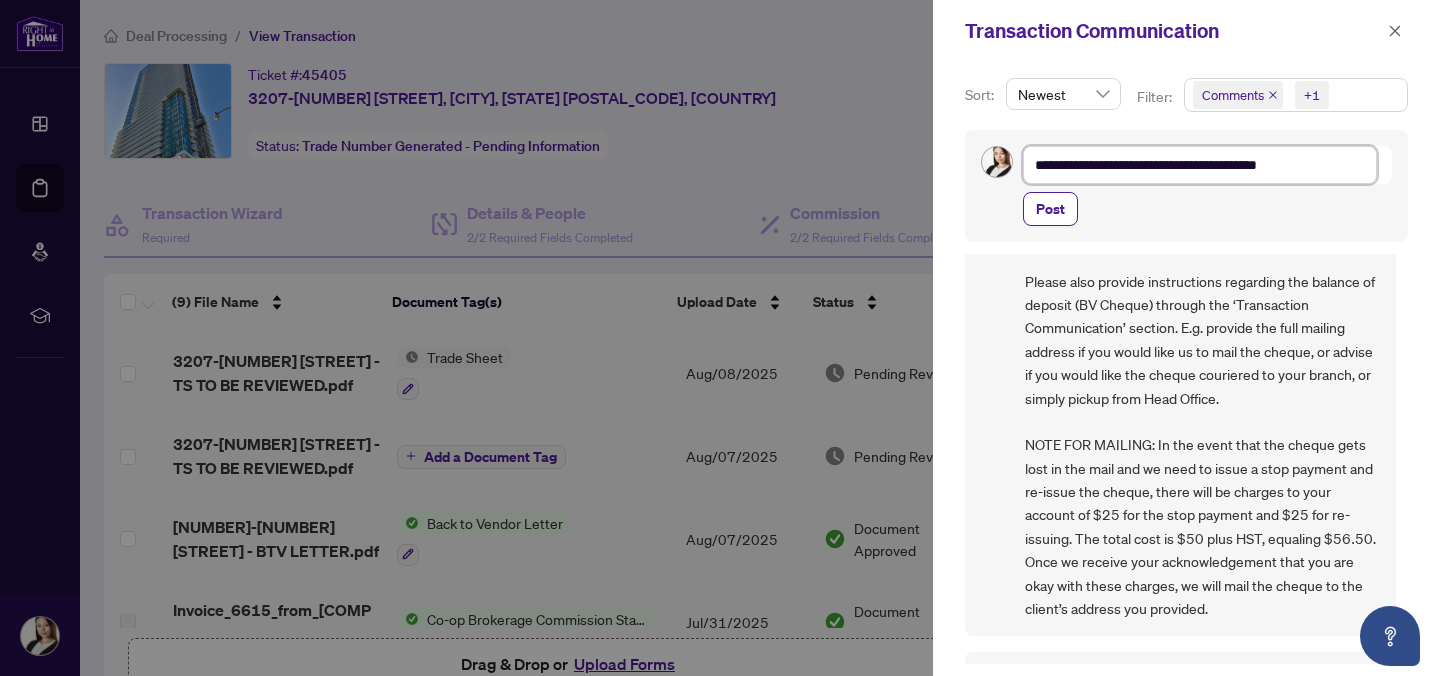 type on "**********" 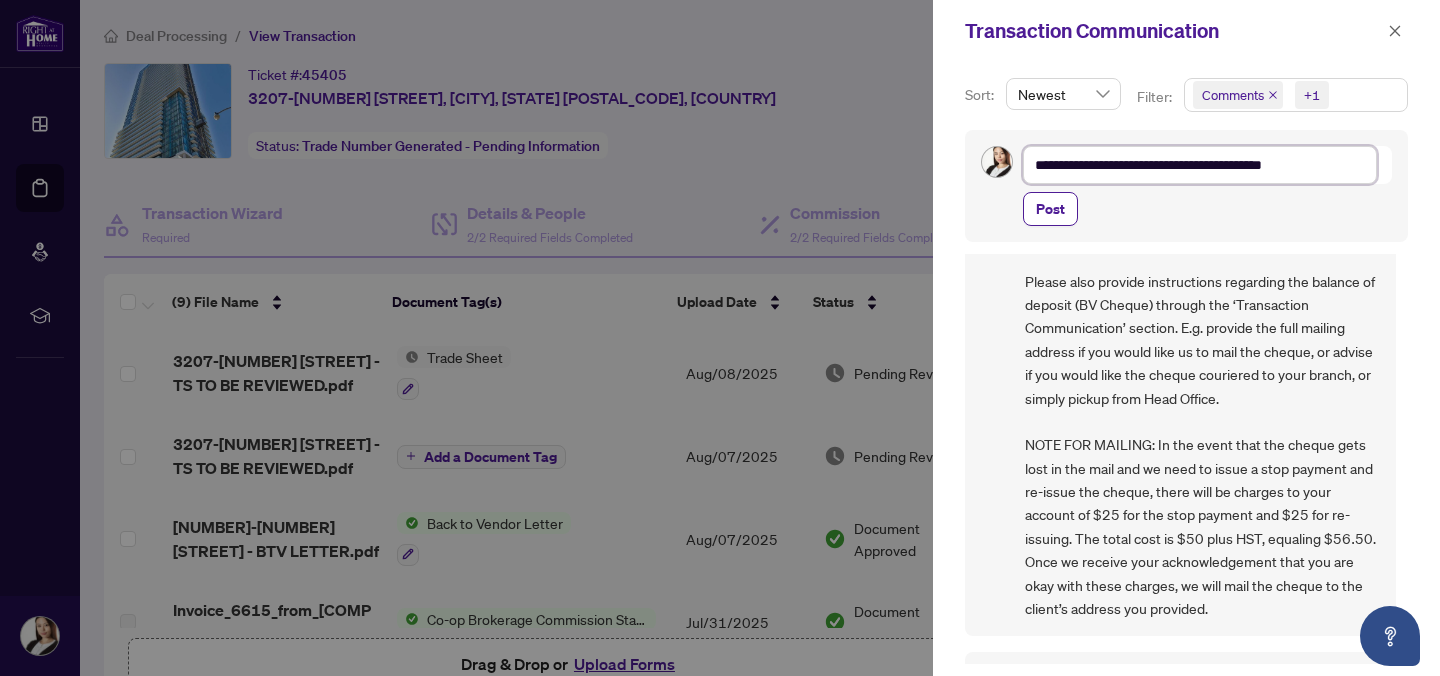 type on "**********" 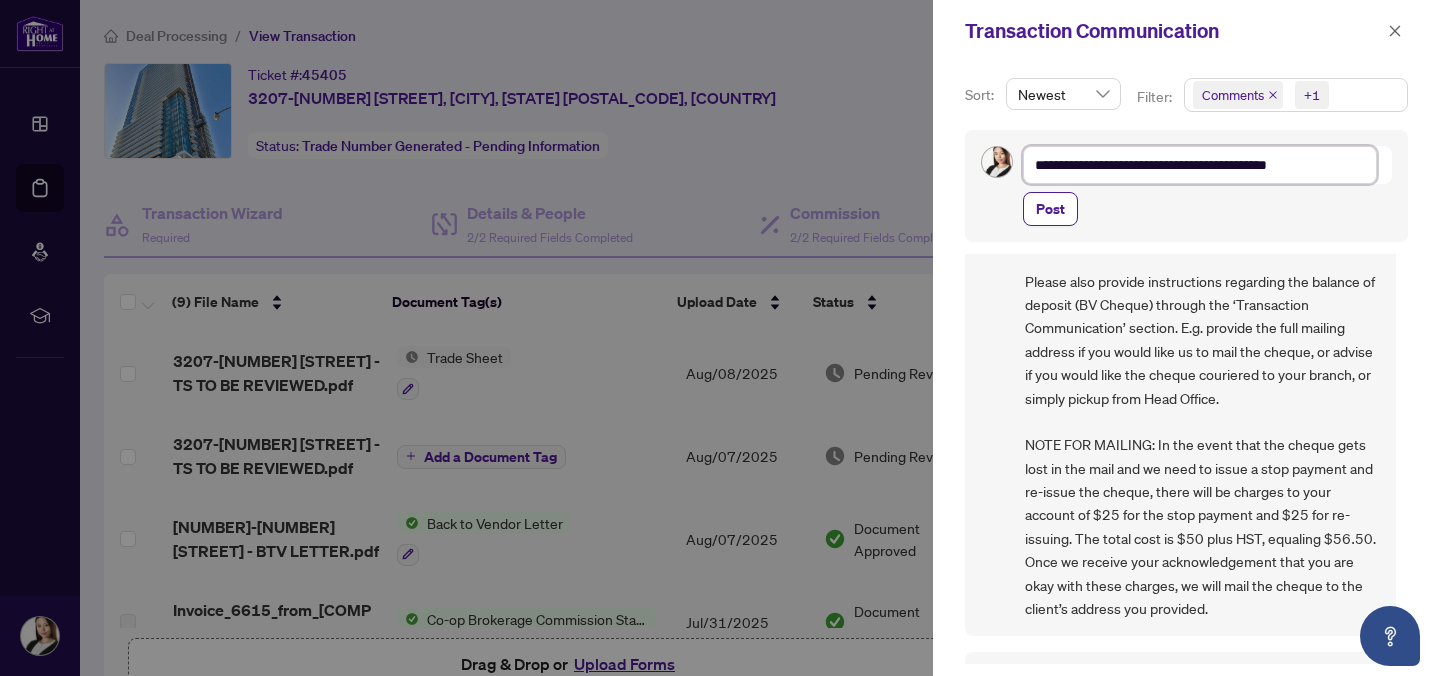type on "**********" 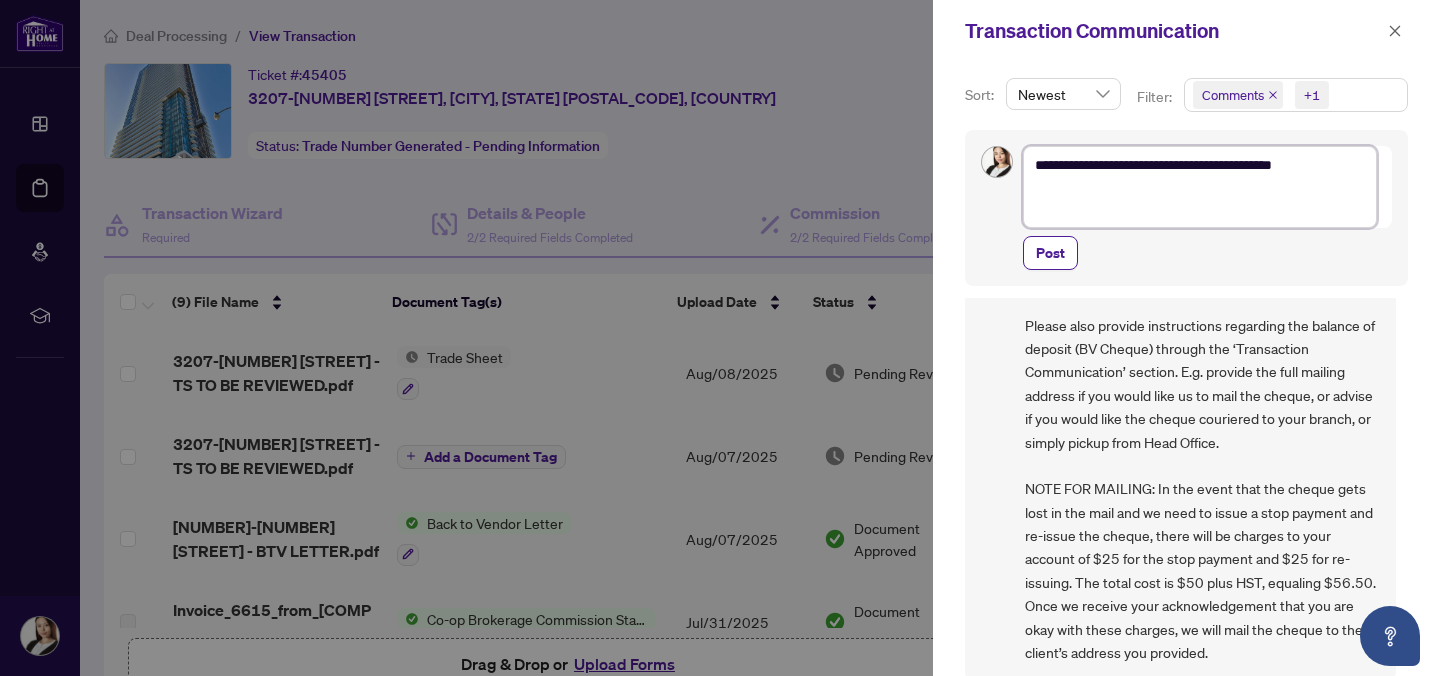 scroll, scrollTop: 0, scrollLeft: 0, axis: both 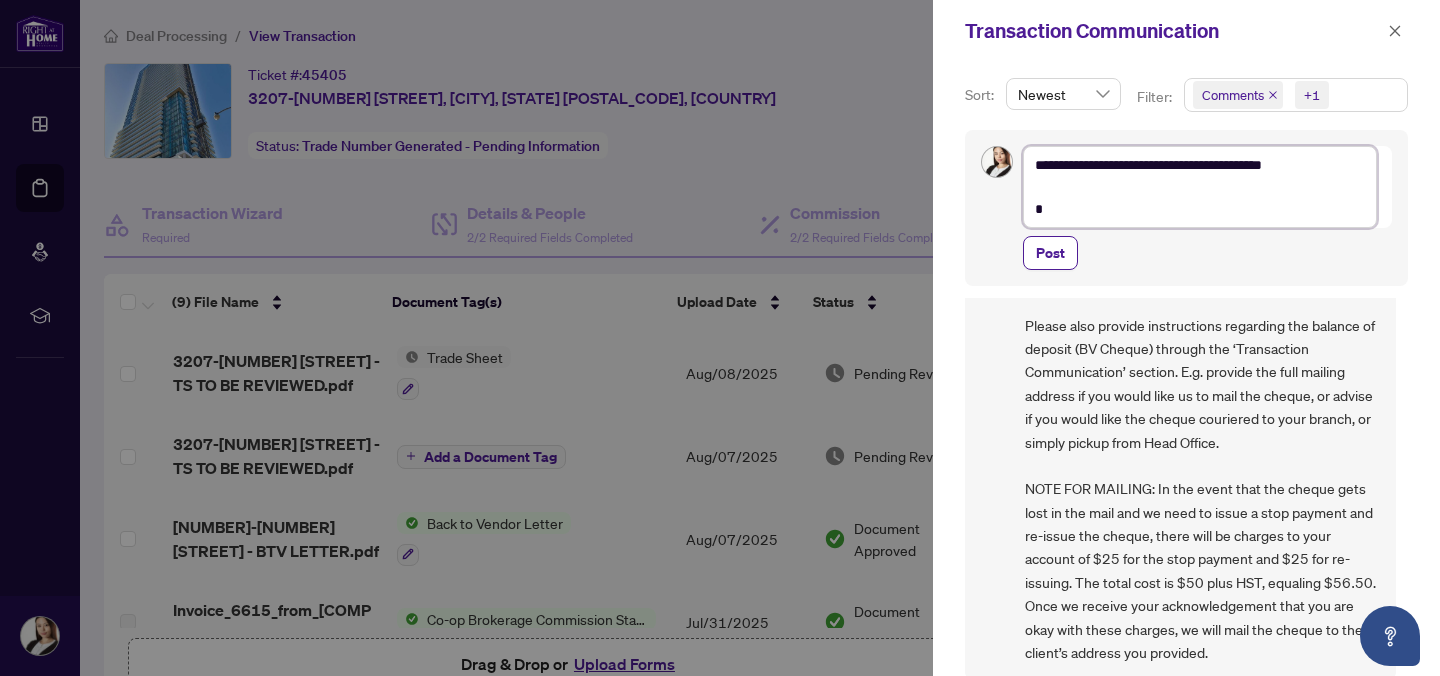 type on "**********" 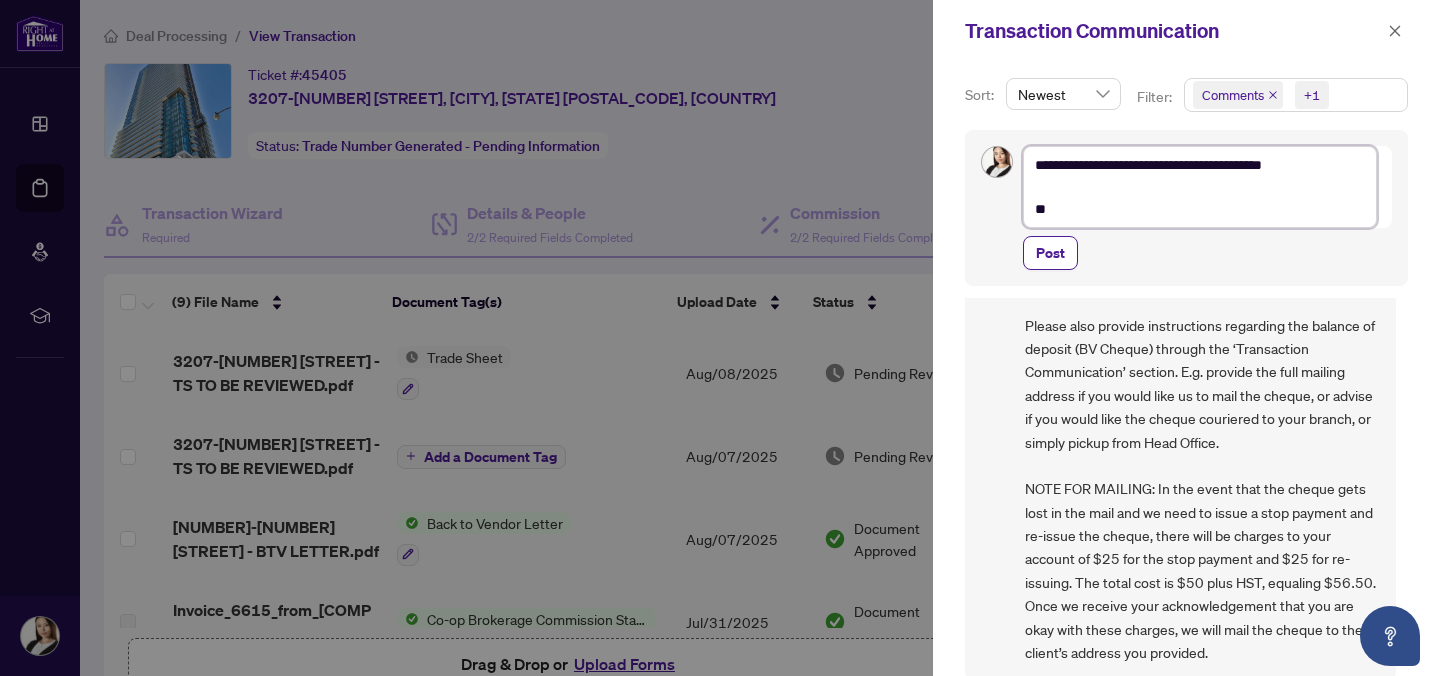 type on "**********" 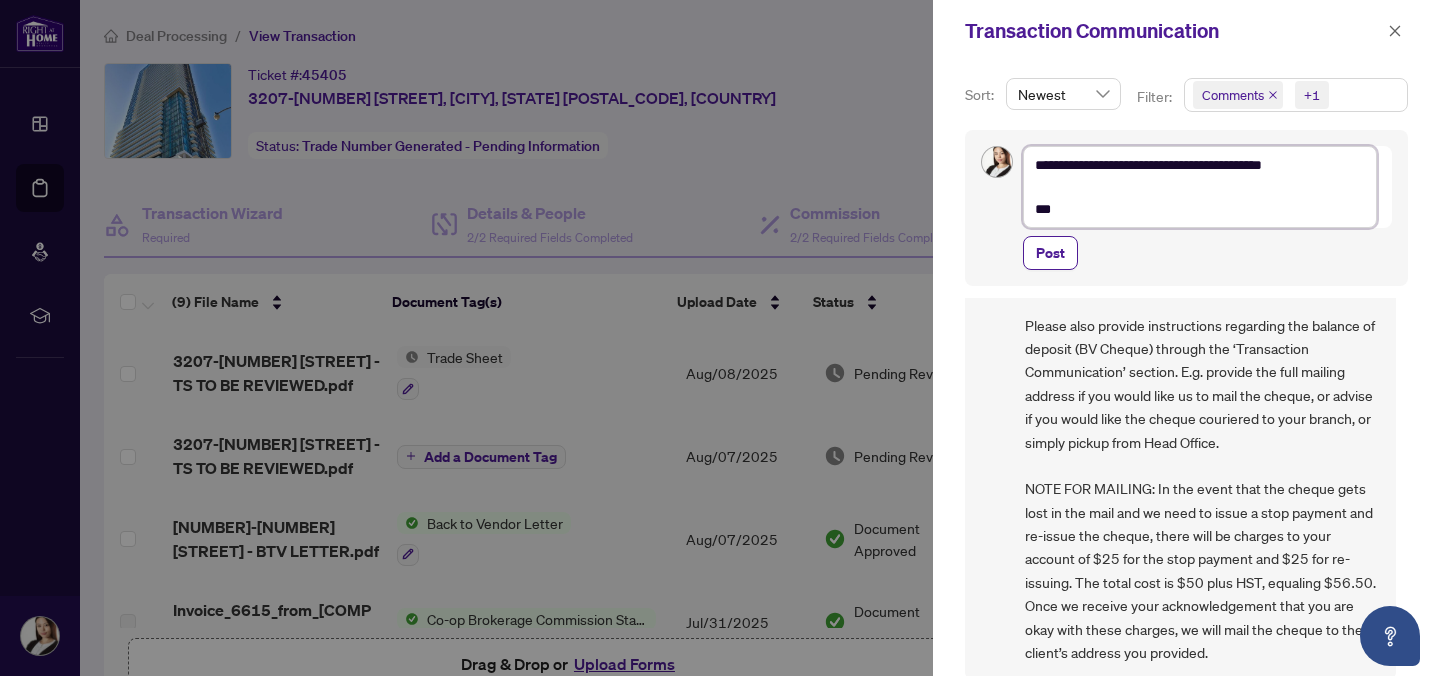type on "**********" 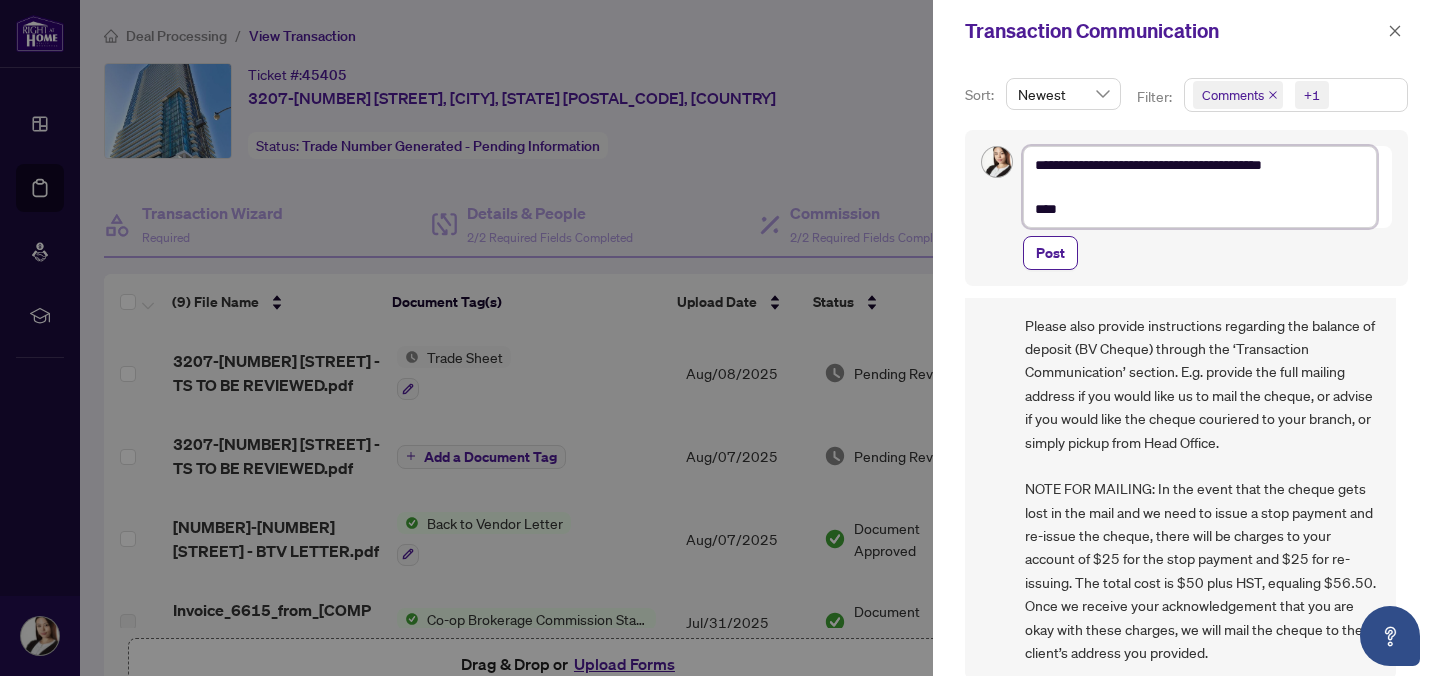 type on "**********" 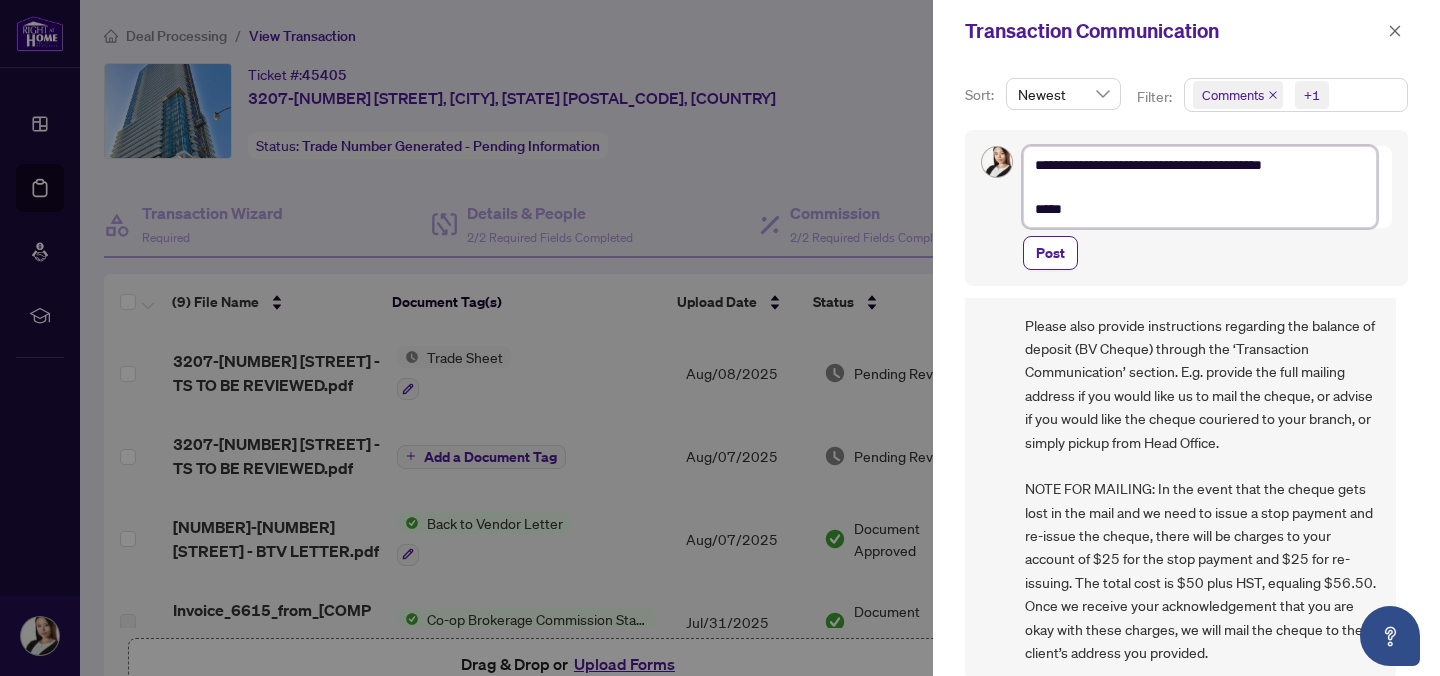 type on "**********" 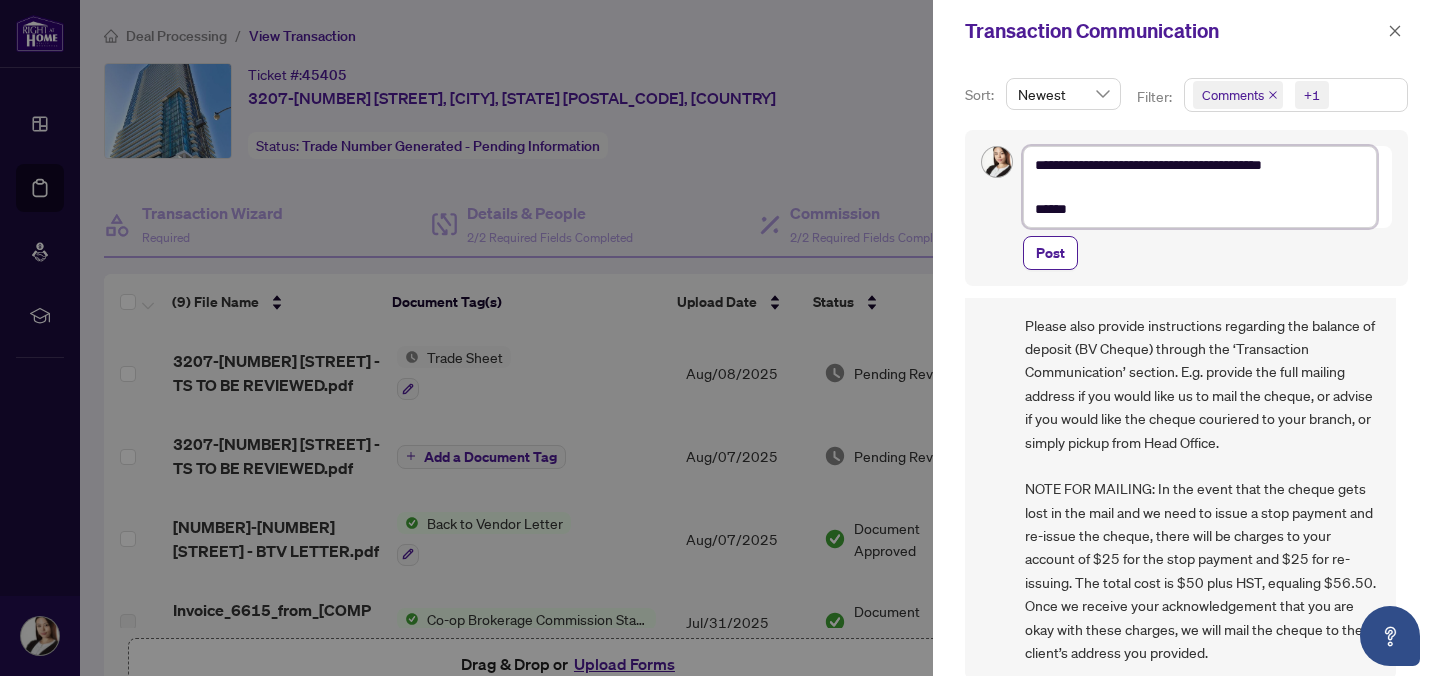type on "**********" 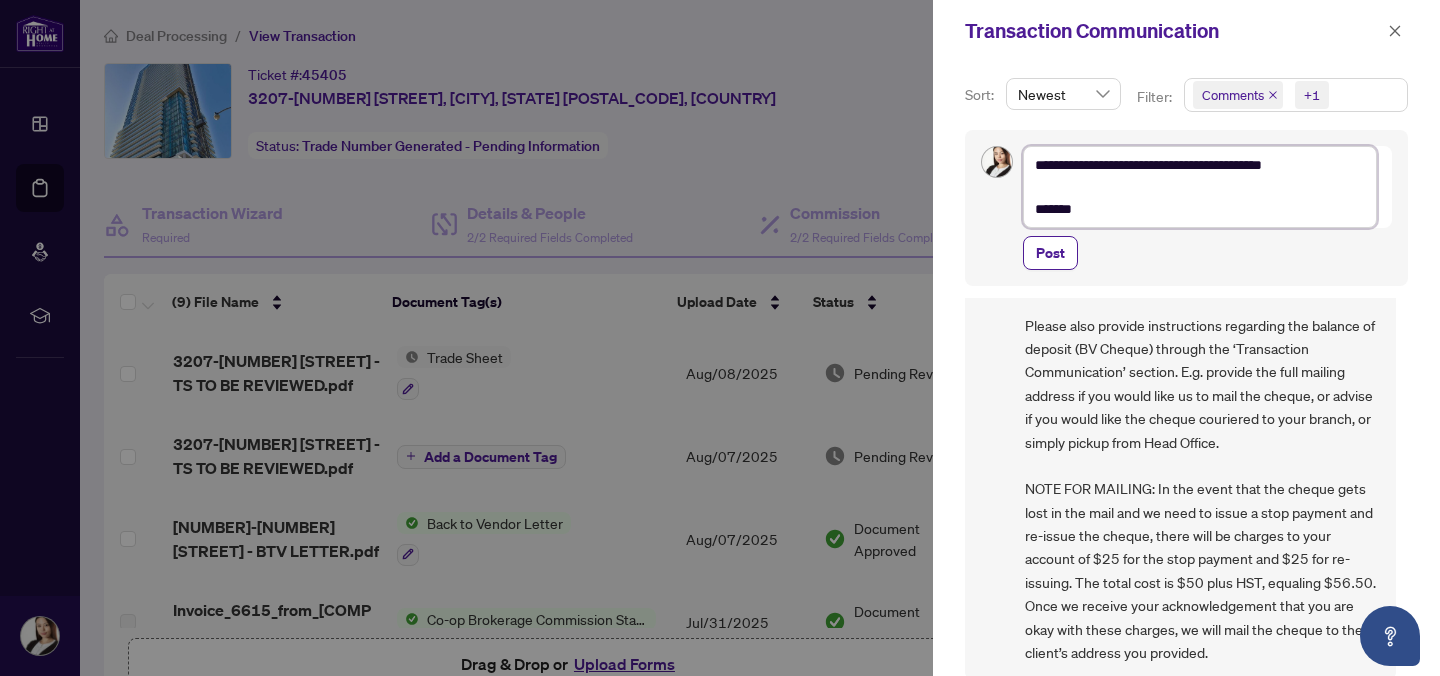 type on "**********" 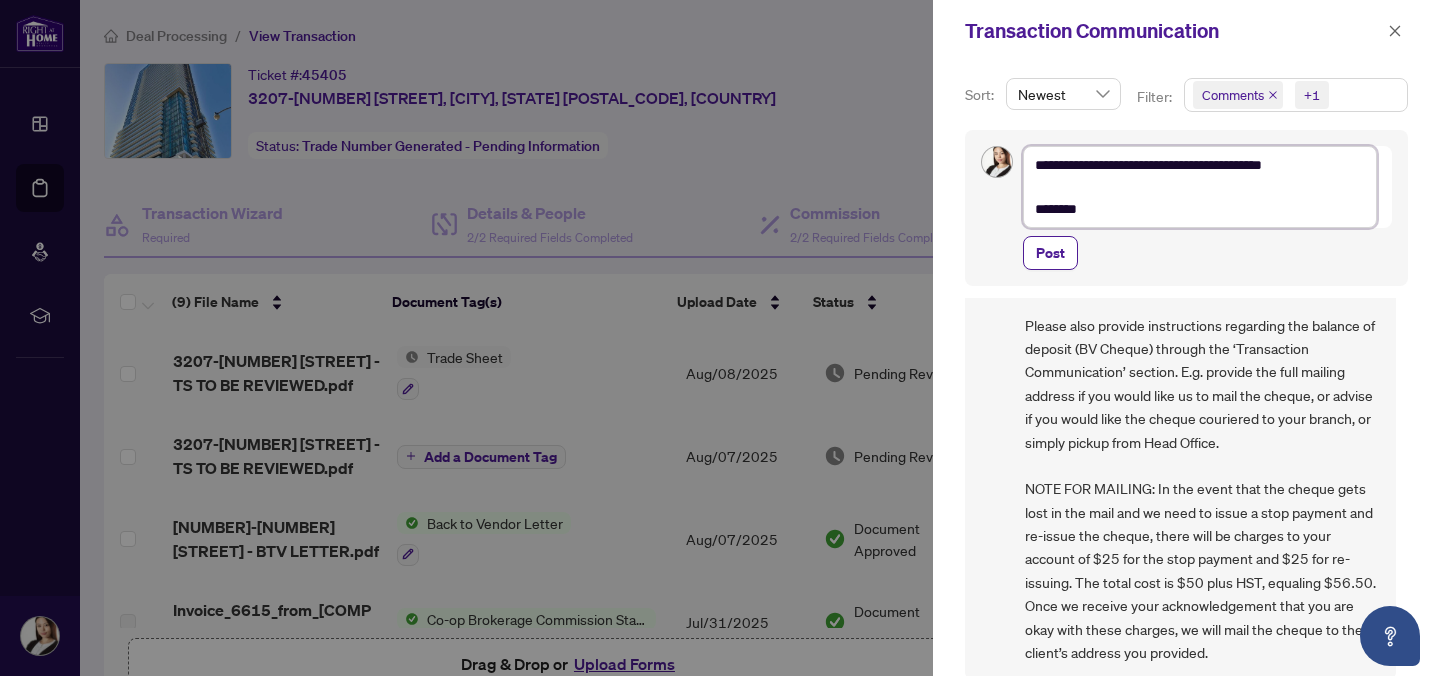 type on "**********" 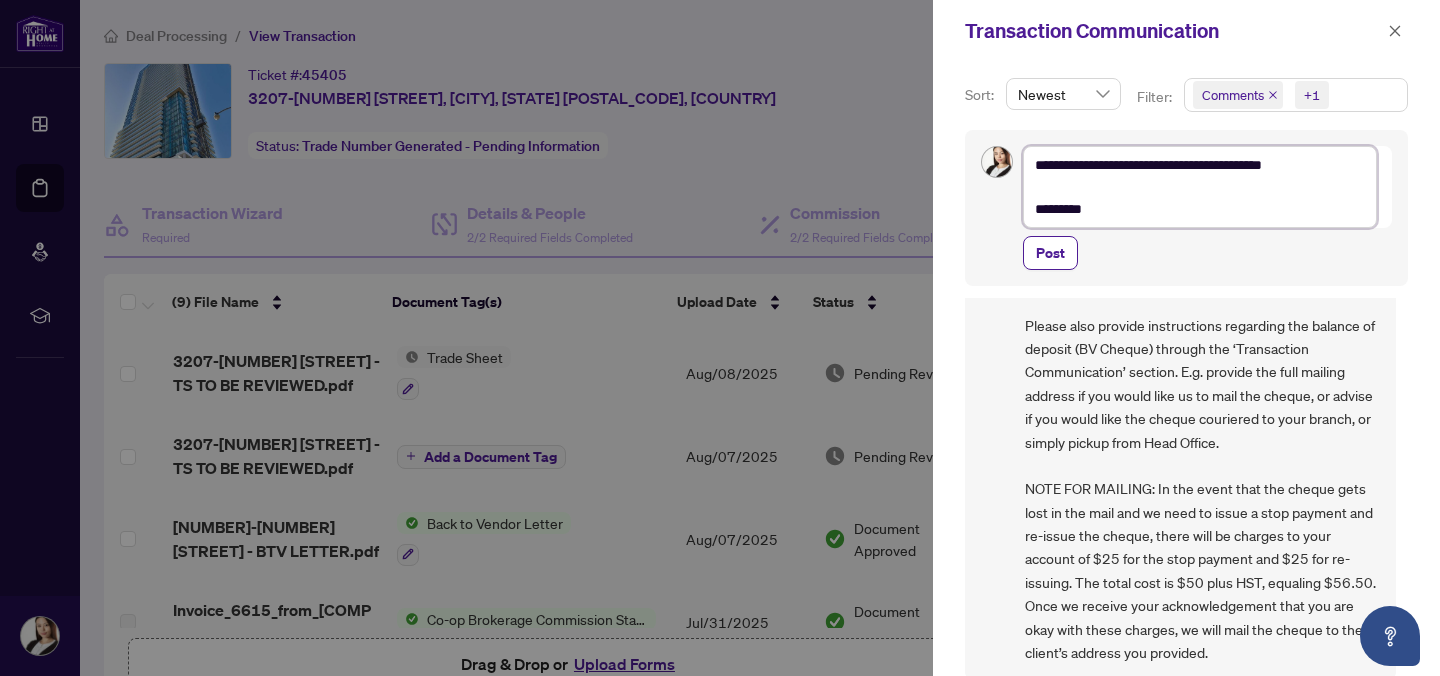 type on "**********" 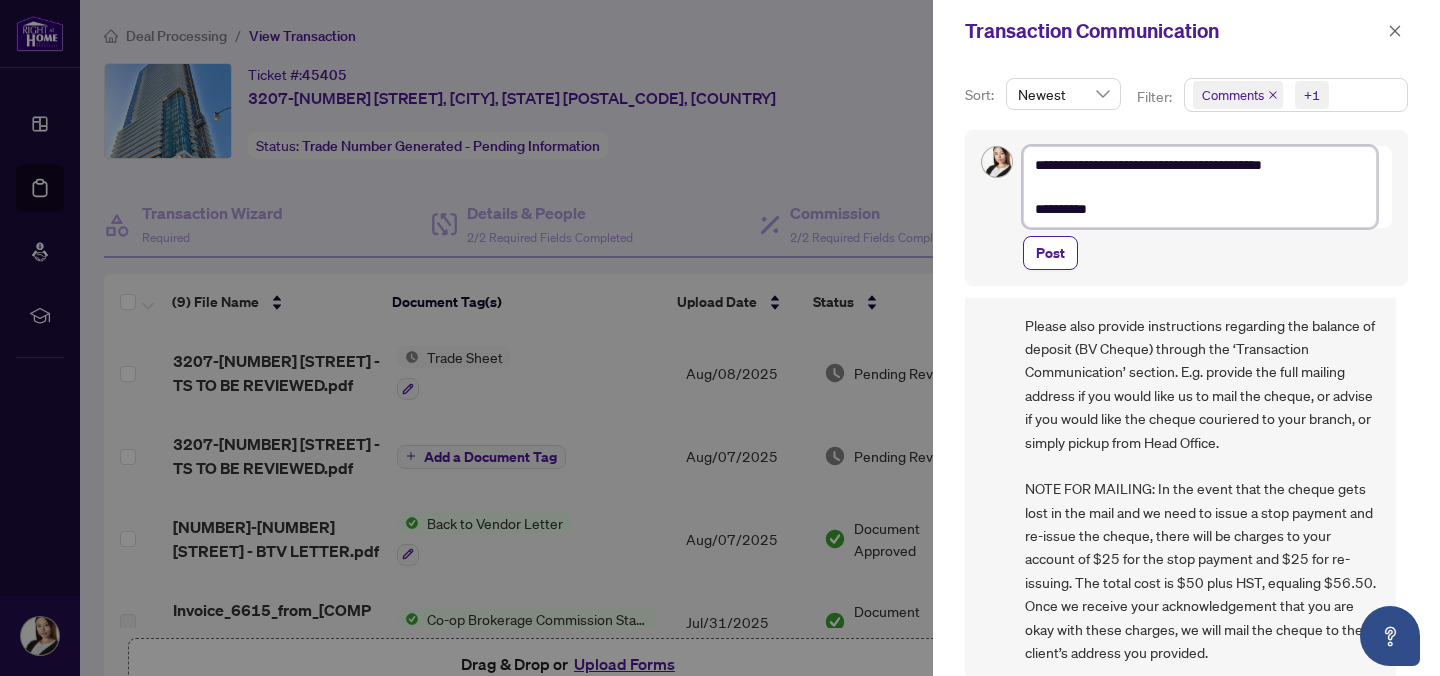 type on "**********" 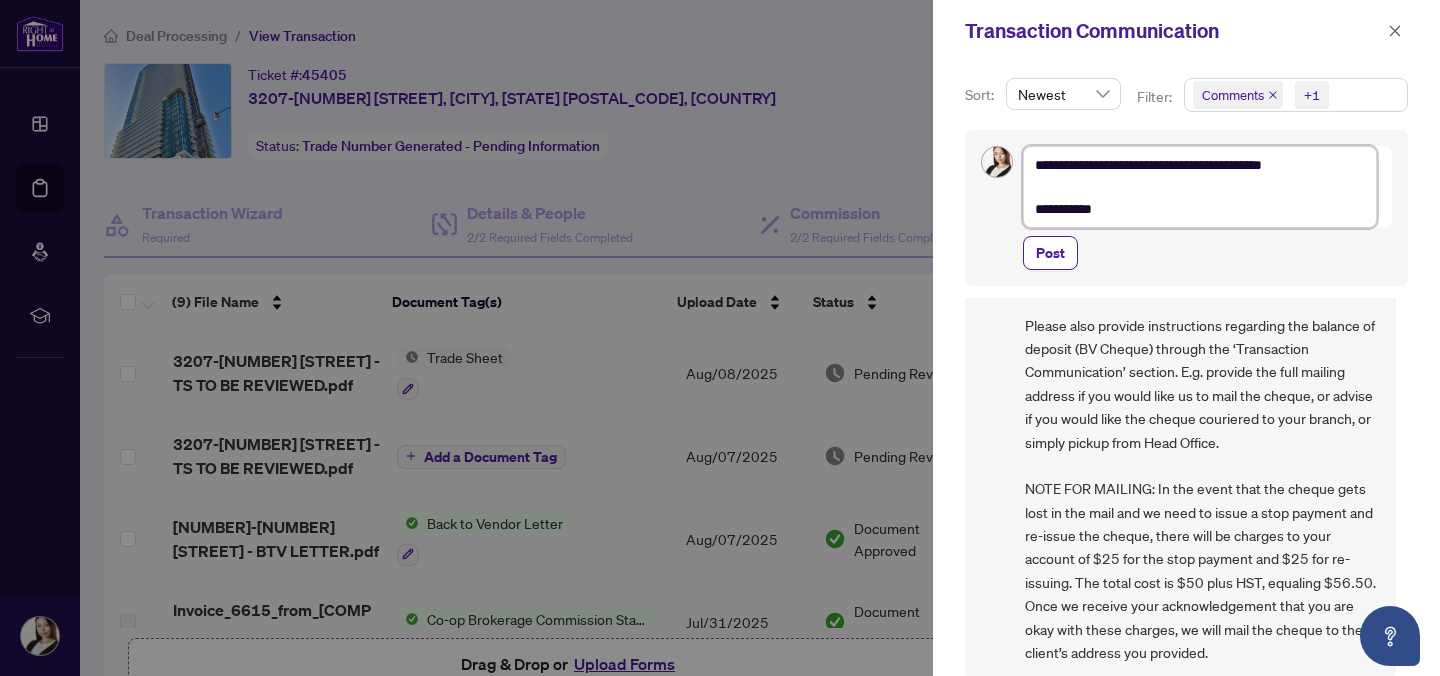 type on "**********" 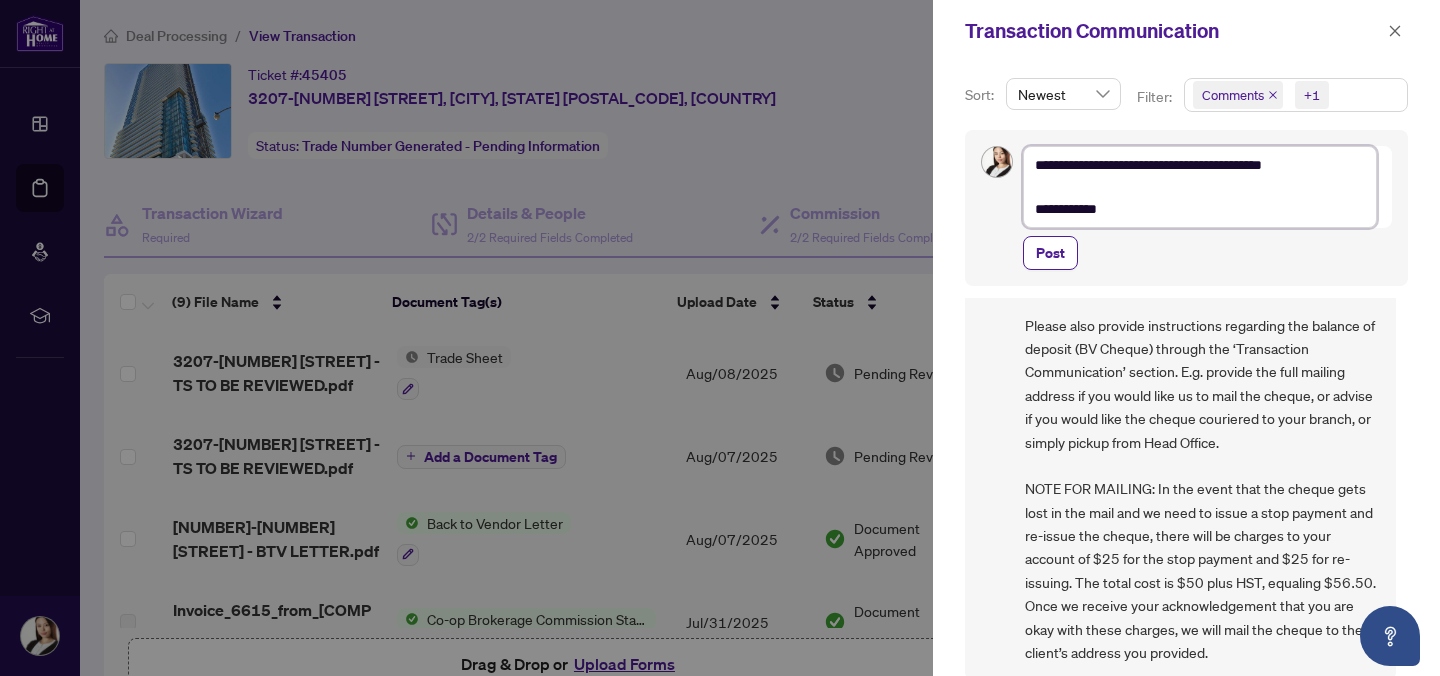 type on "**********" 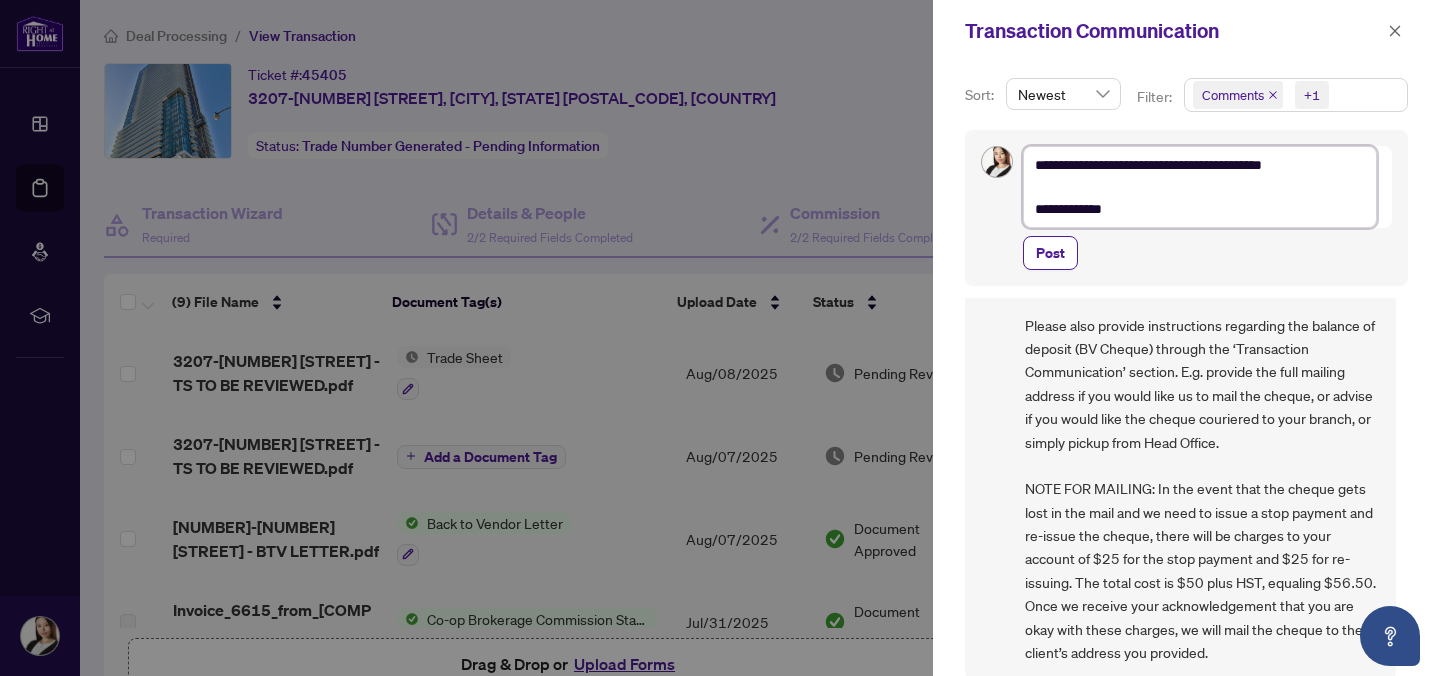 type on "**********" 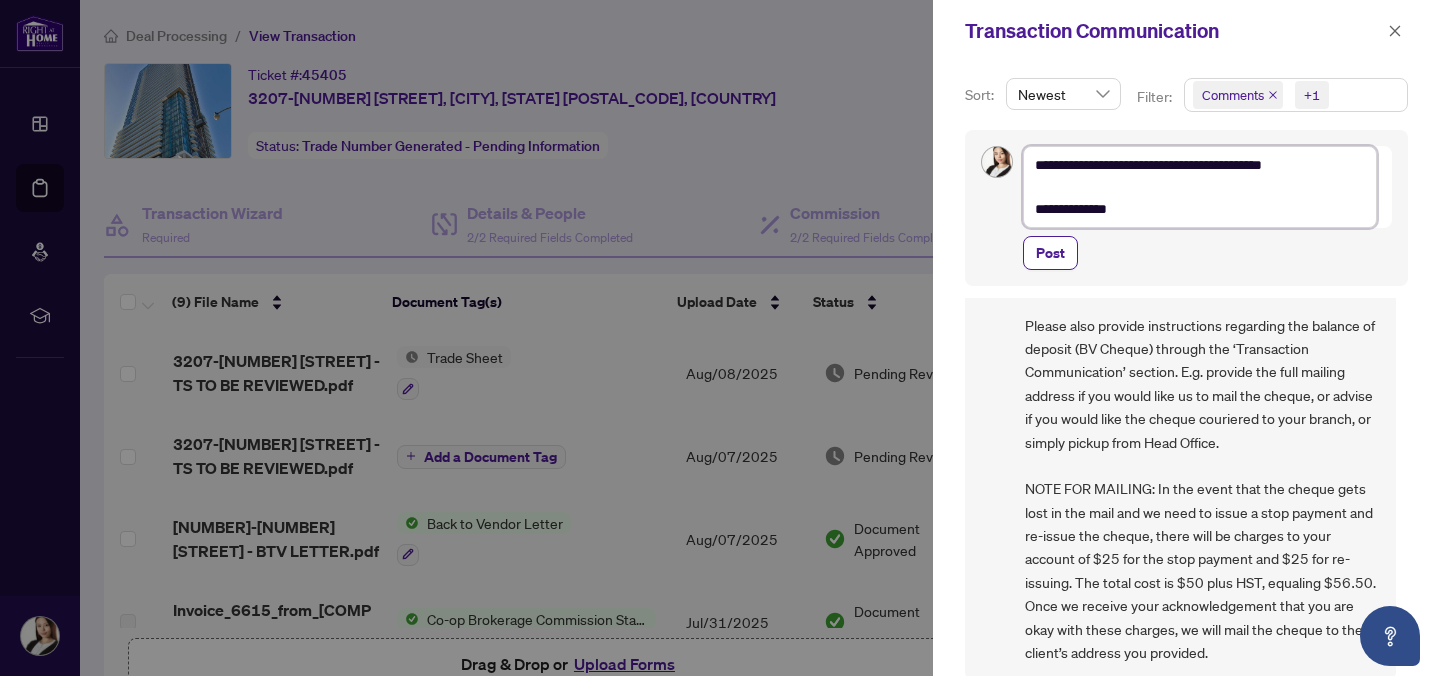 type on "**********" 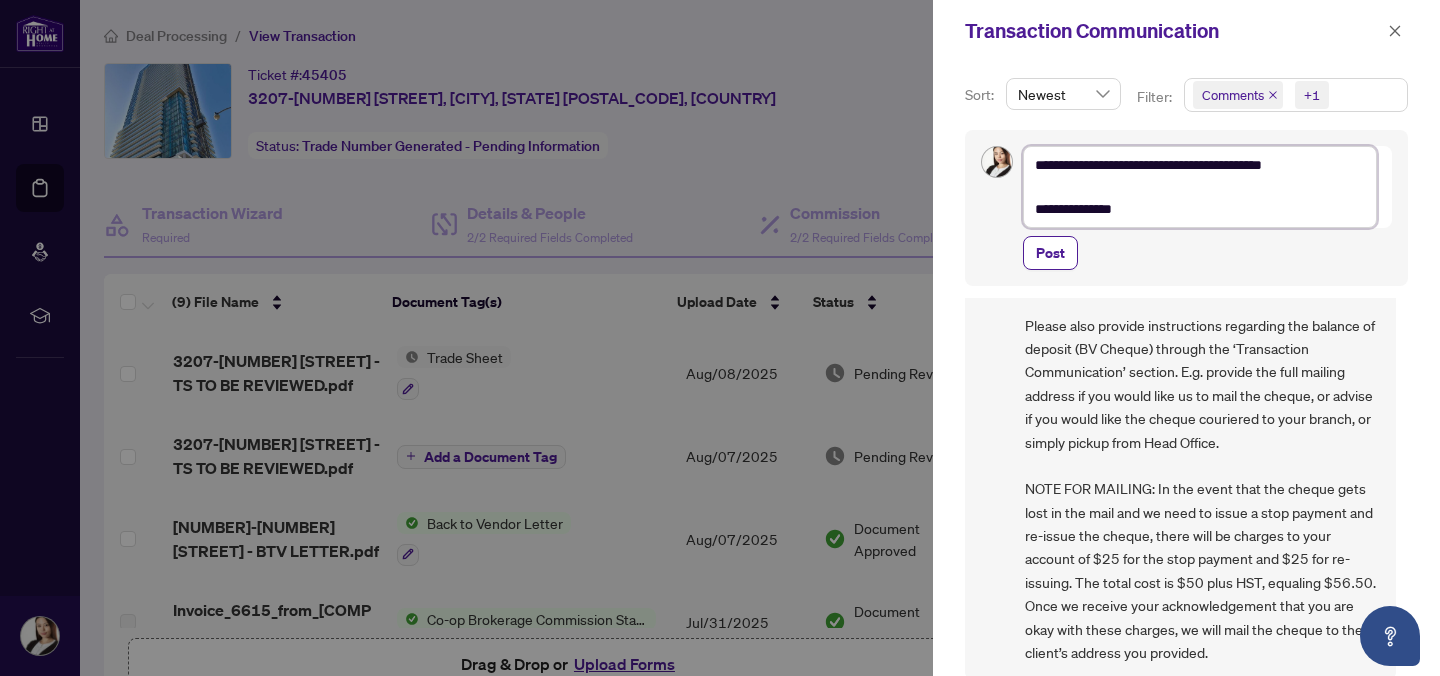 type on "**********" 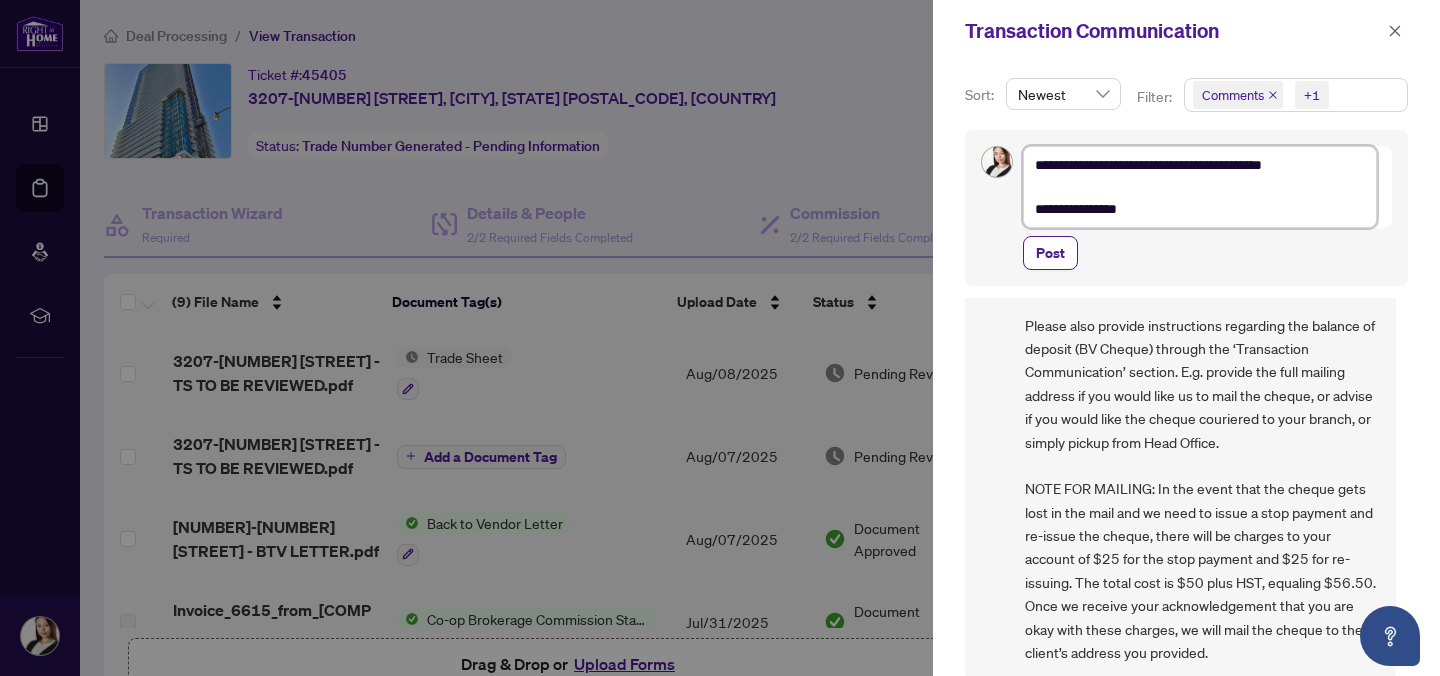 type on "**********" 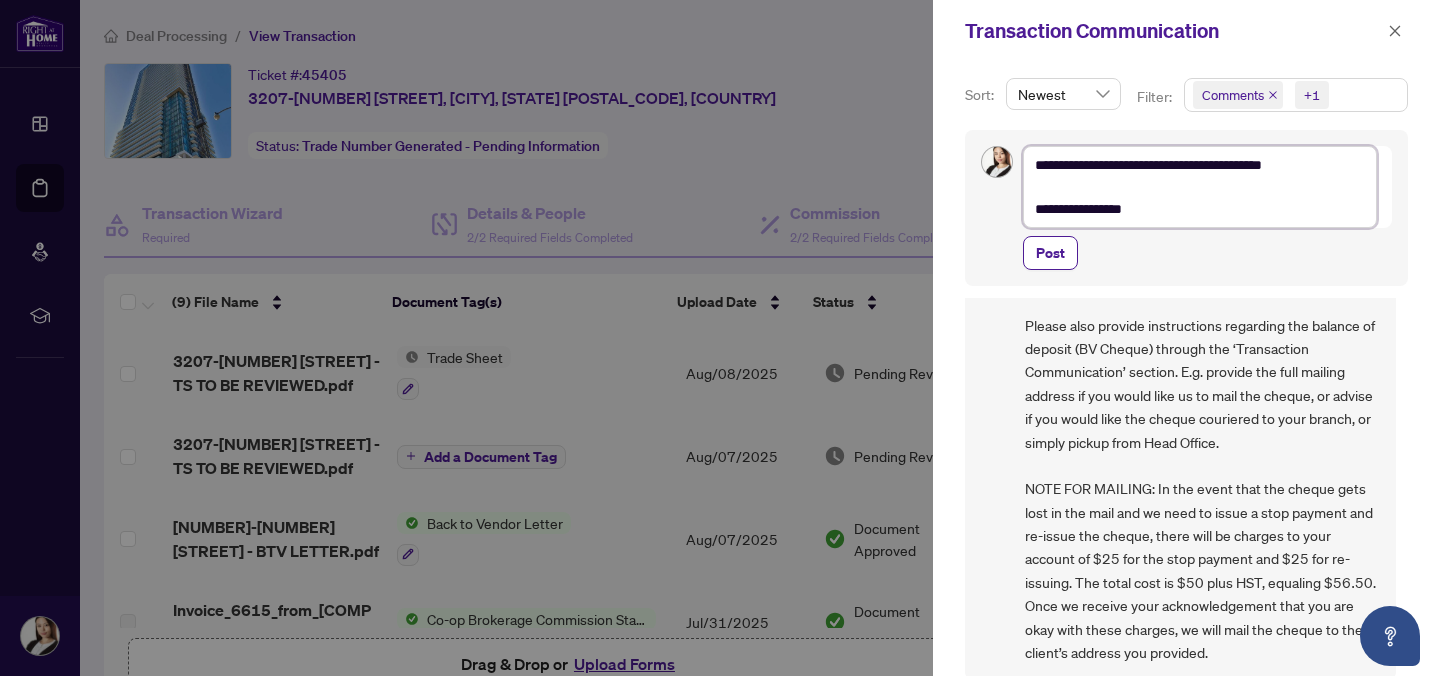 type on "**********" 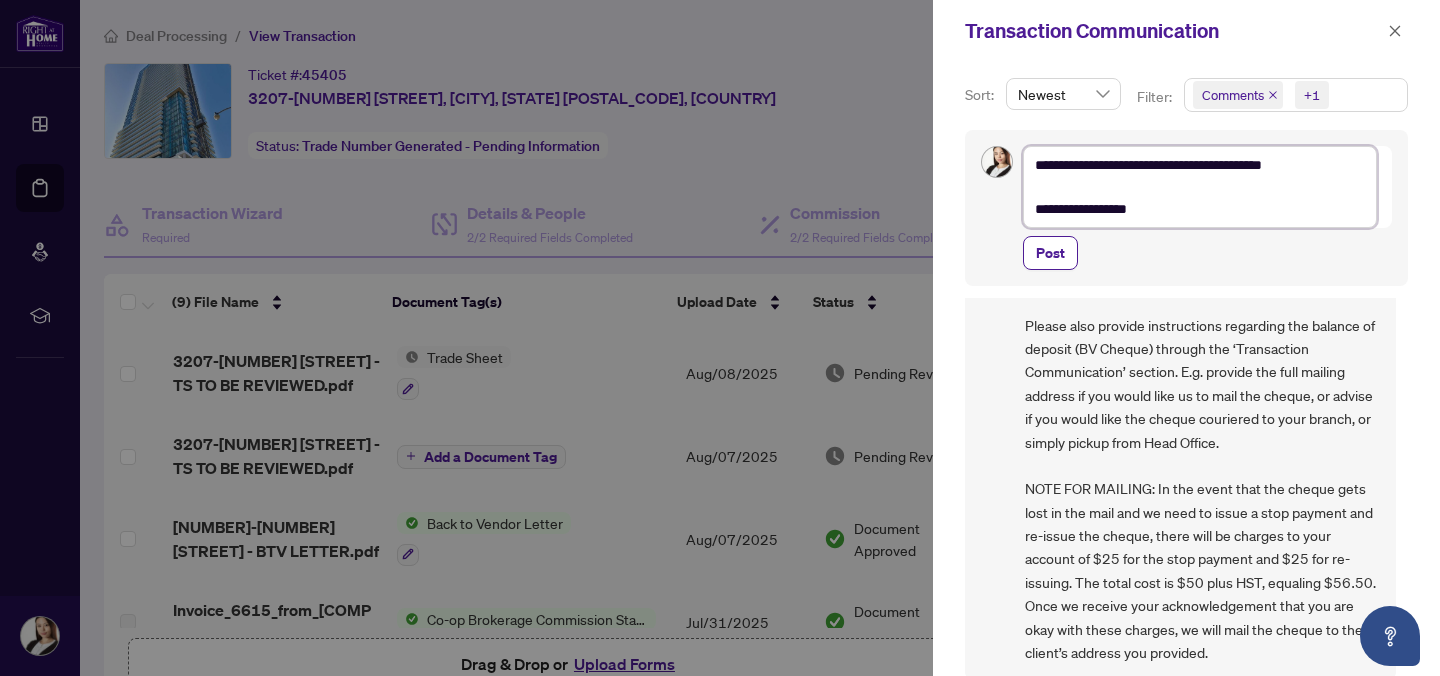 type on "**********" 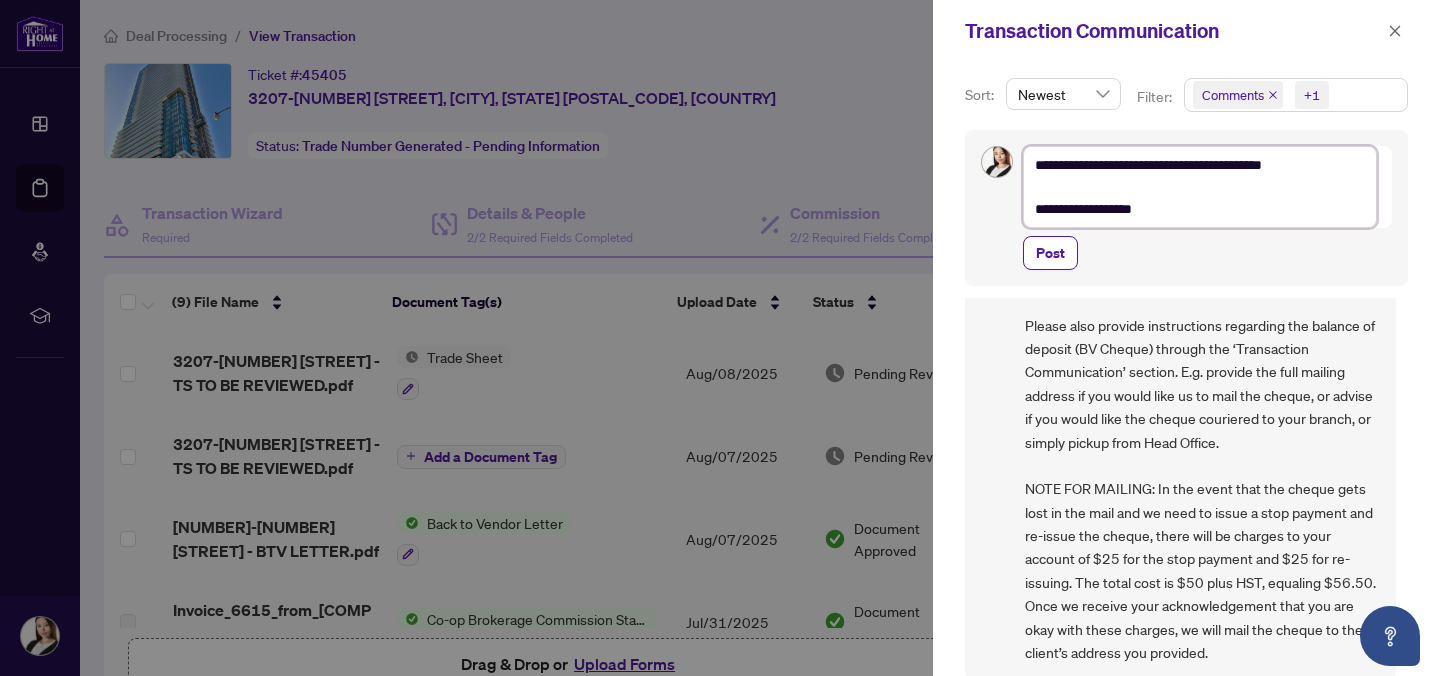 type on "**********" 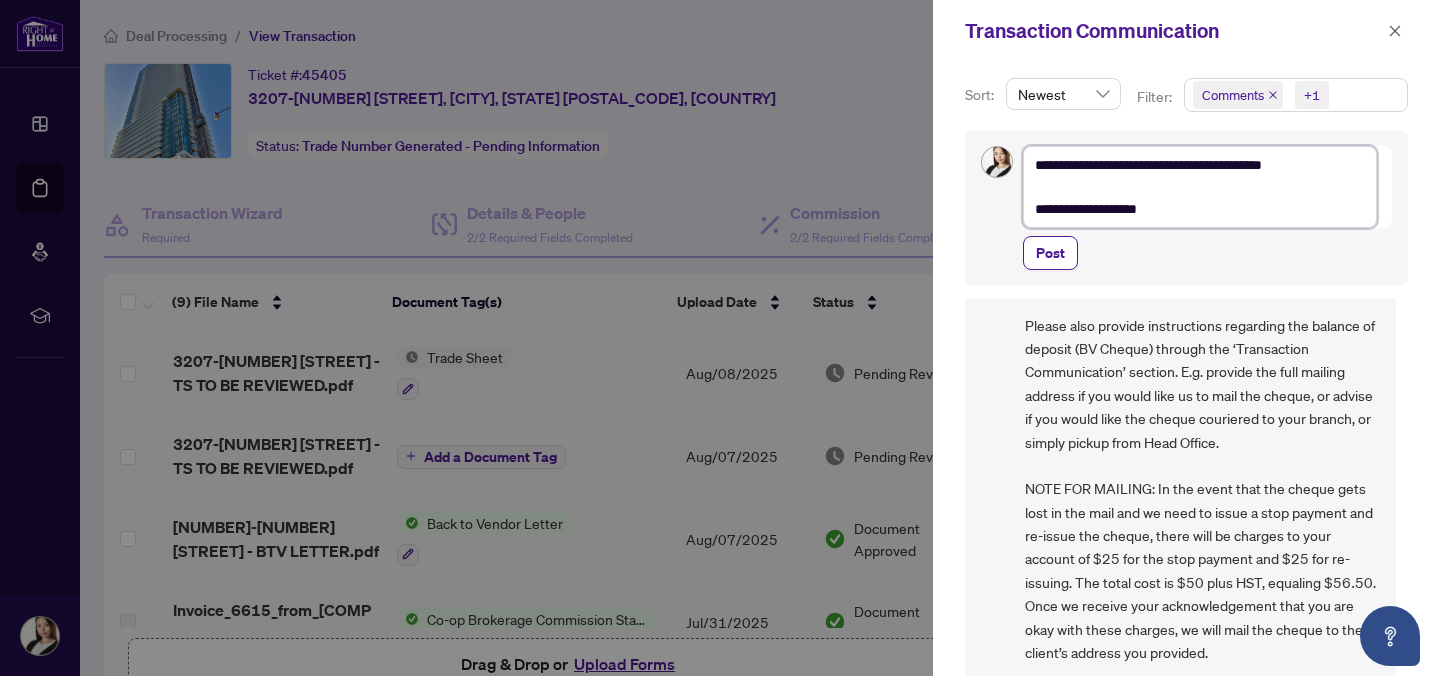 type on "**********" 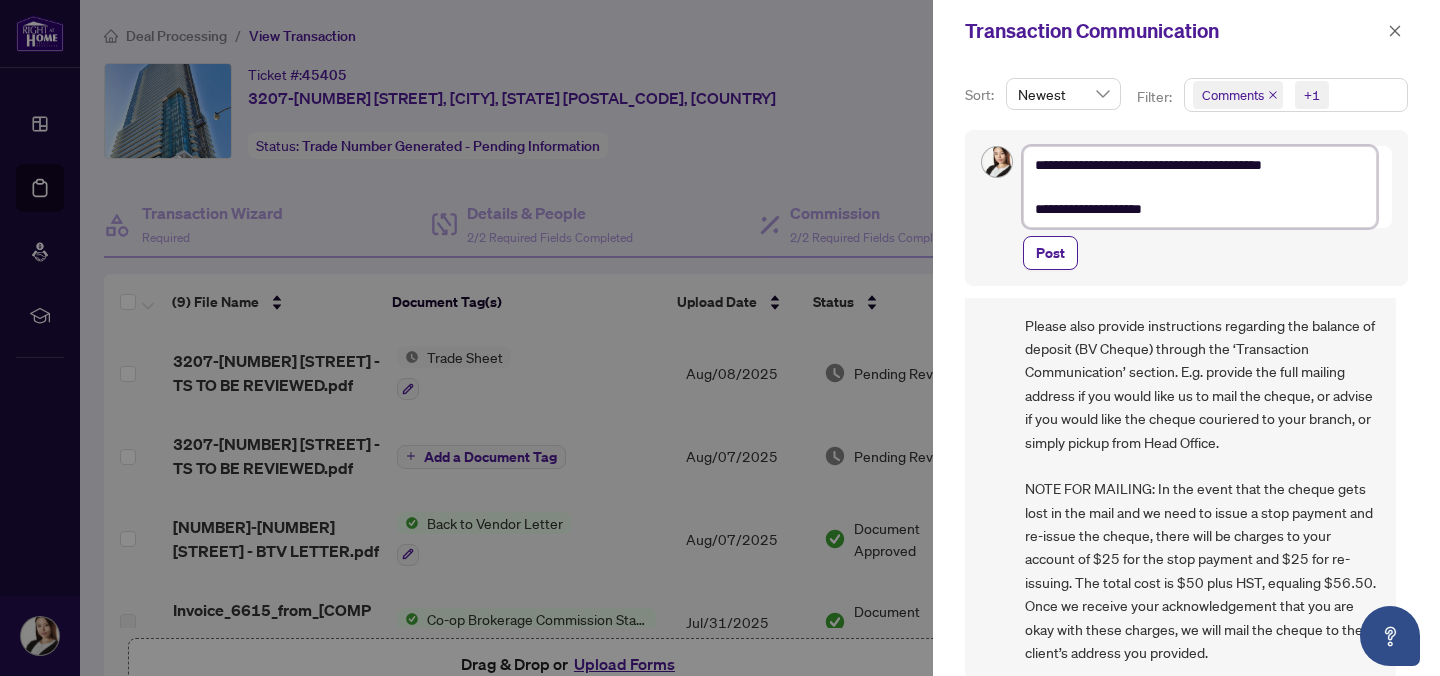 type on "**********" 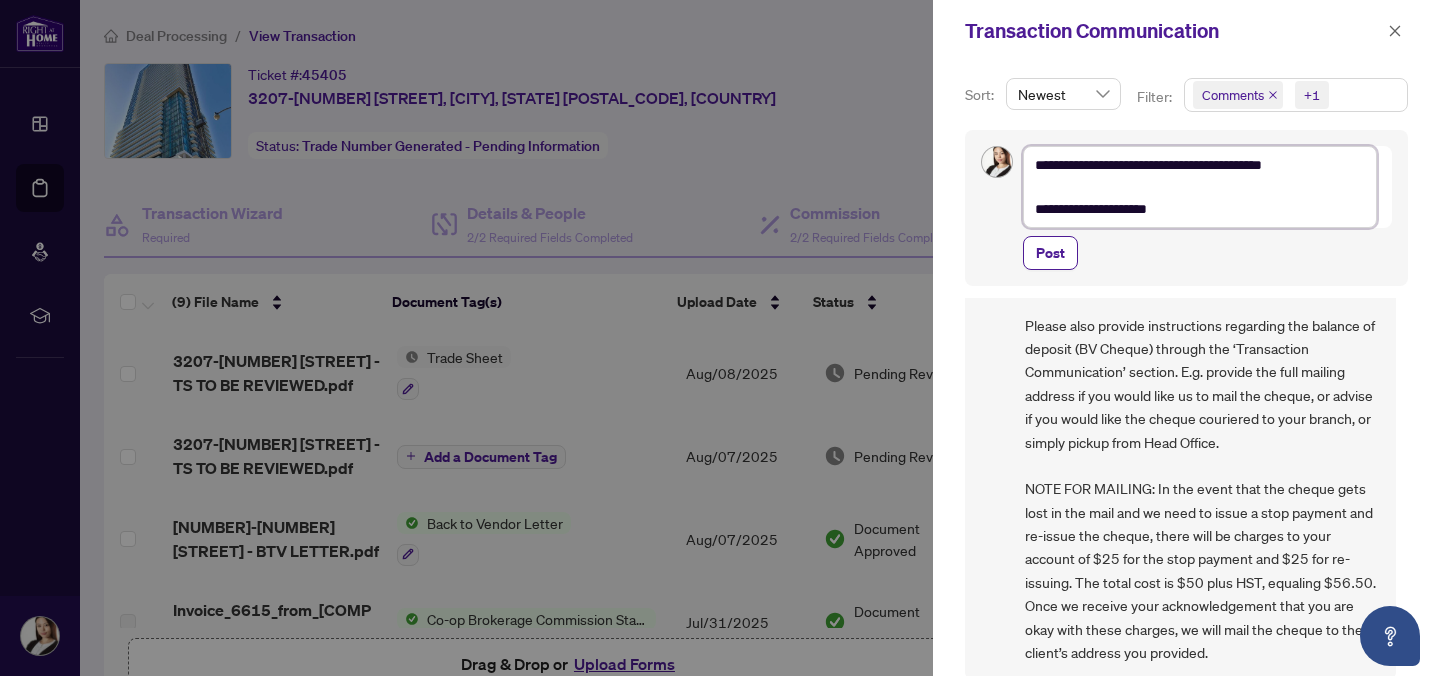 type on "**********" 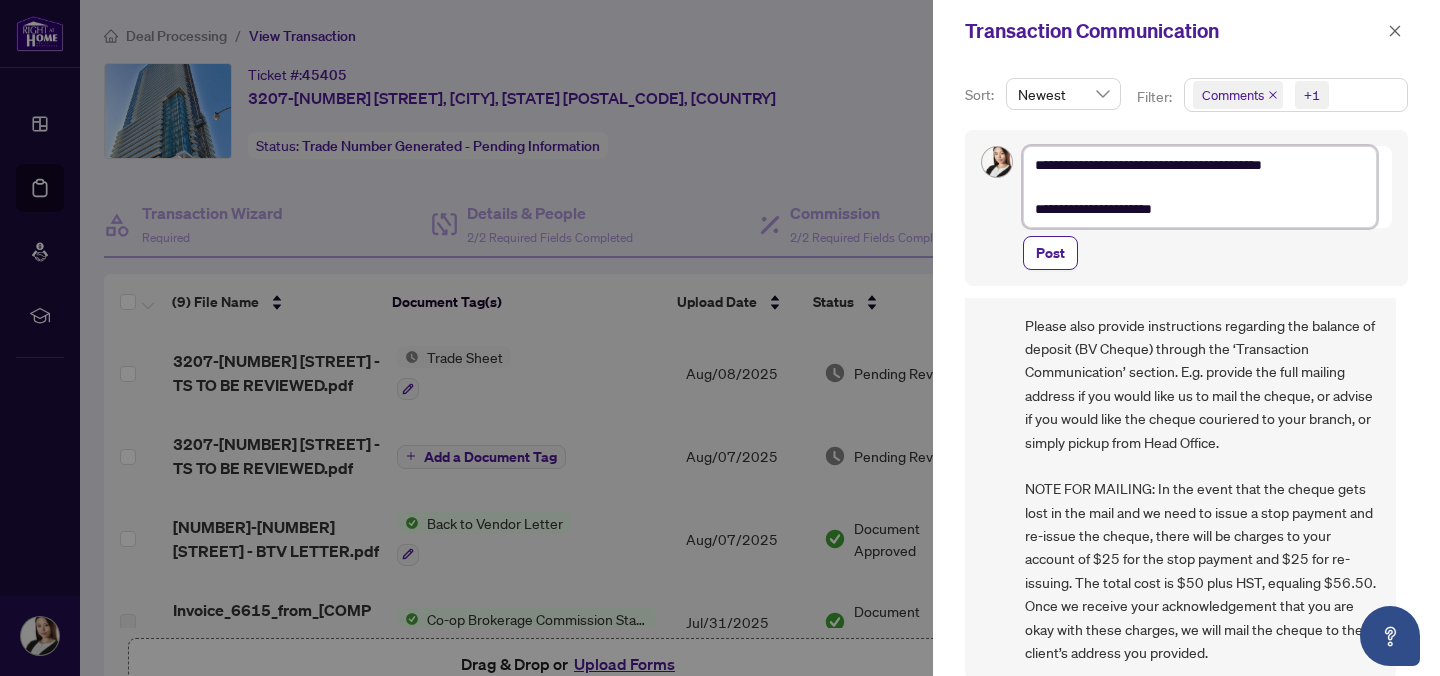 type on "**********" 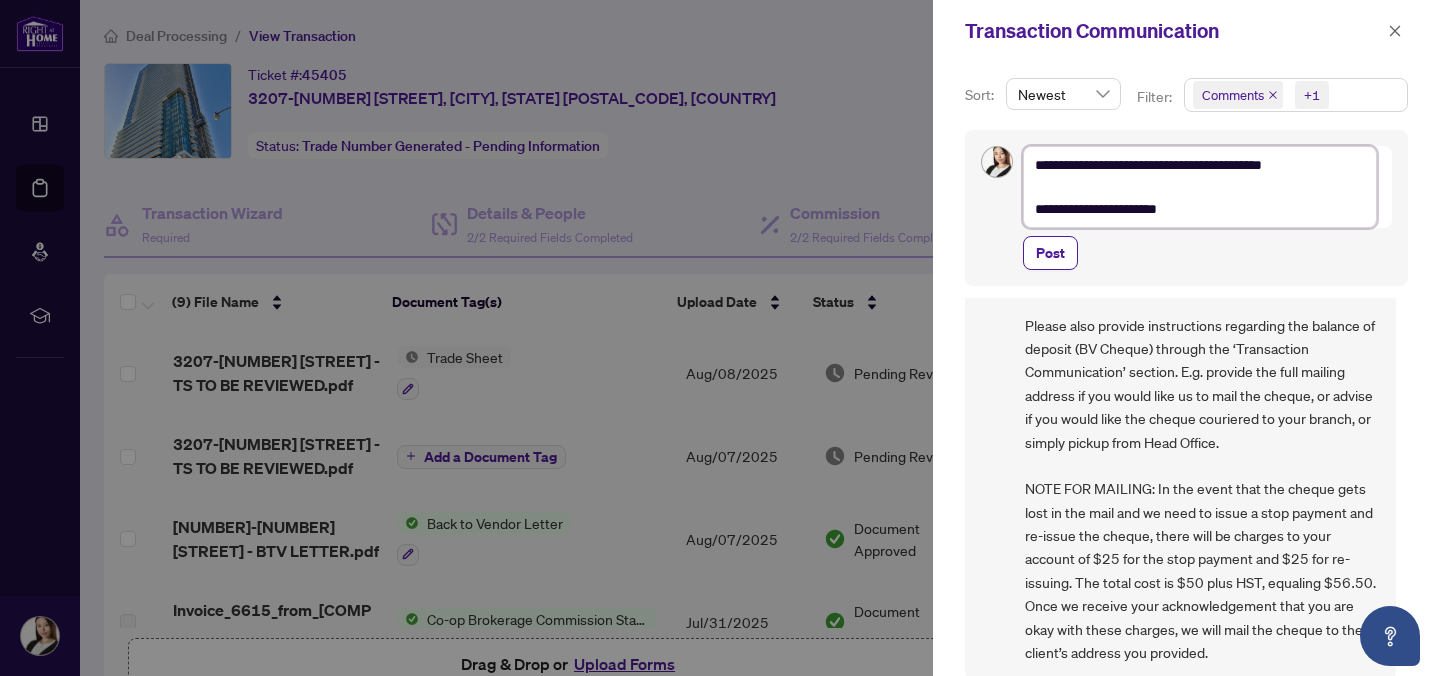 type on "**********" 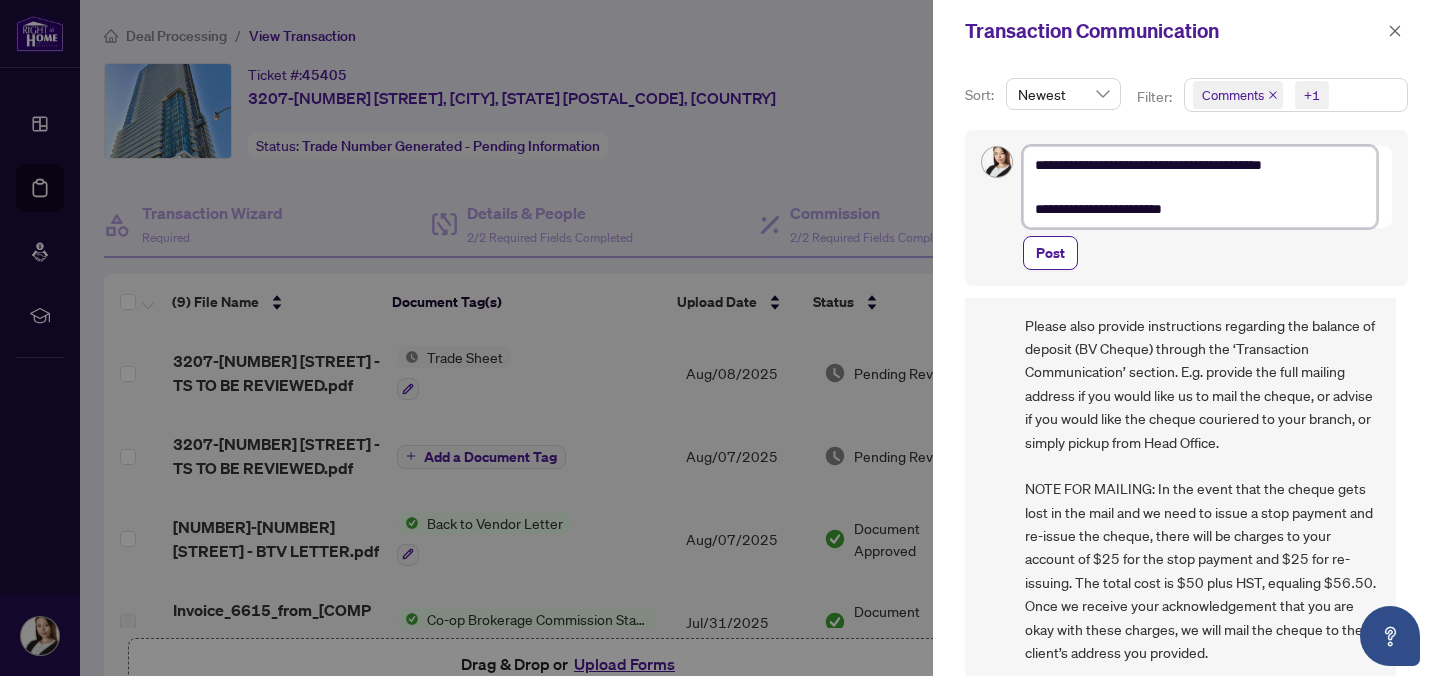 type on "**********" 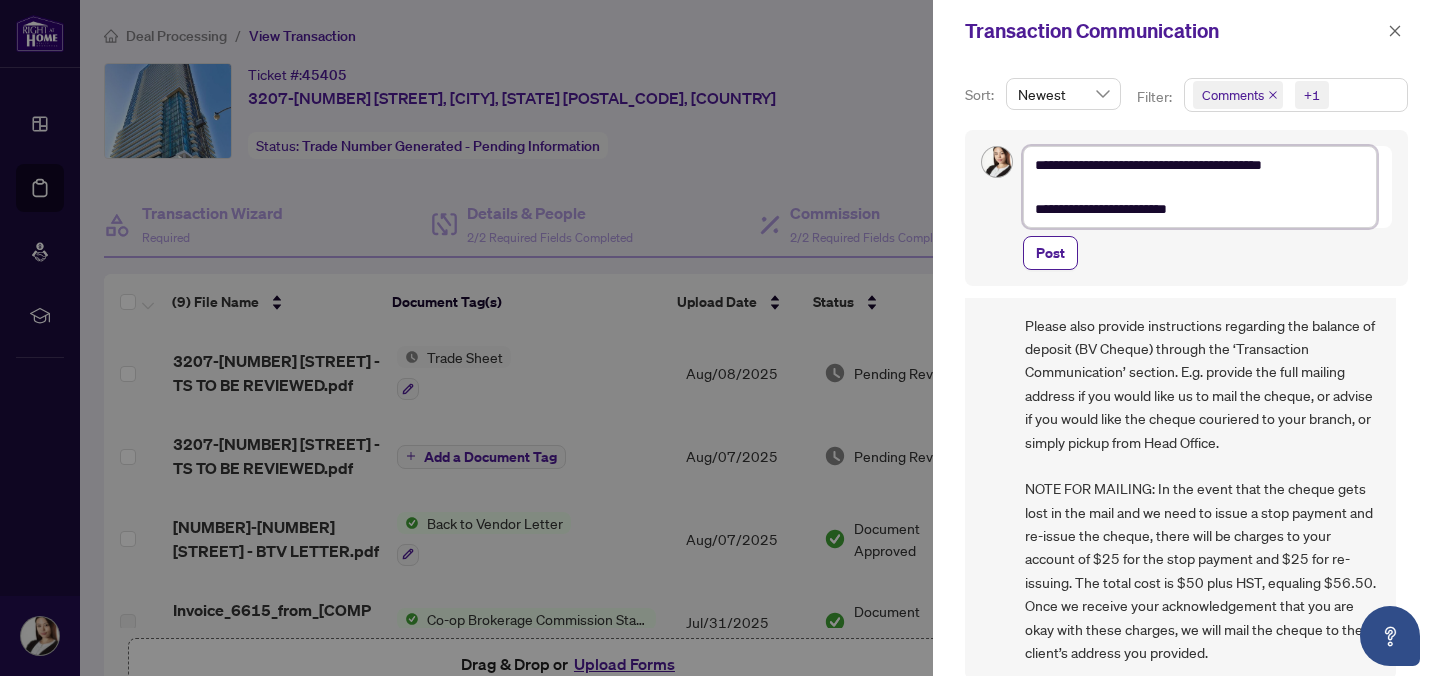 type on "**********" 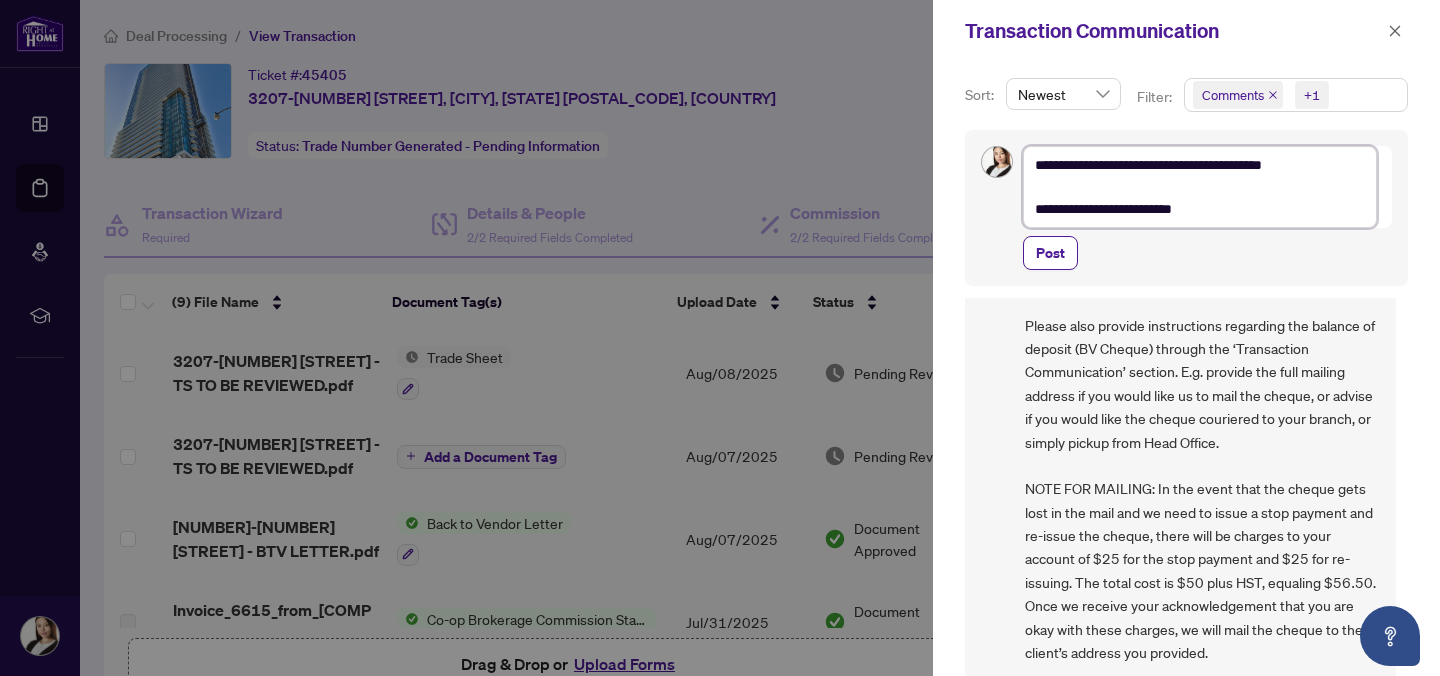 type on "**********" 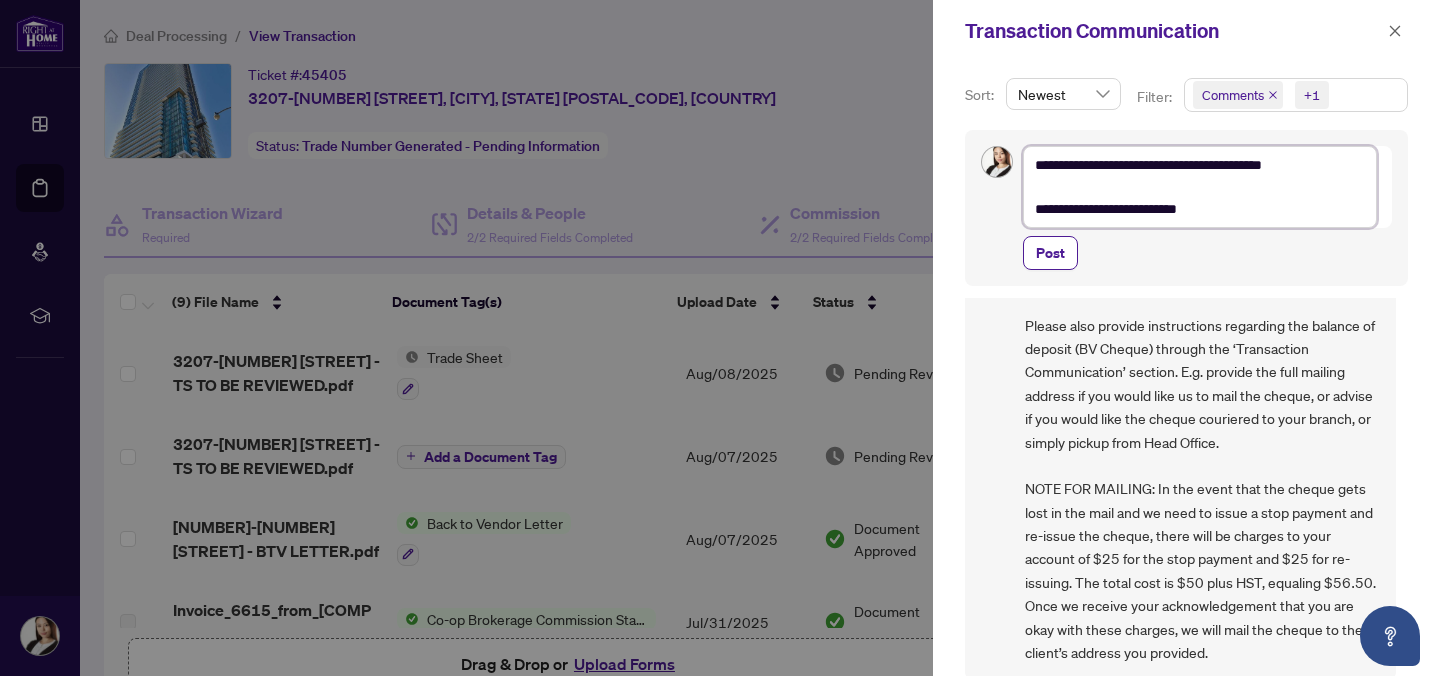 type on "**********" 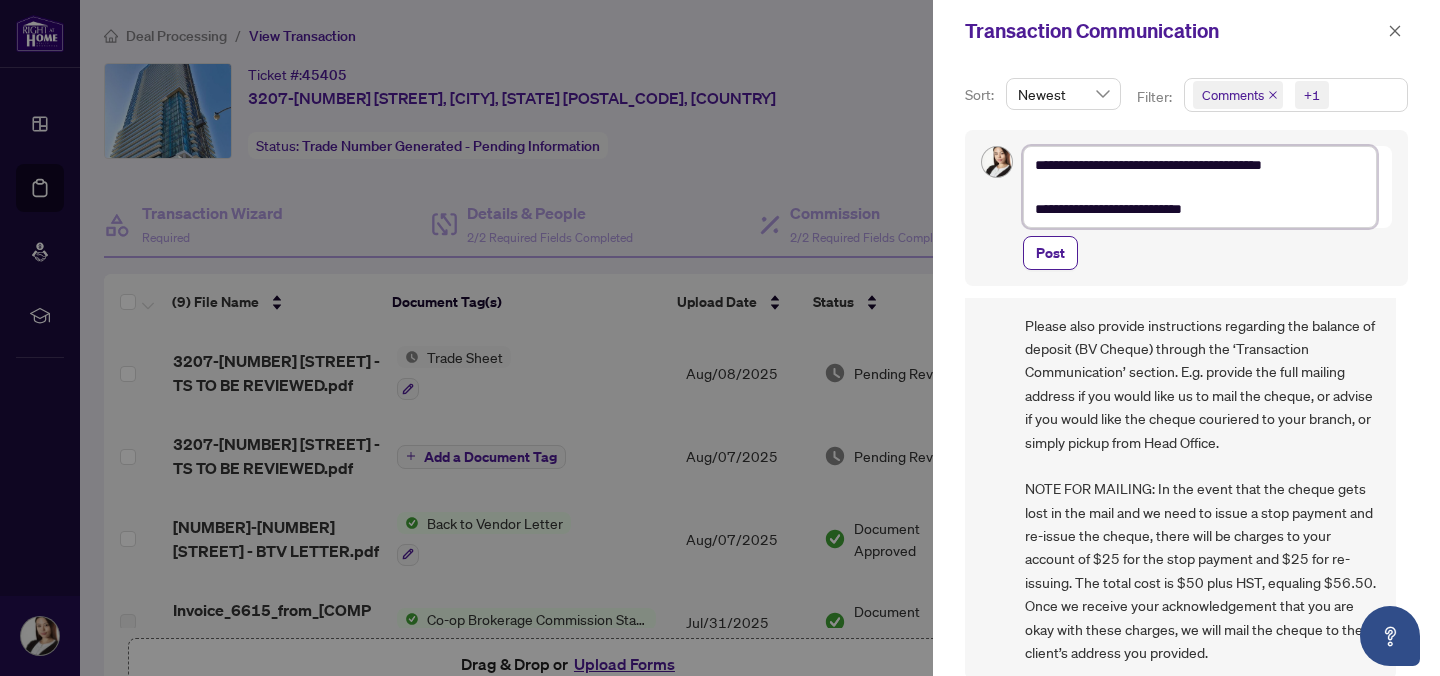 type on "**********" 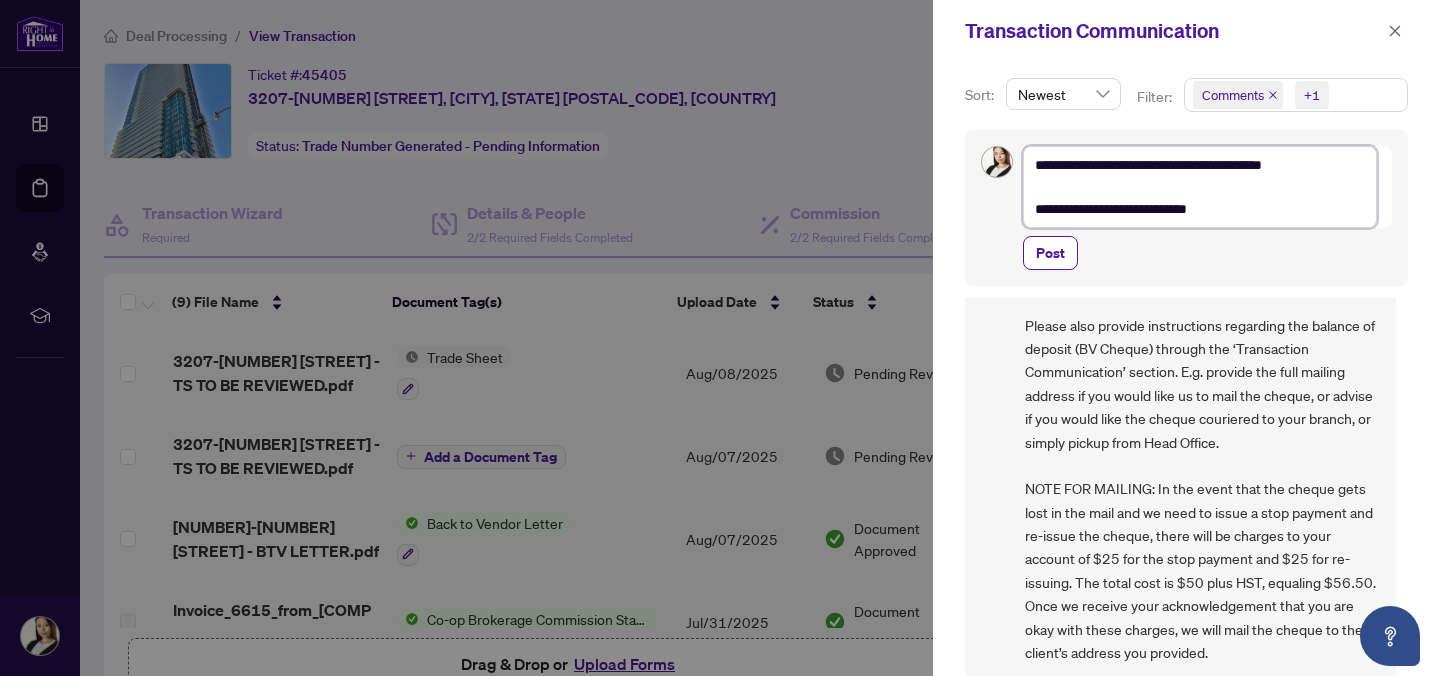 type on "**********" 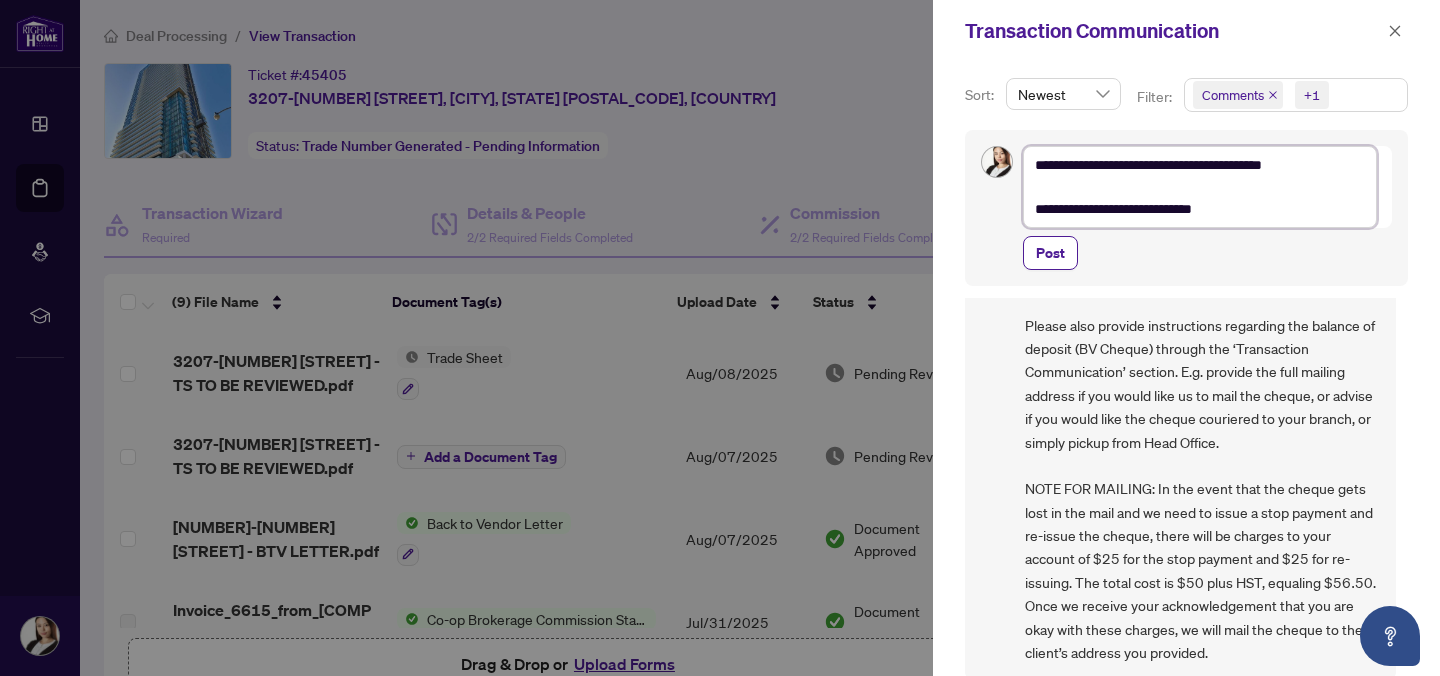 type on "**********" 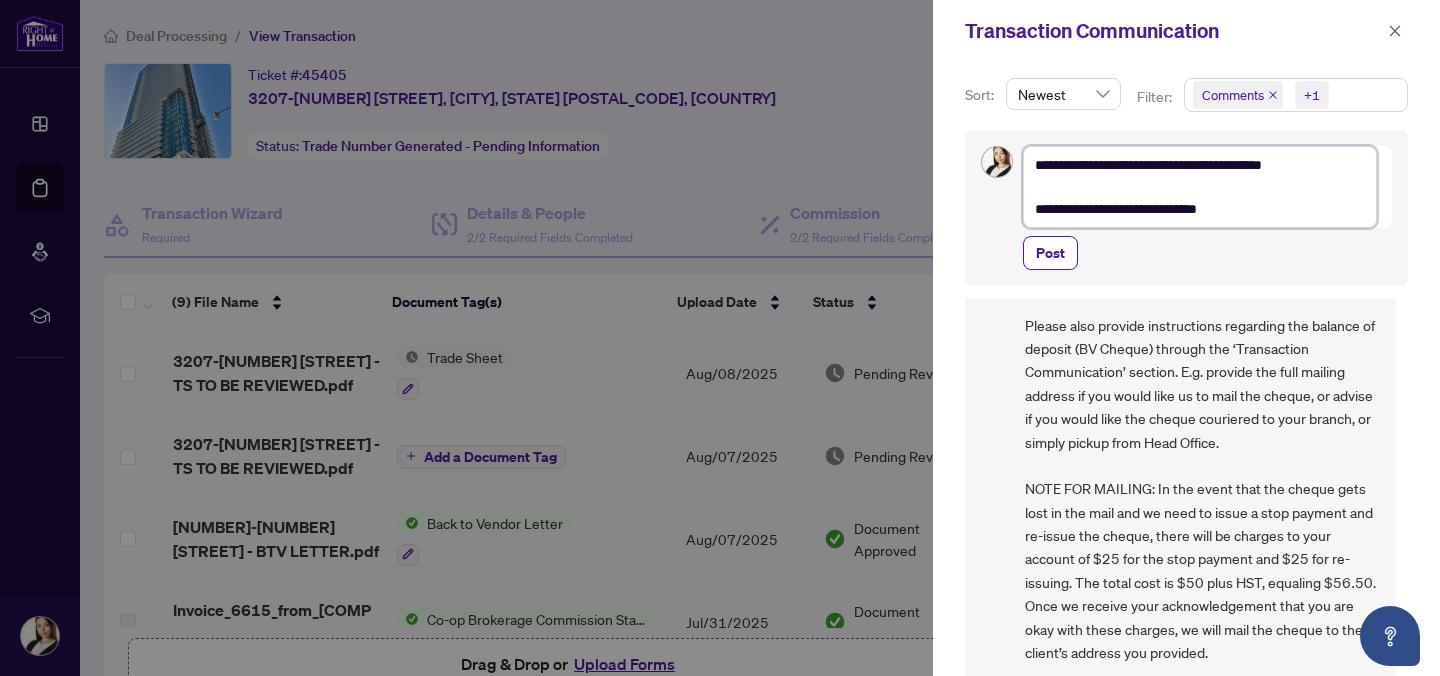 type on "**********" 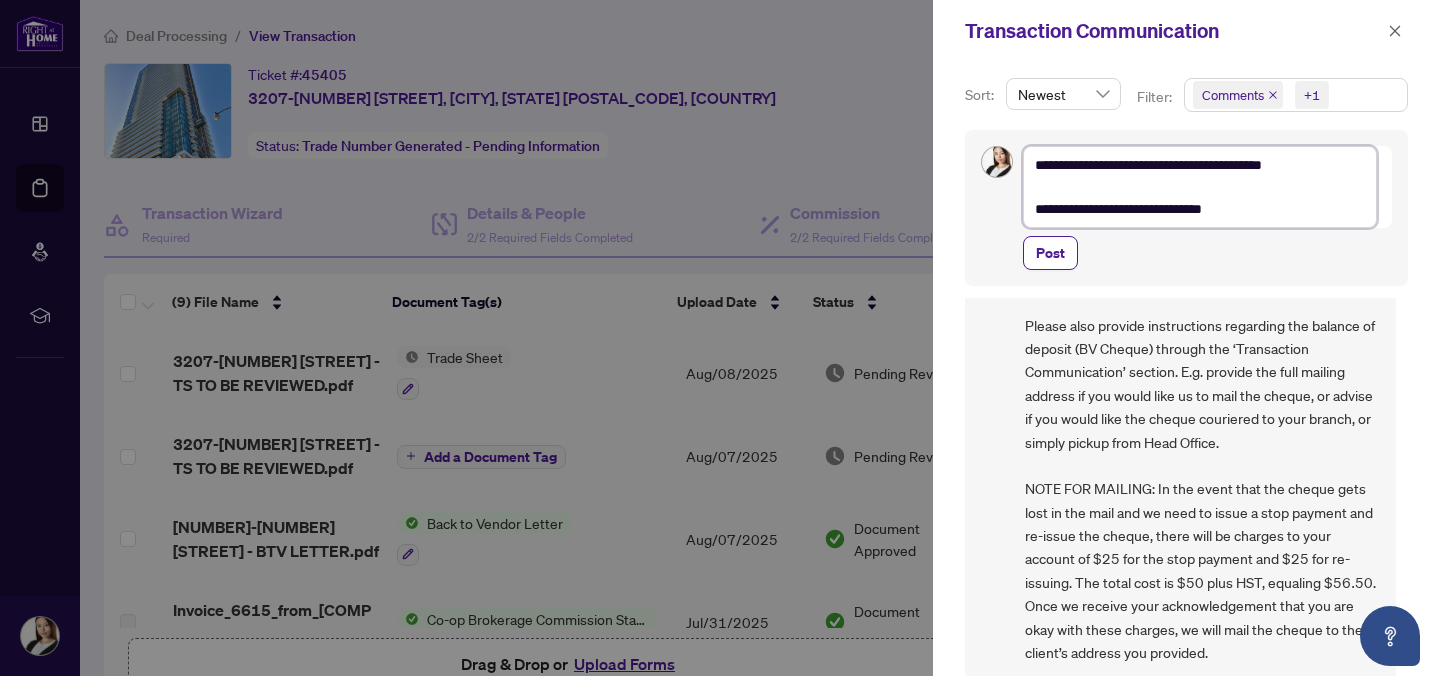 type on "**********" 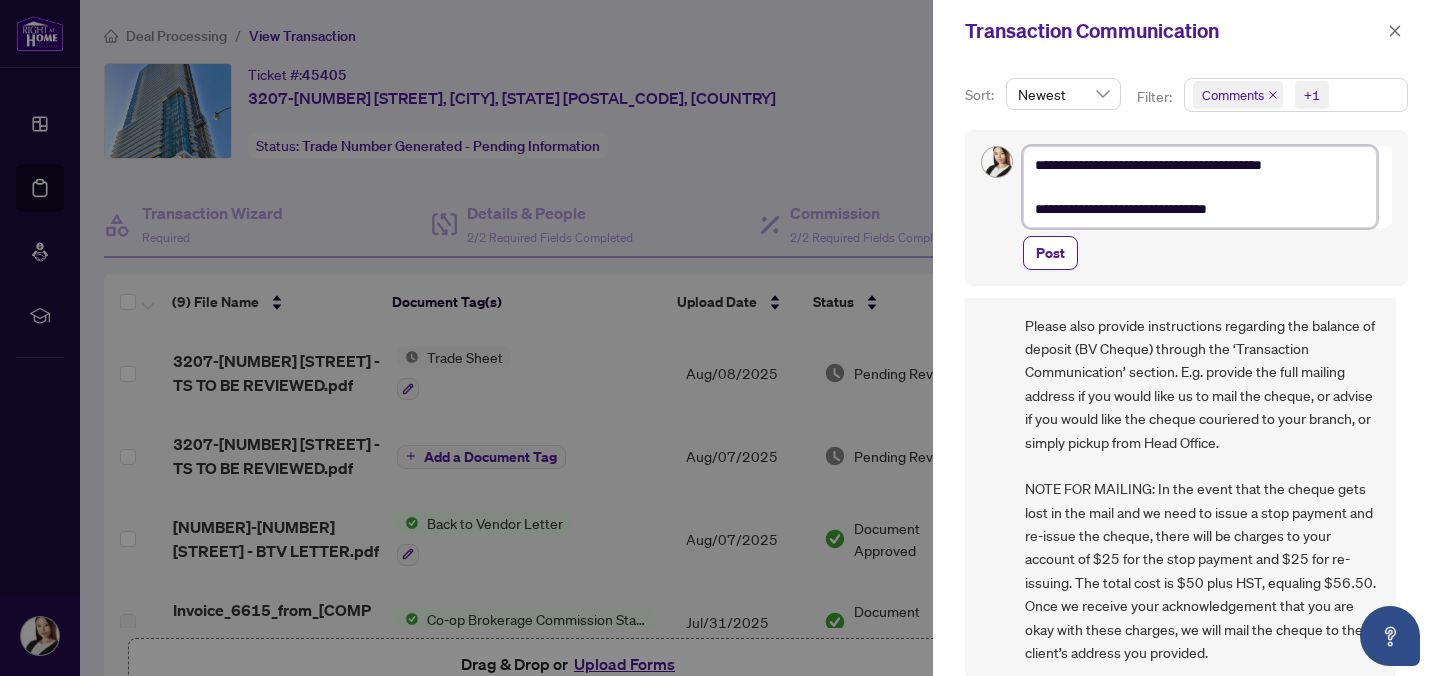 type on "**********" 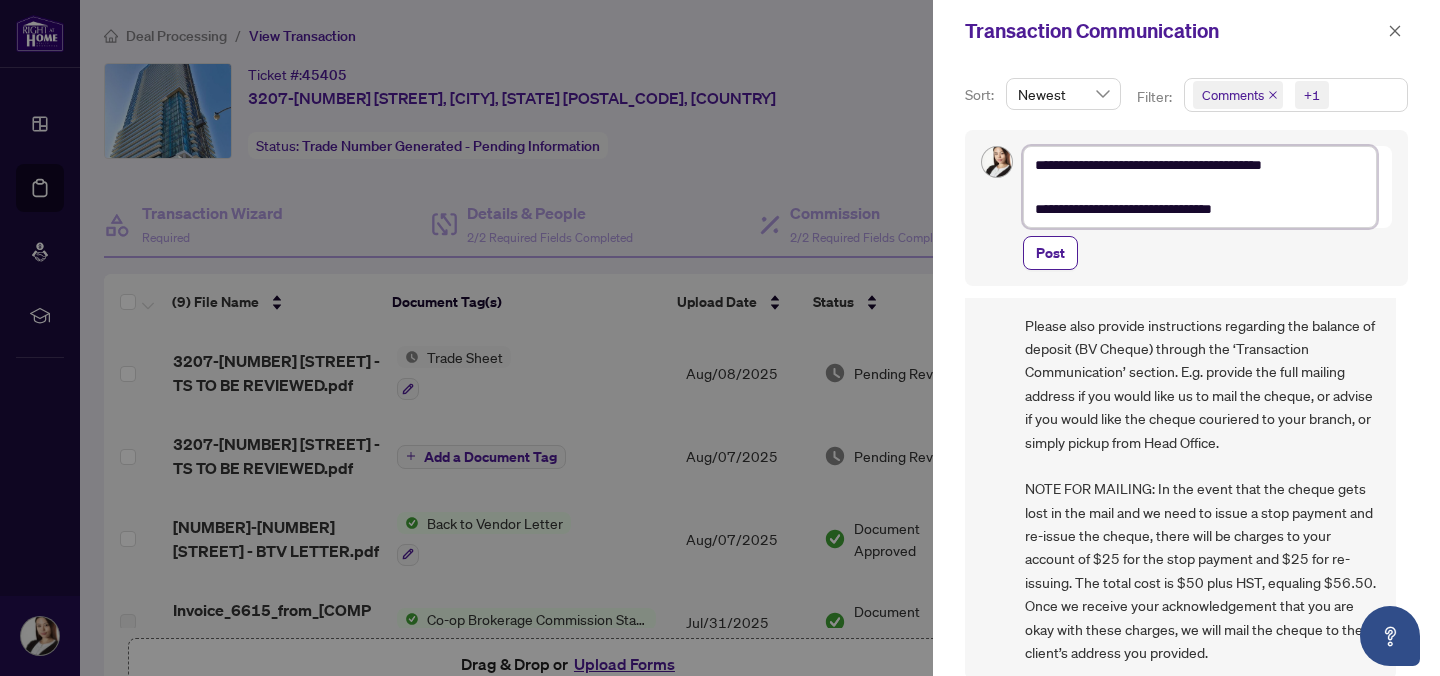 type on "**********" 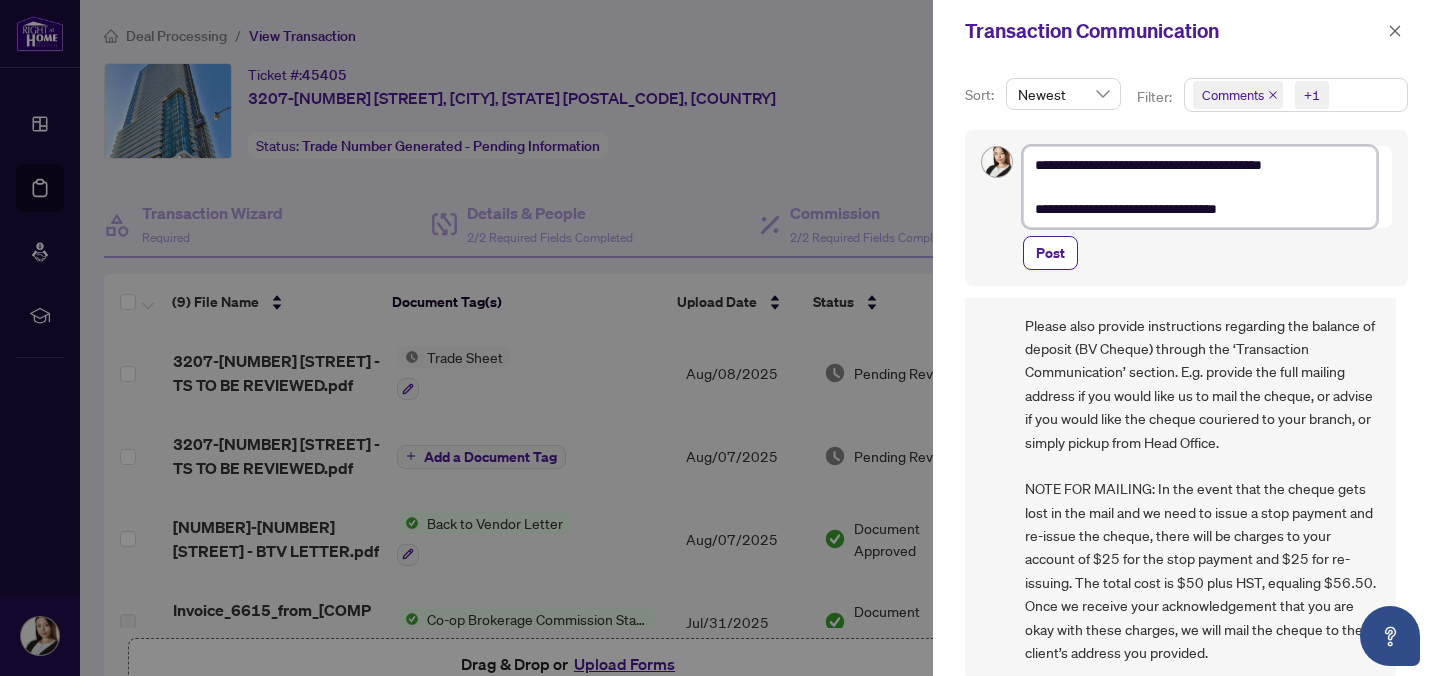type on "**********" 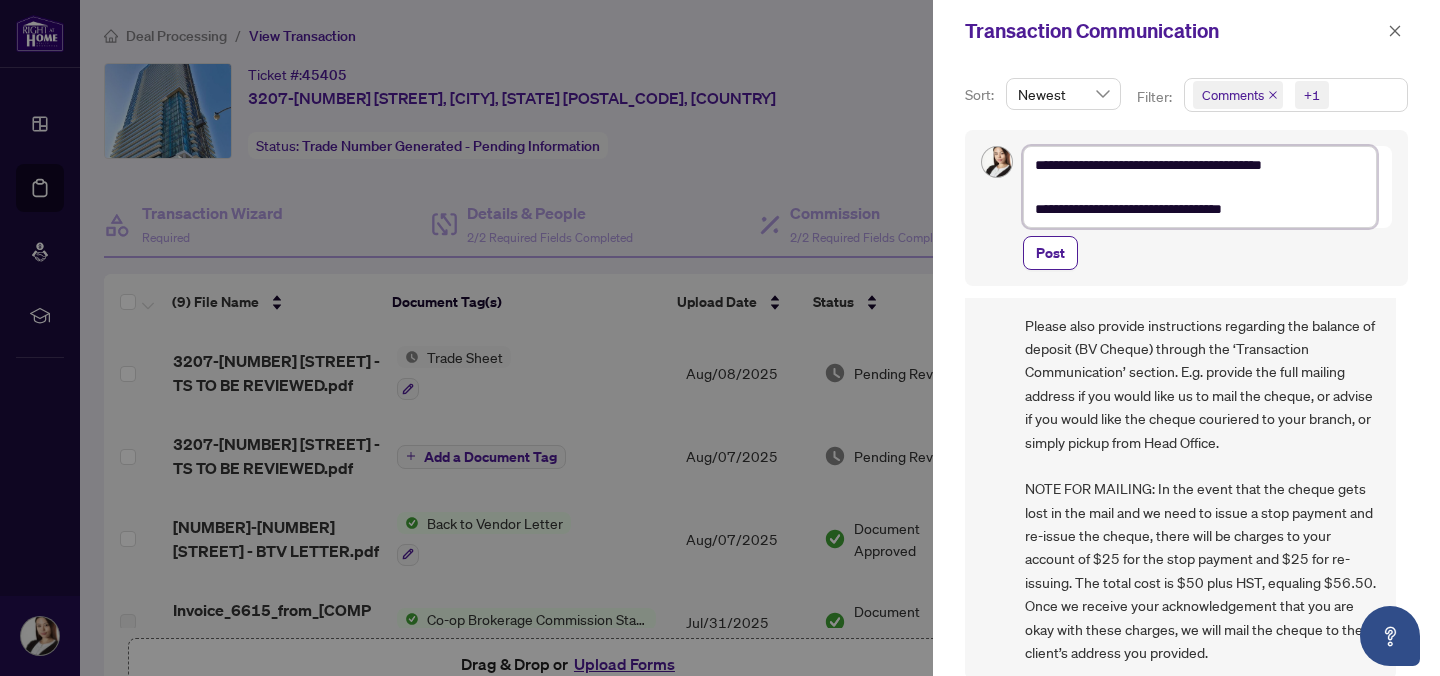 type on "**********" 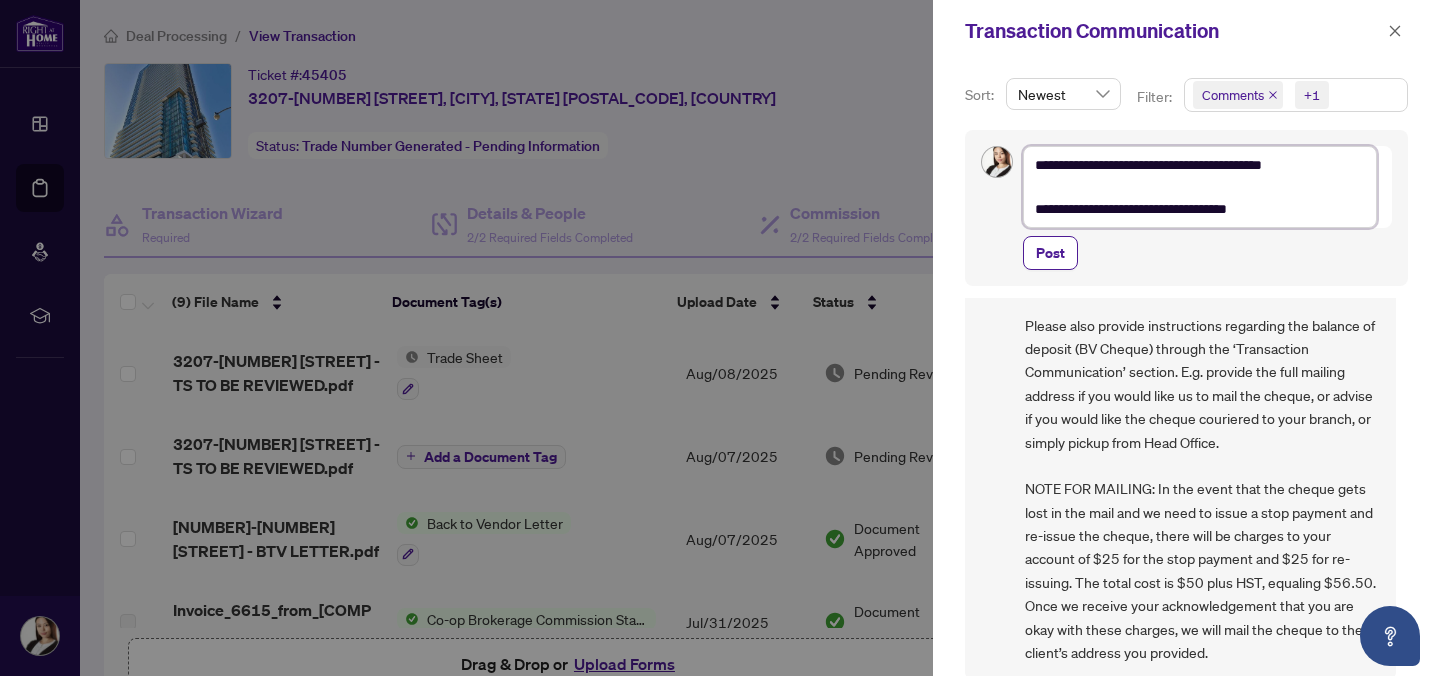 type on "**********" 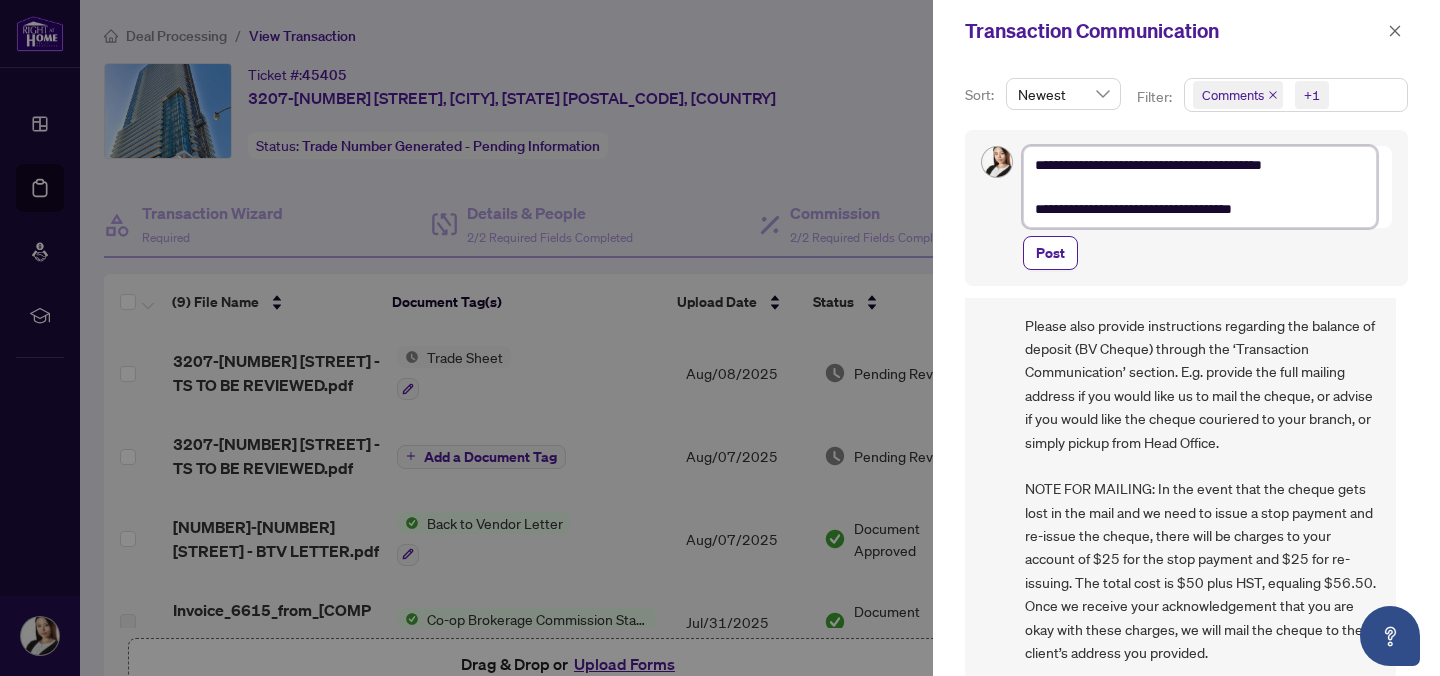 type on "**********" 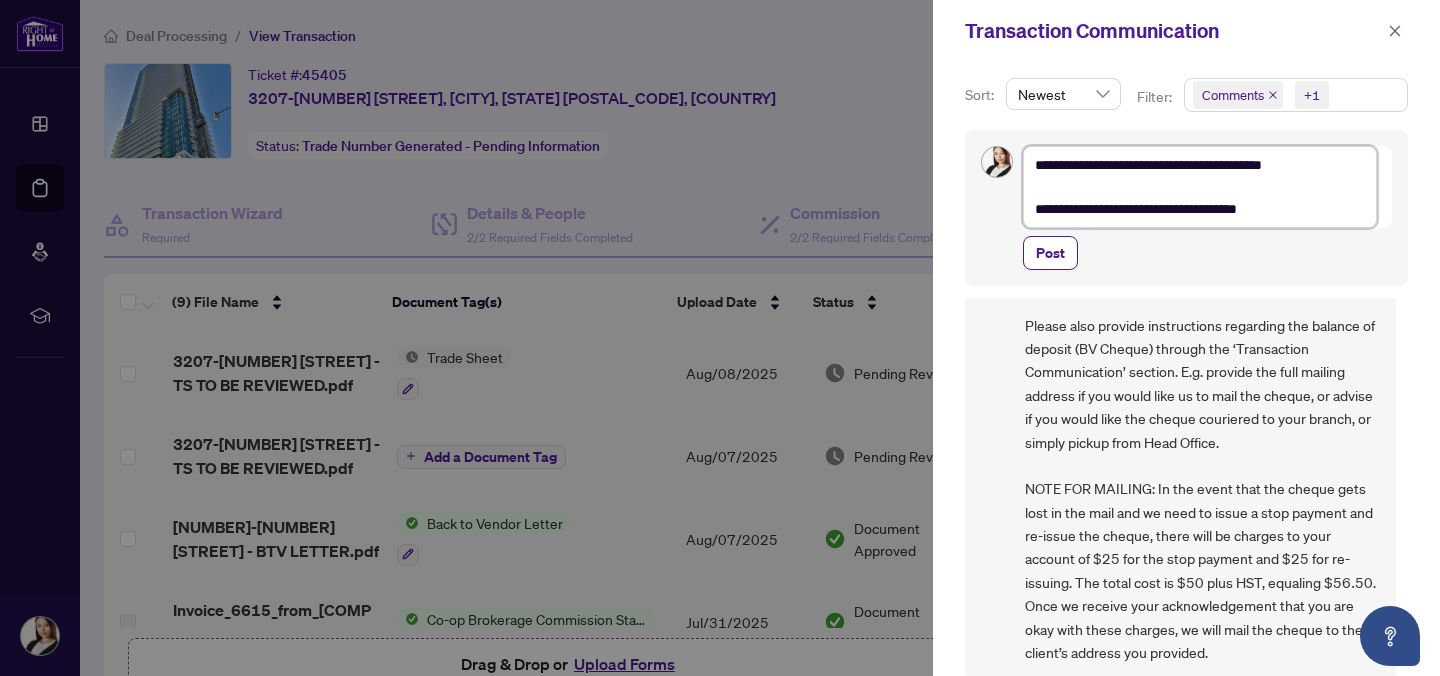type on "**********" 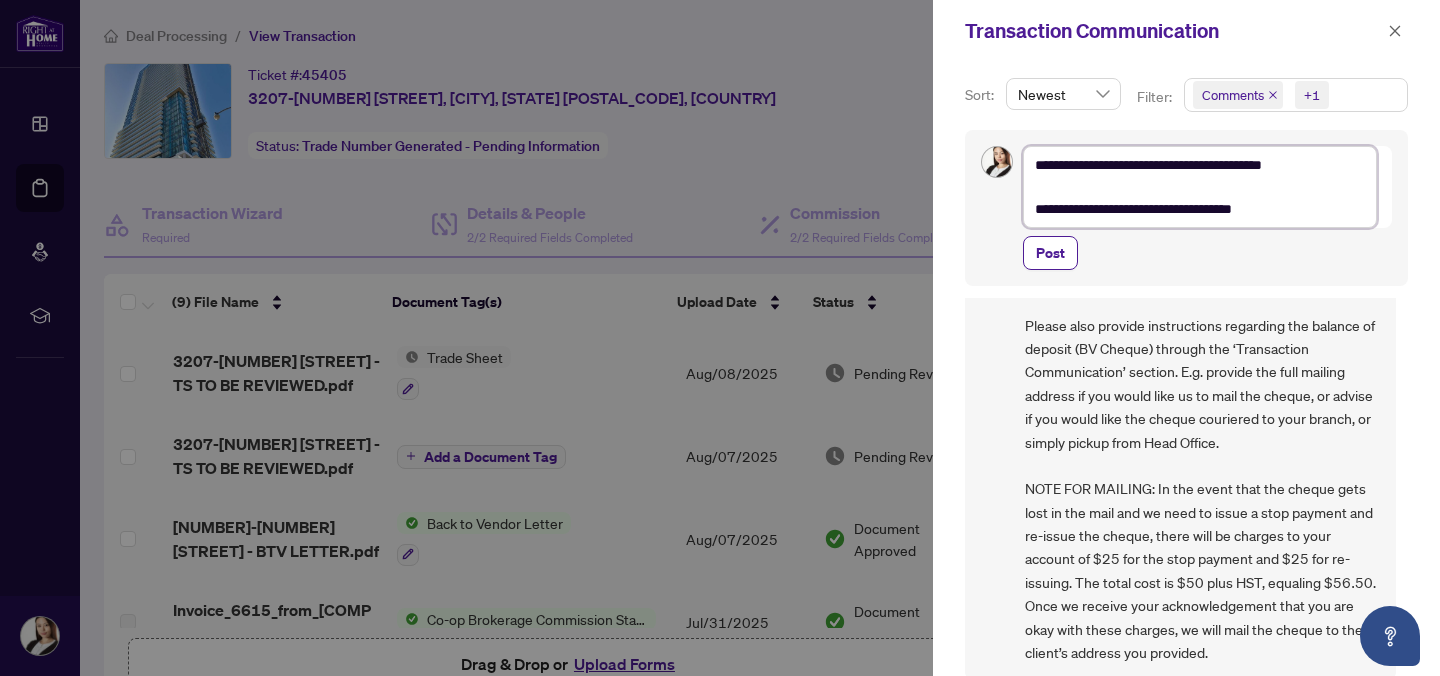 type on "**********" 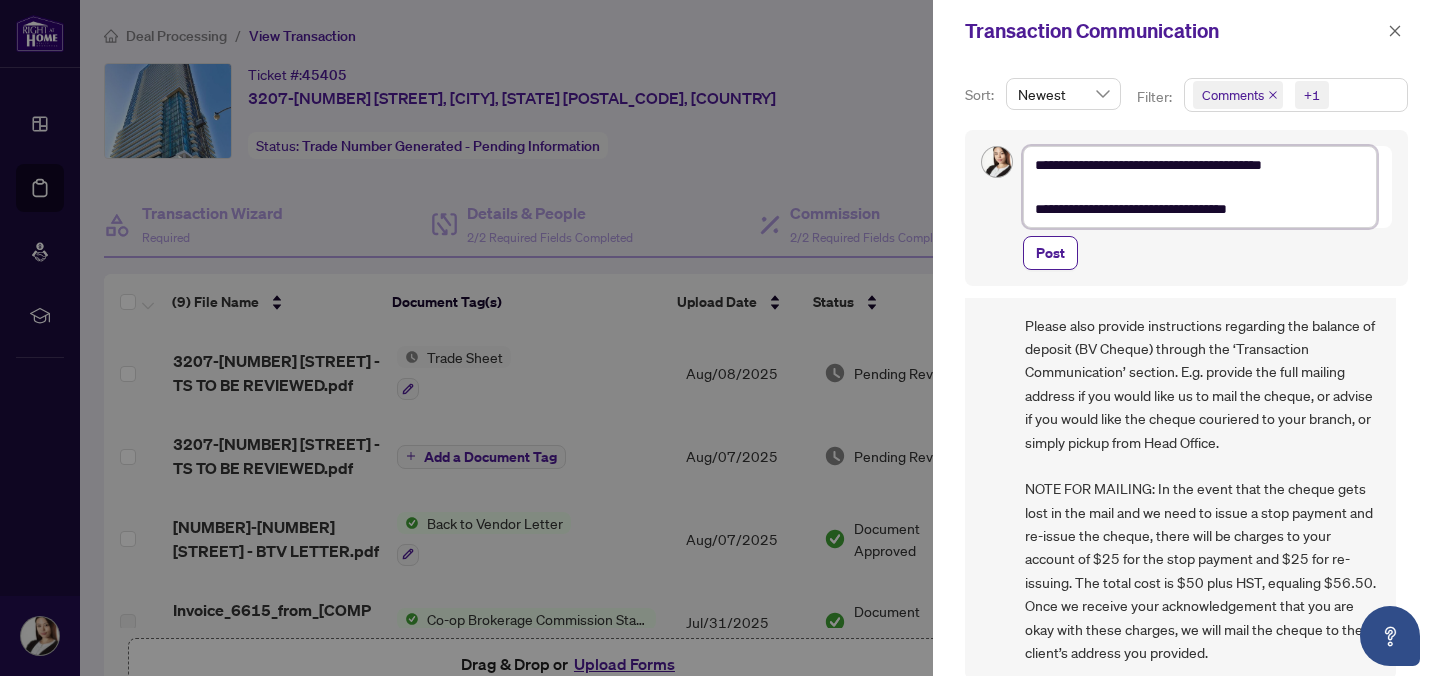 type on "**********" 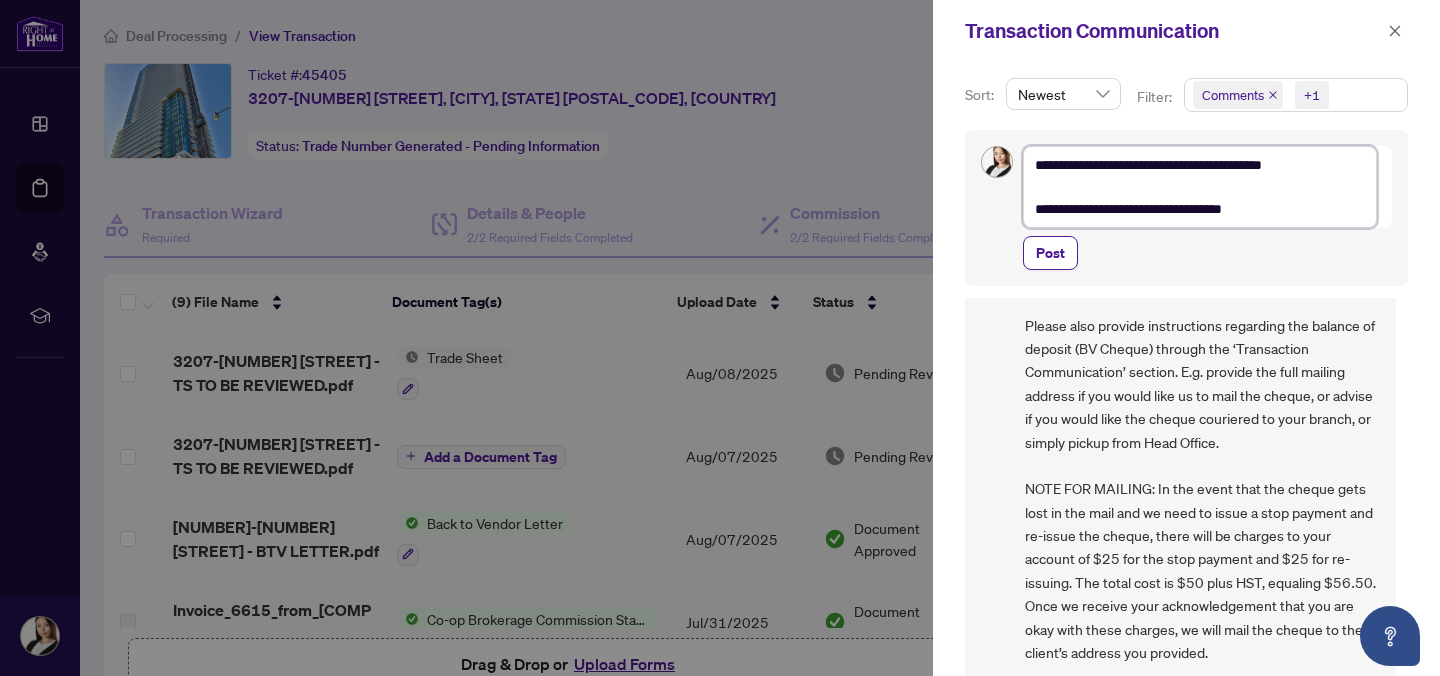 type on "**********" 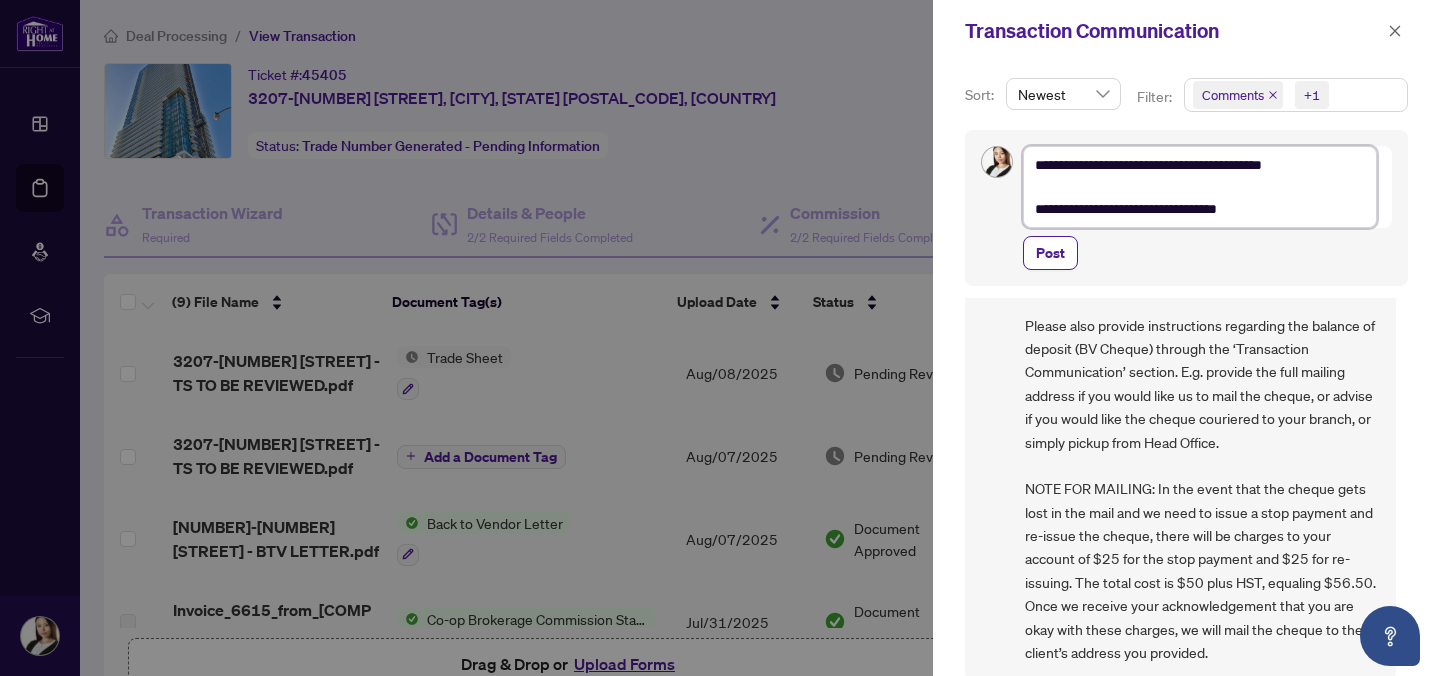 type on "**********" 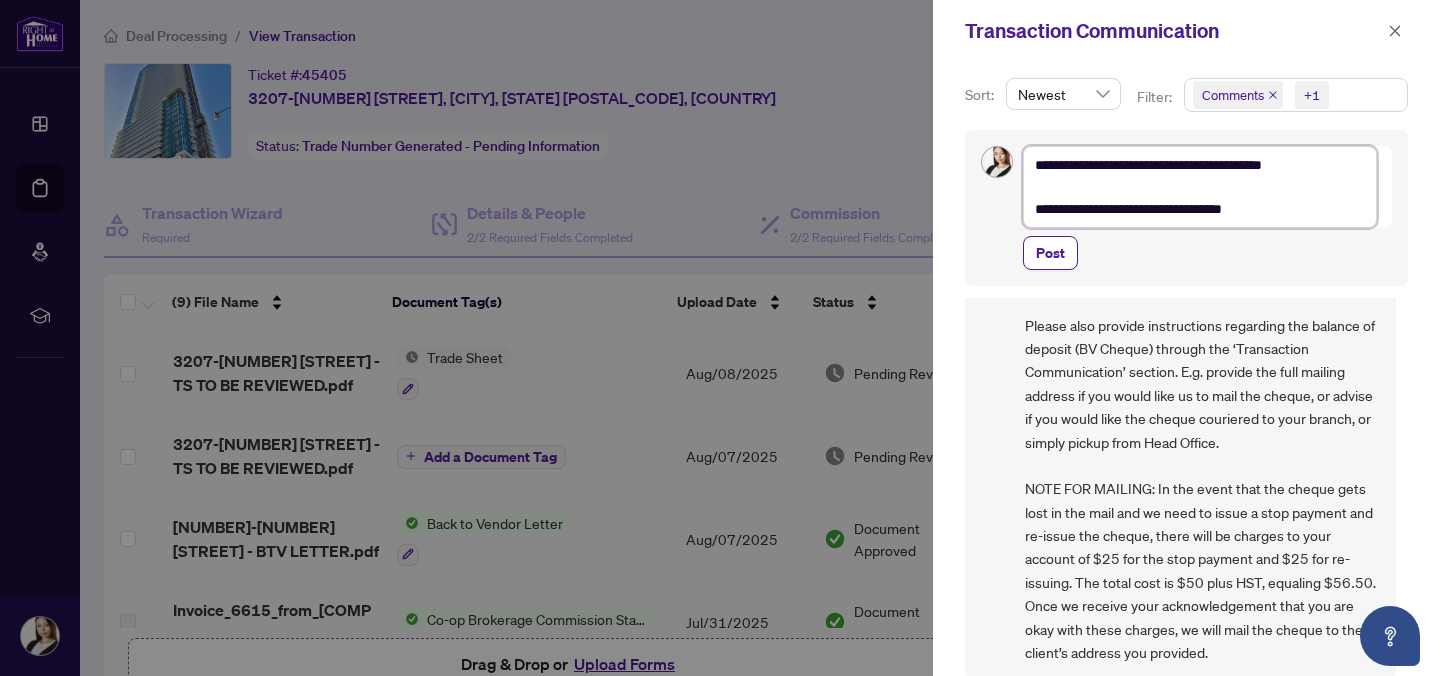 type on "**********" 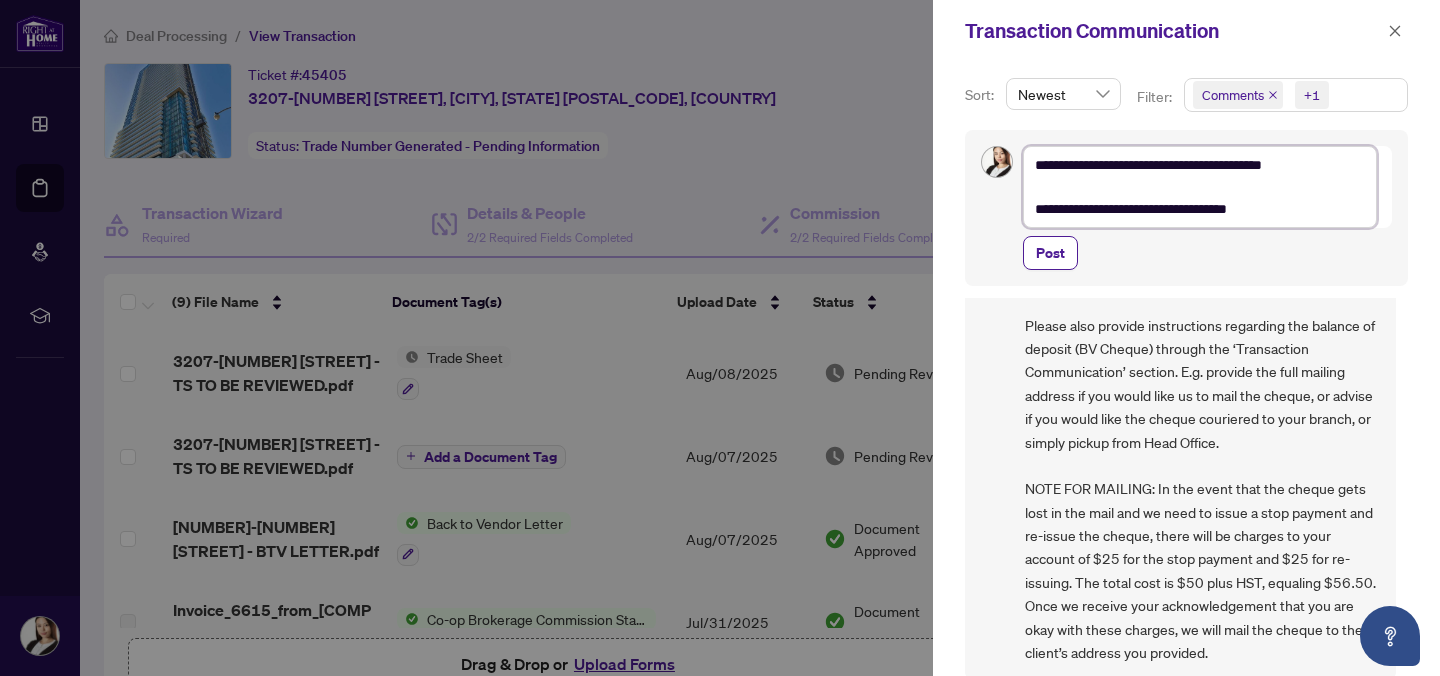 type on "**********" 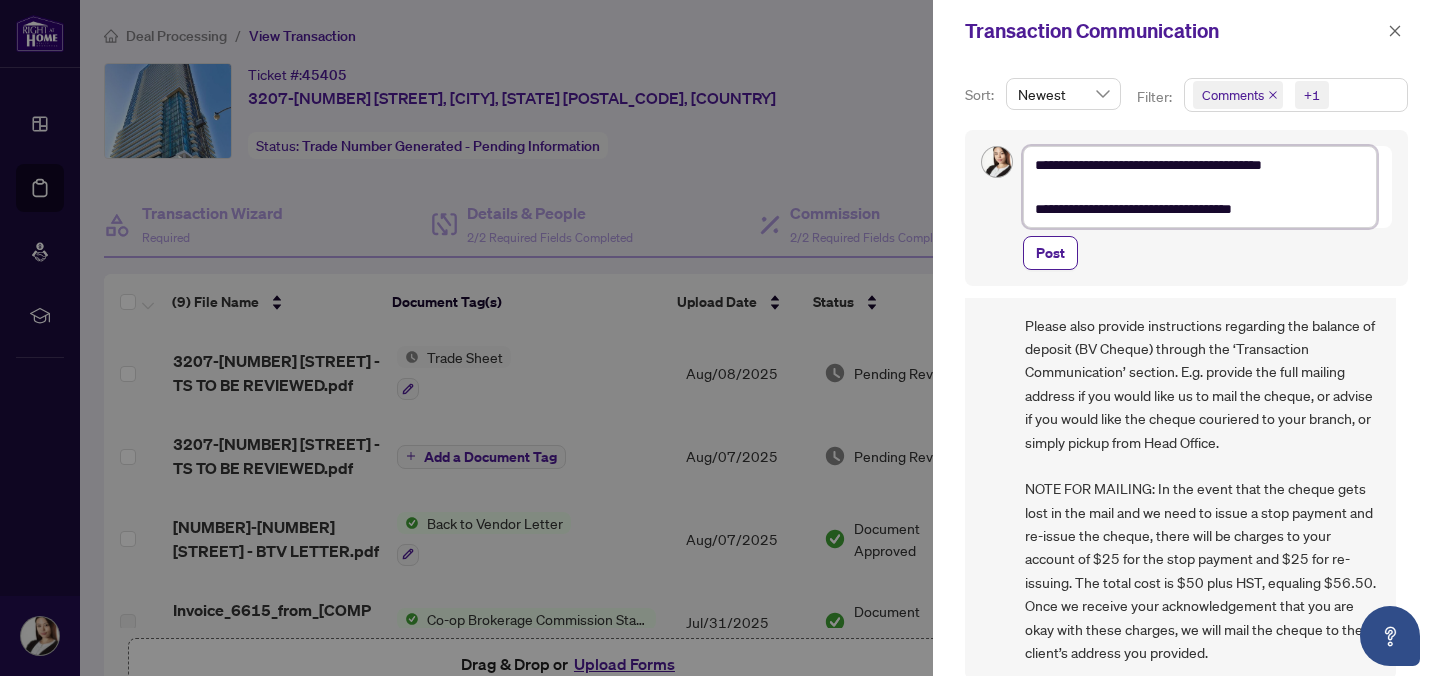 type on "**********" 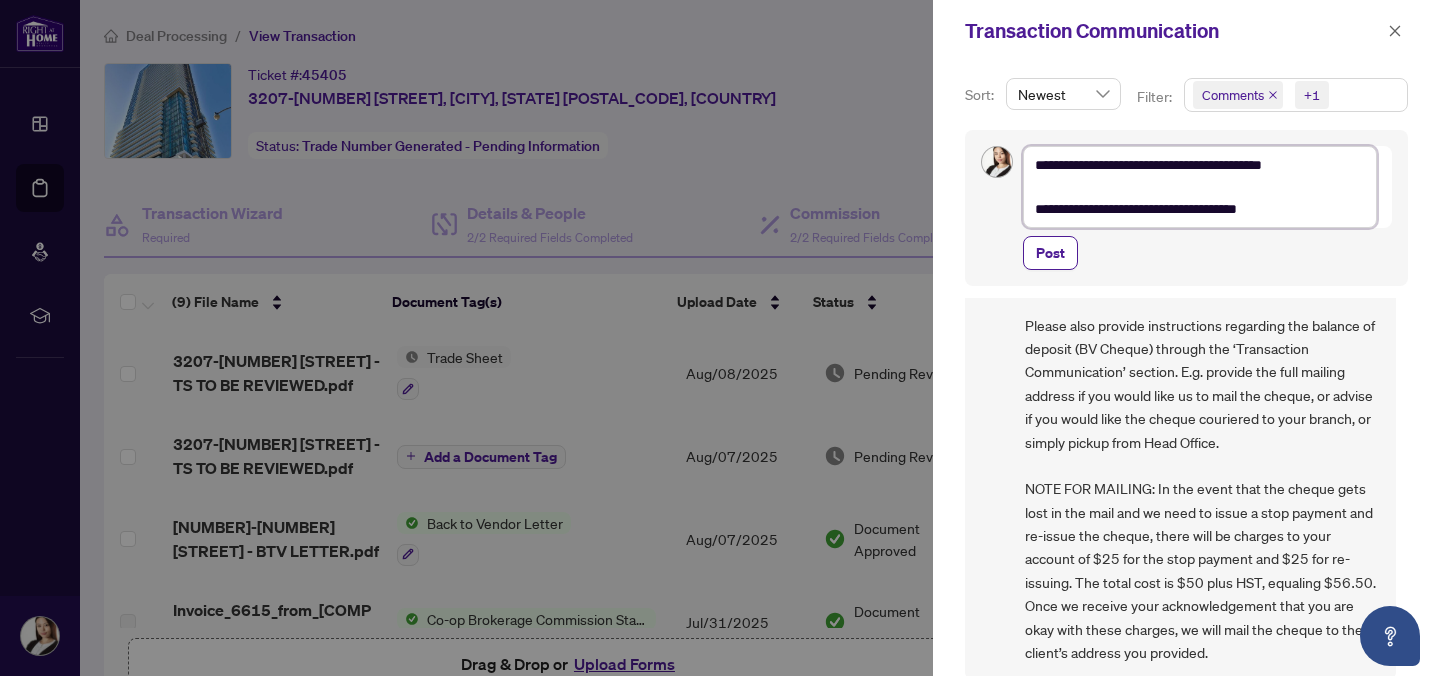 type on "**********" 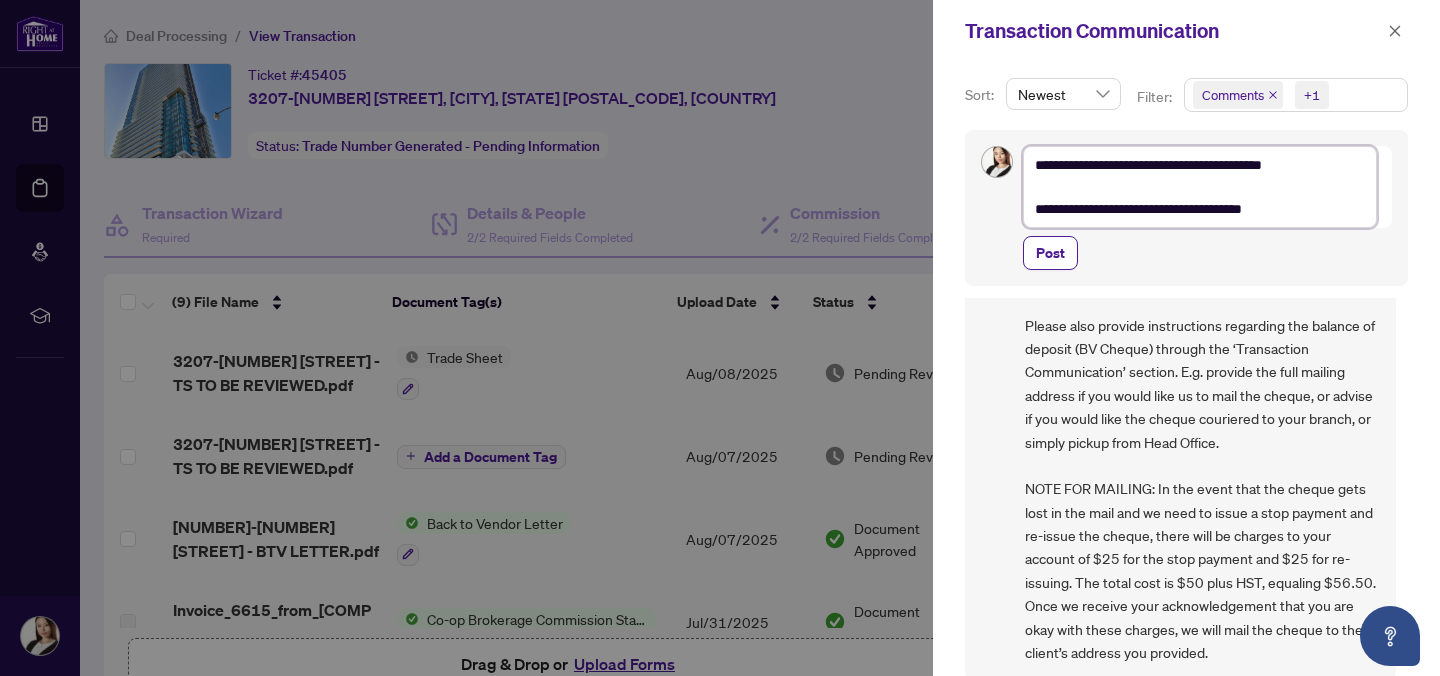 type on "**********" 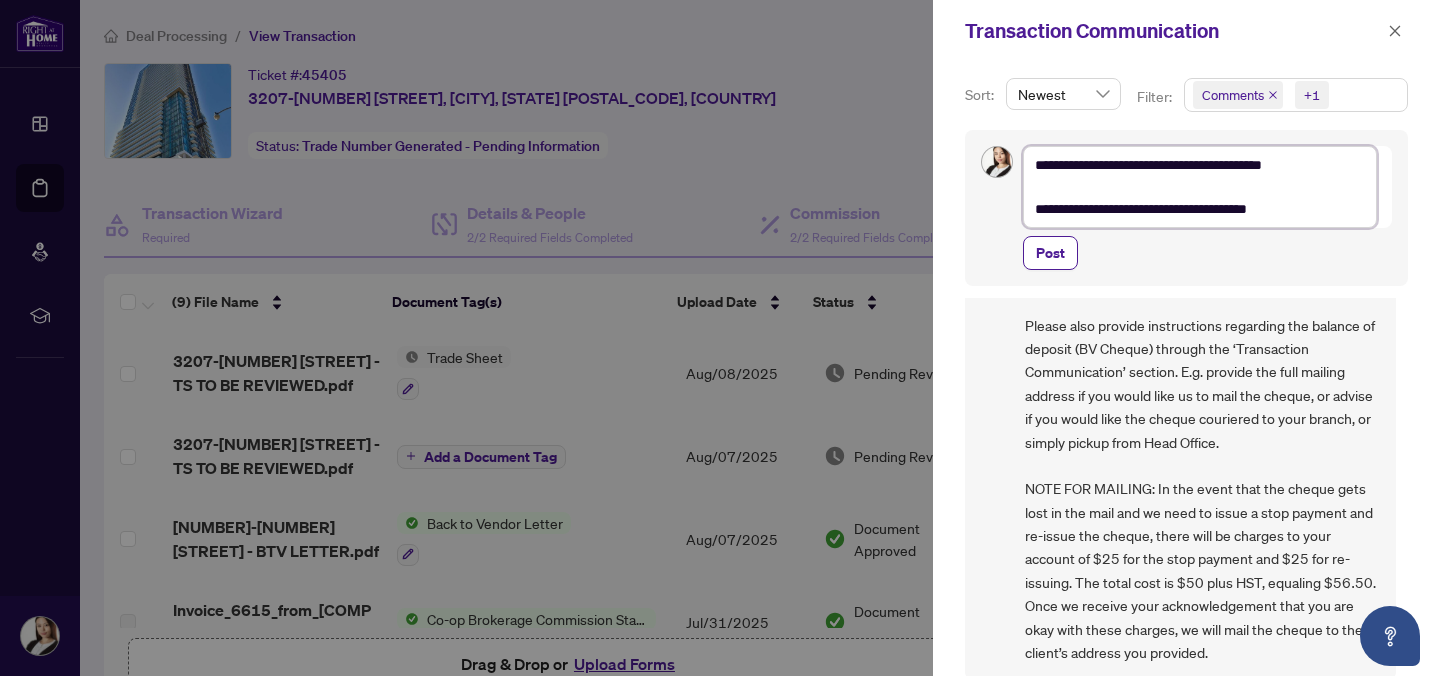 type on "**********" 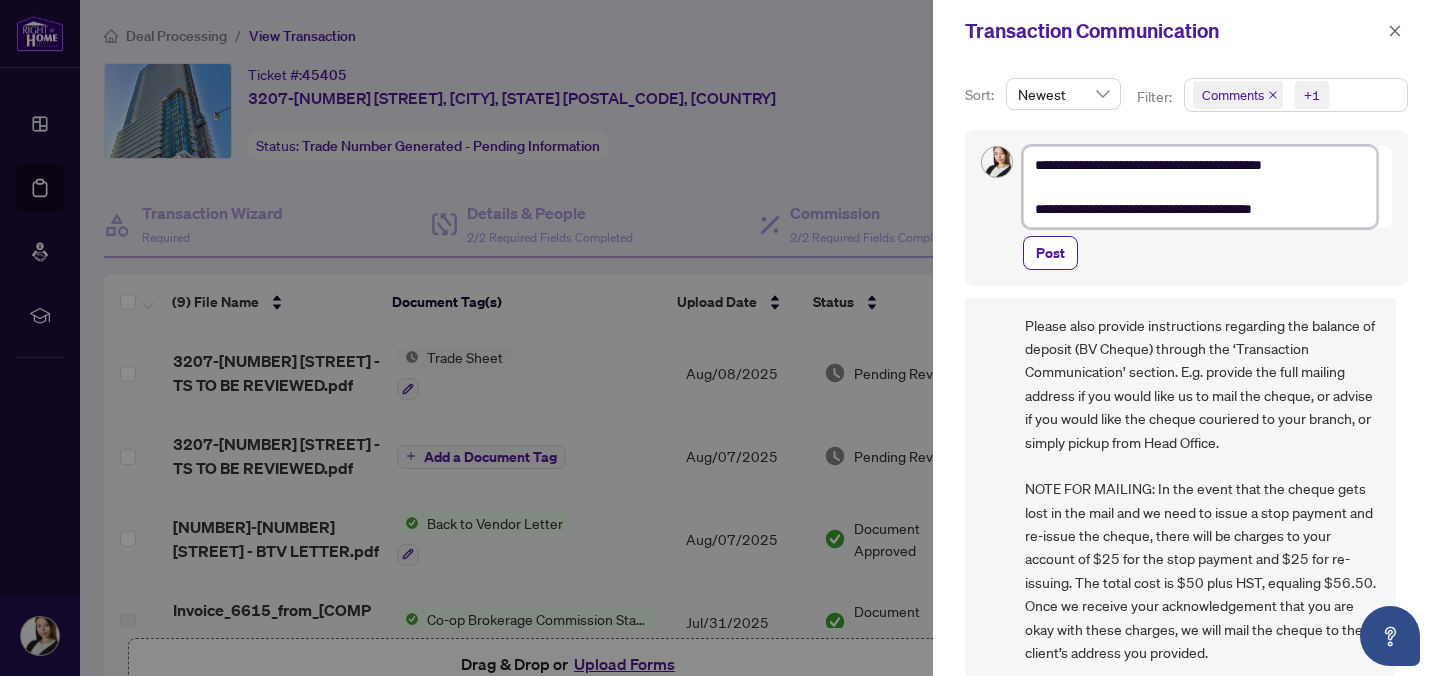 type on "**********" 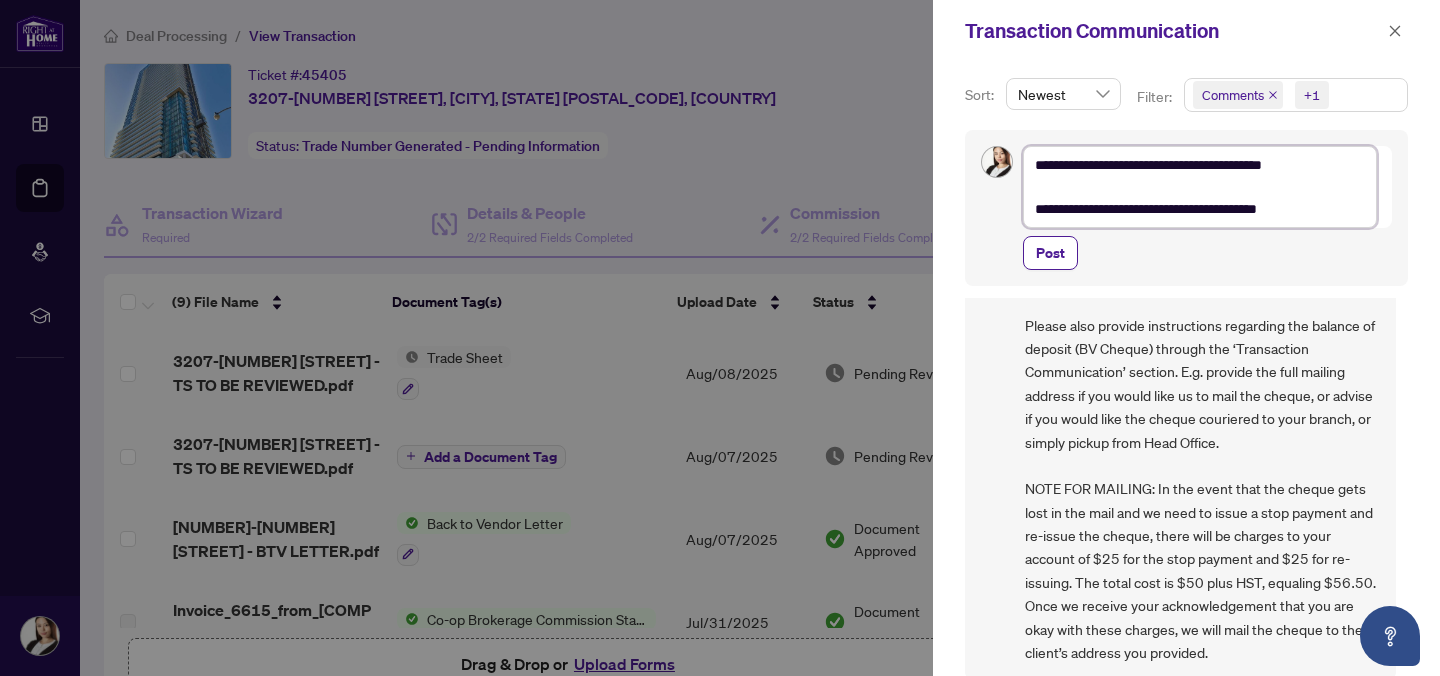 type on "**********" 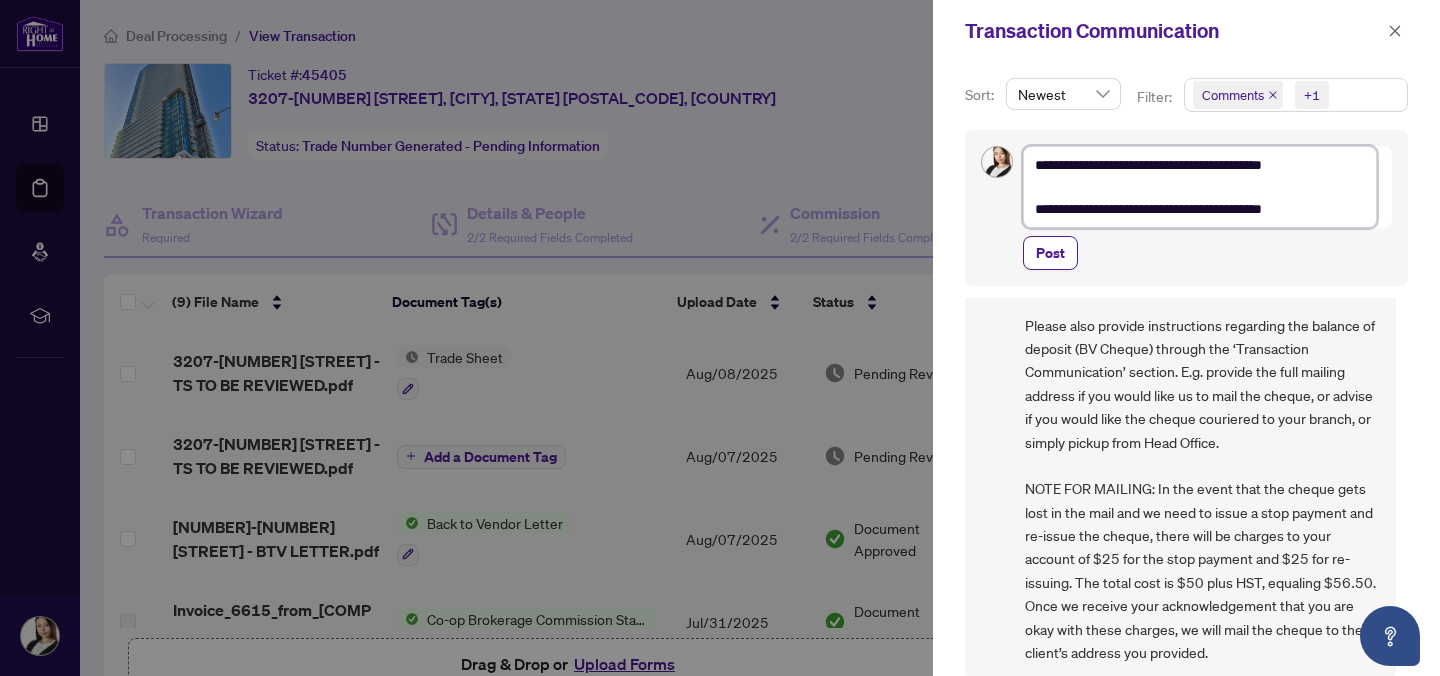 type on "**********" 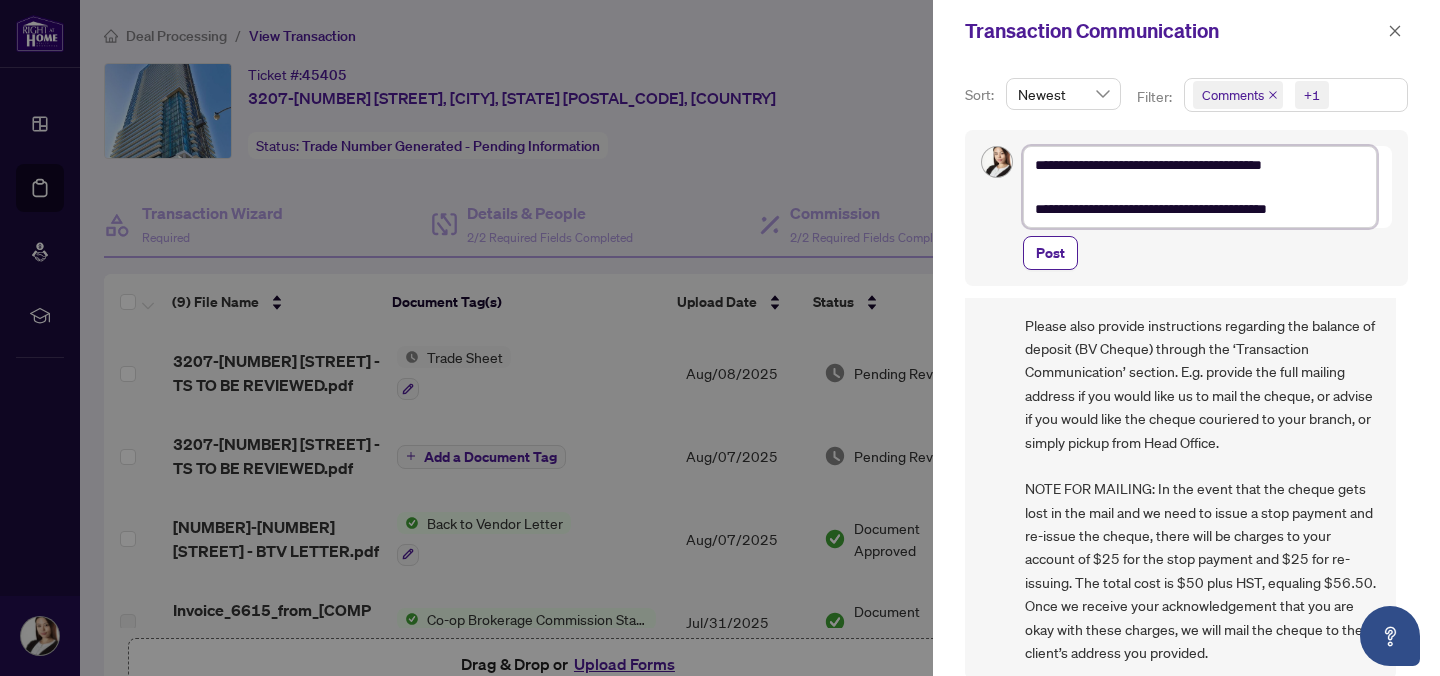 type on "**********" 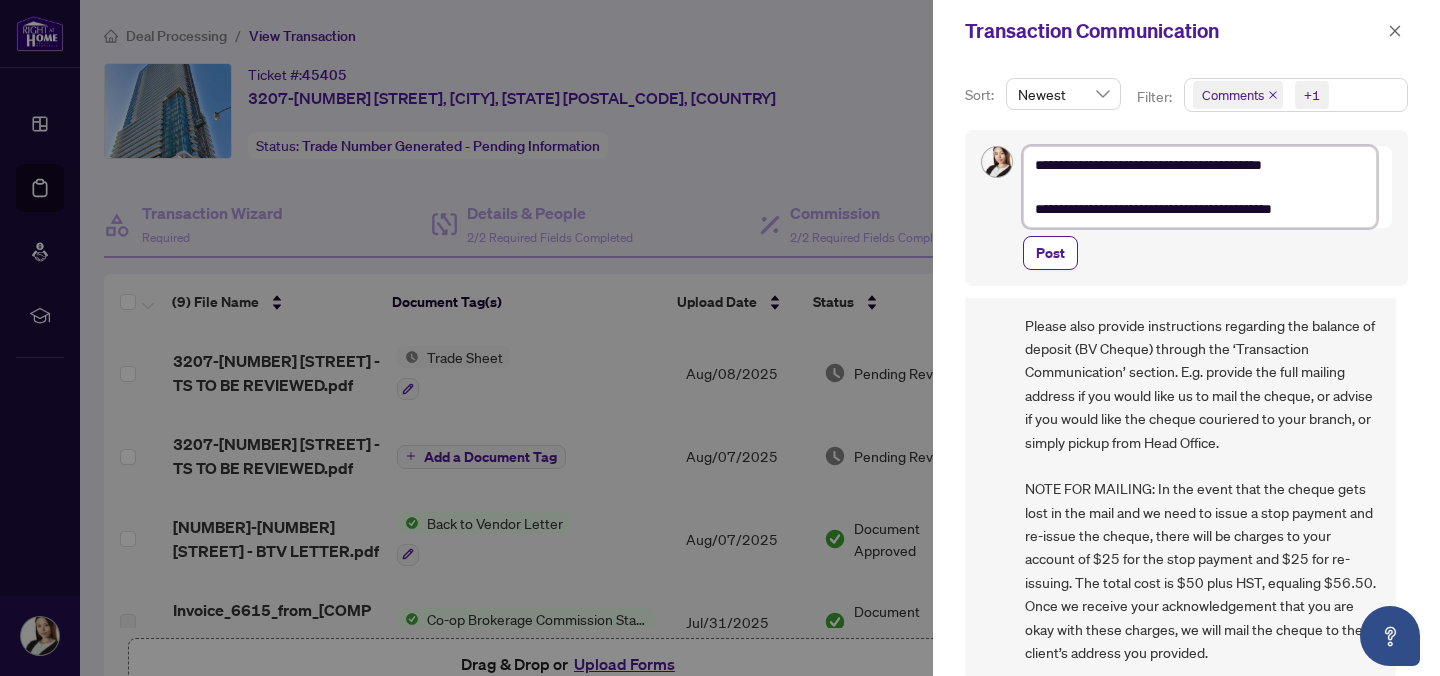type on "**********" 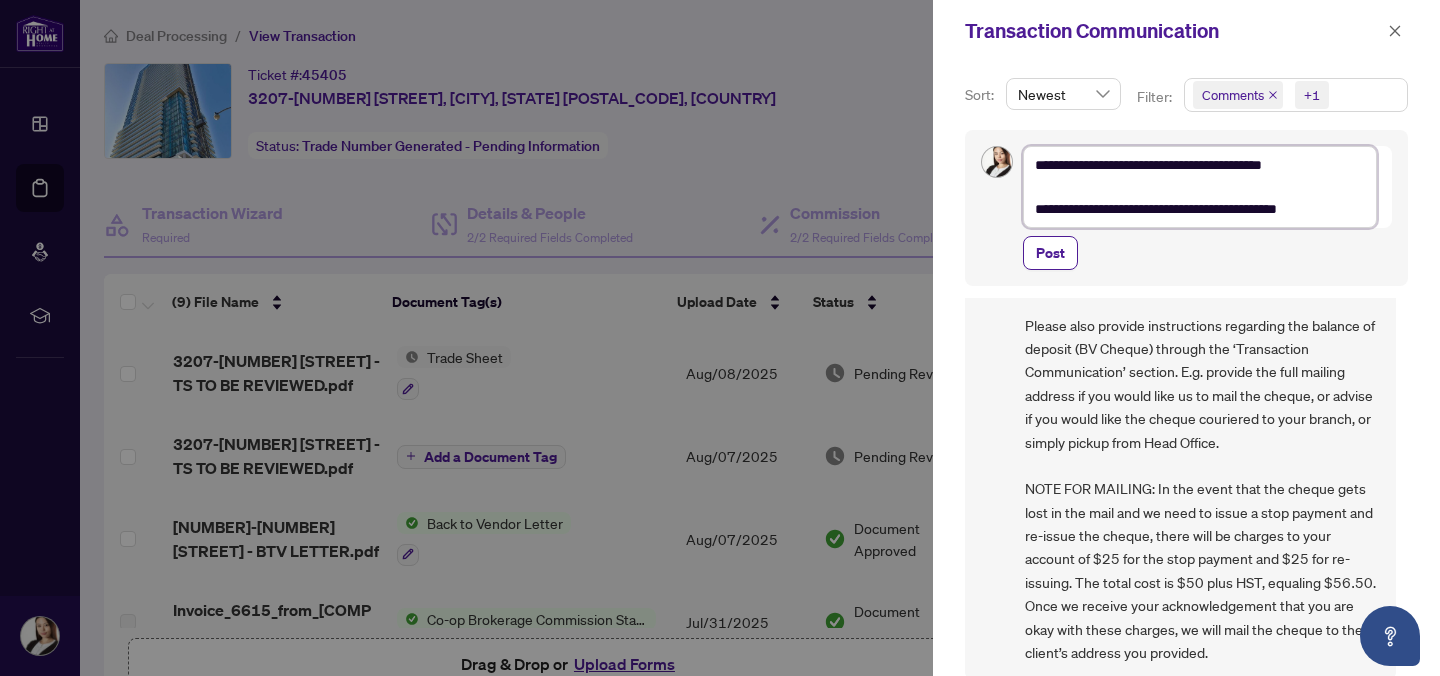 type on "**********" 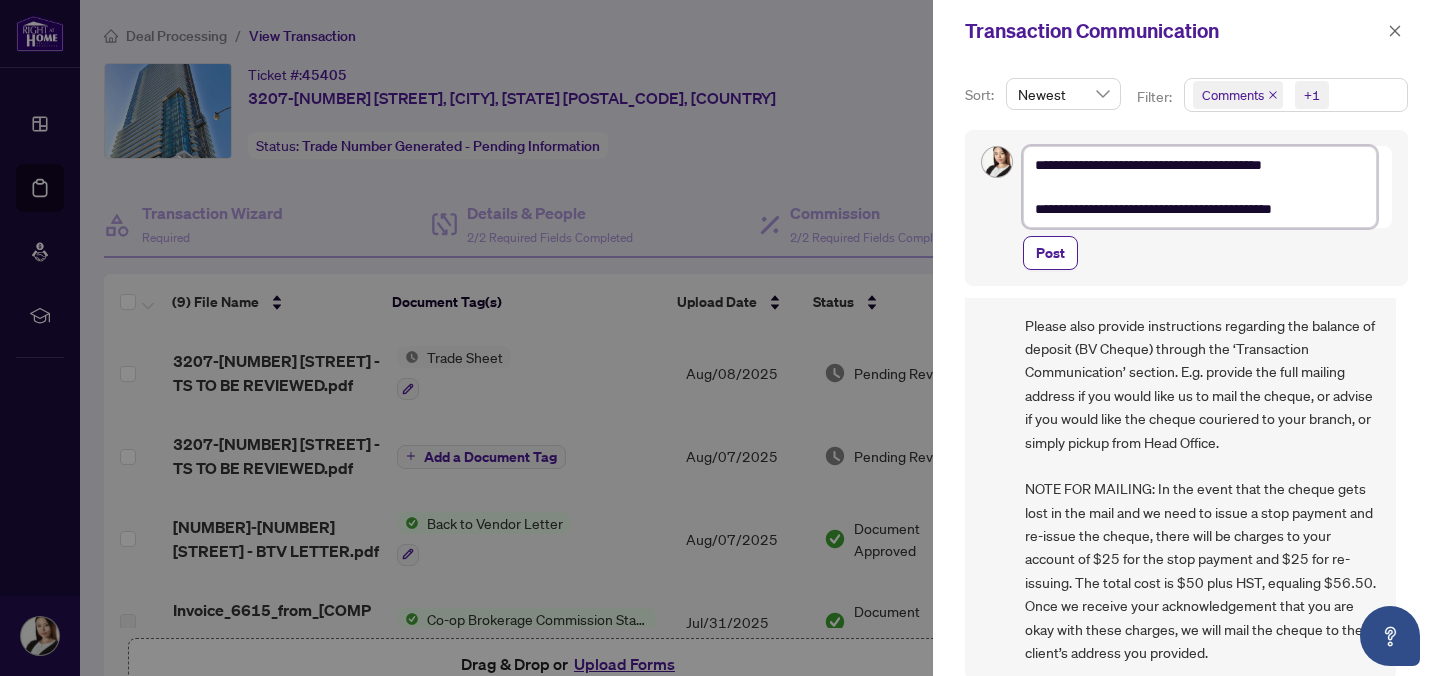 type on "**********" 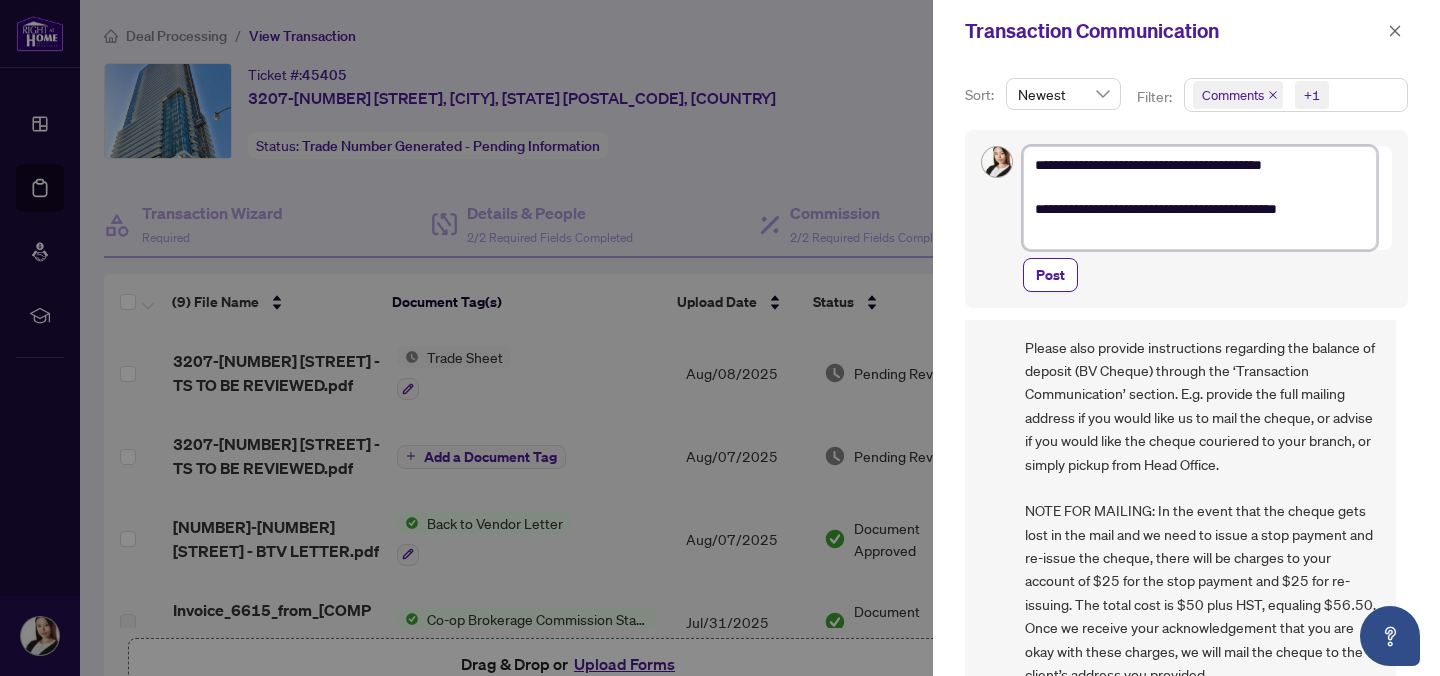 type on "**********" 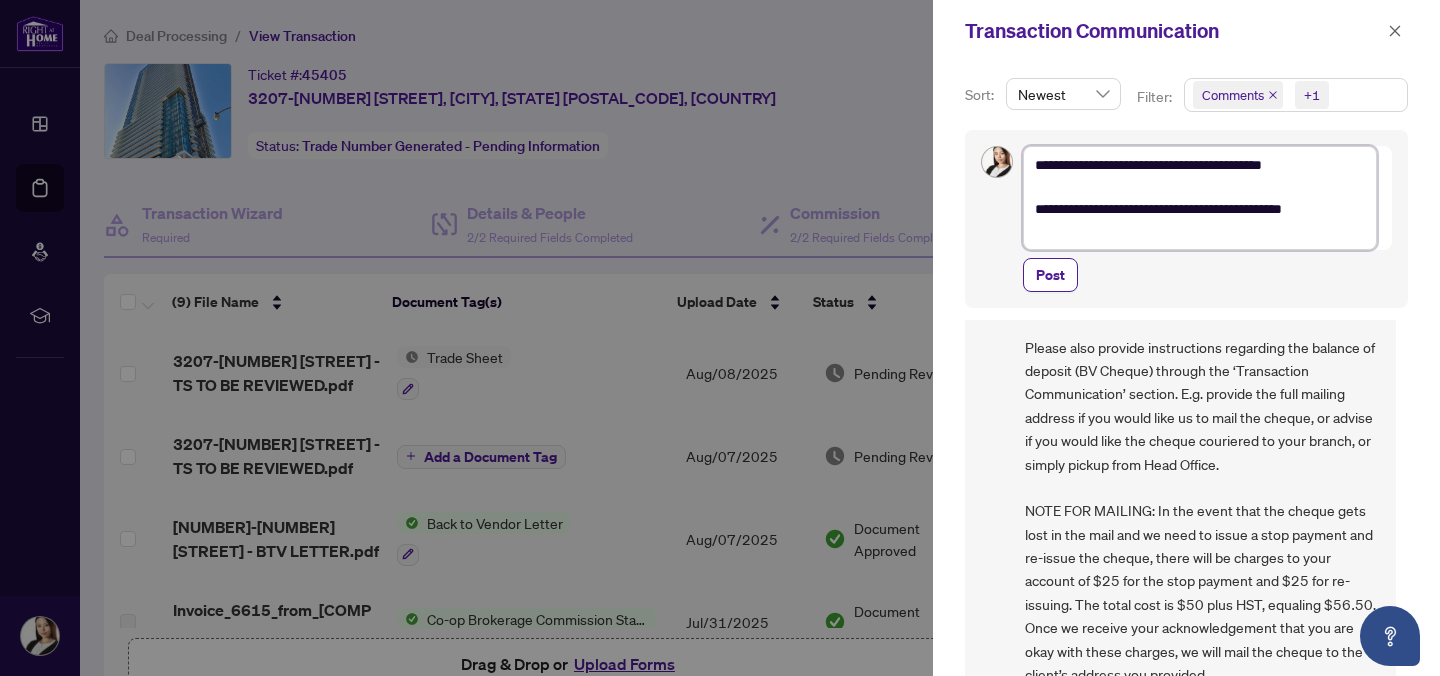 scroll, scrollTop: 0, scrollLeft: 0, axis: both 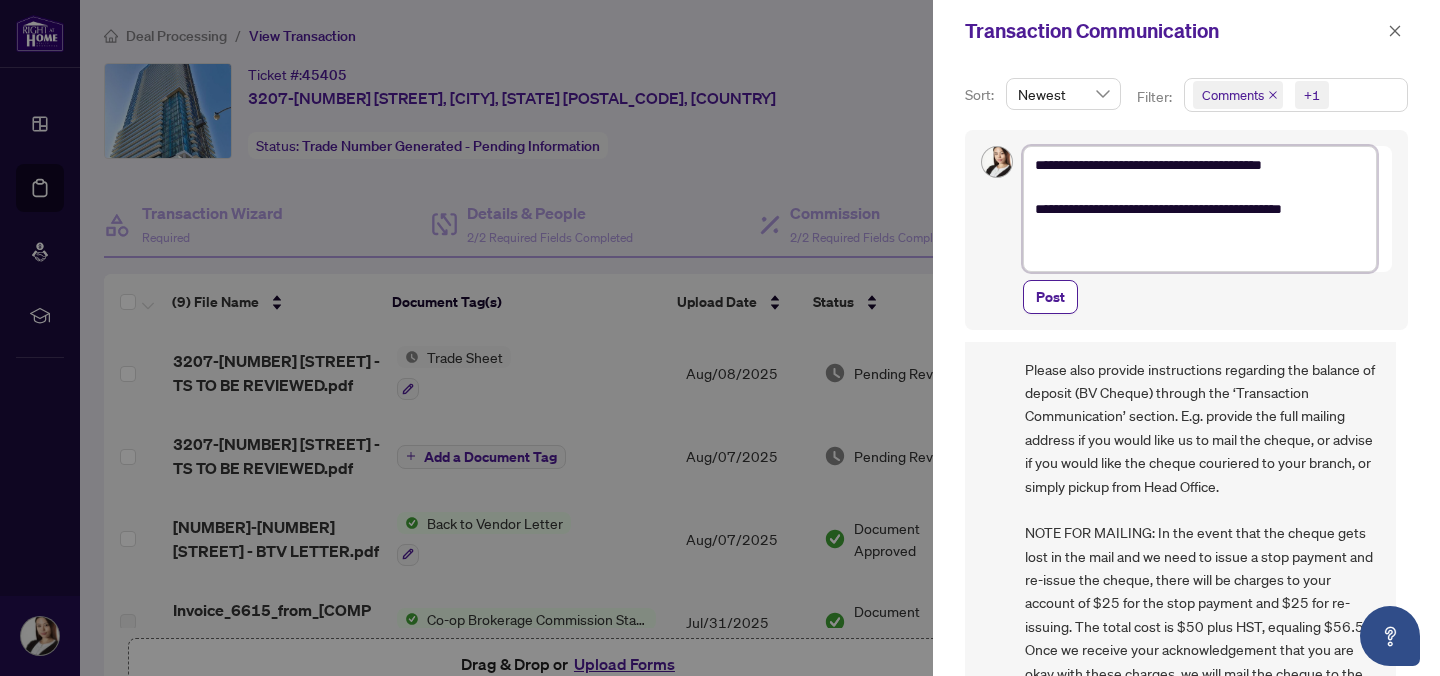 type on "**********" 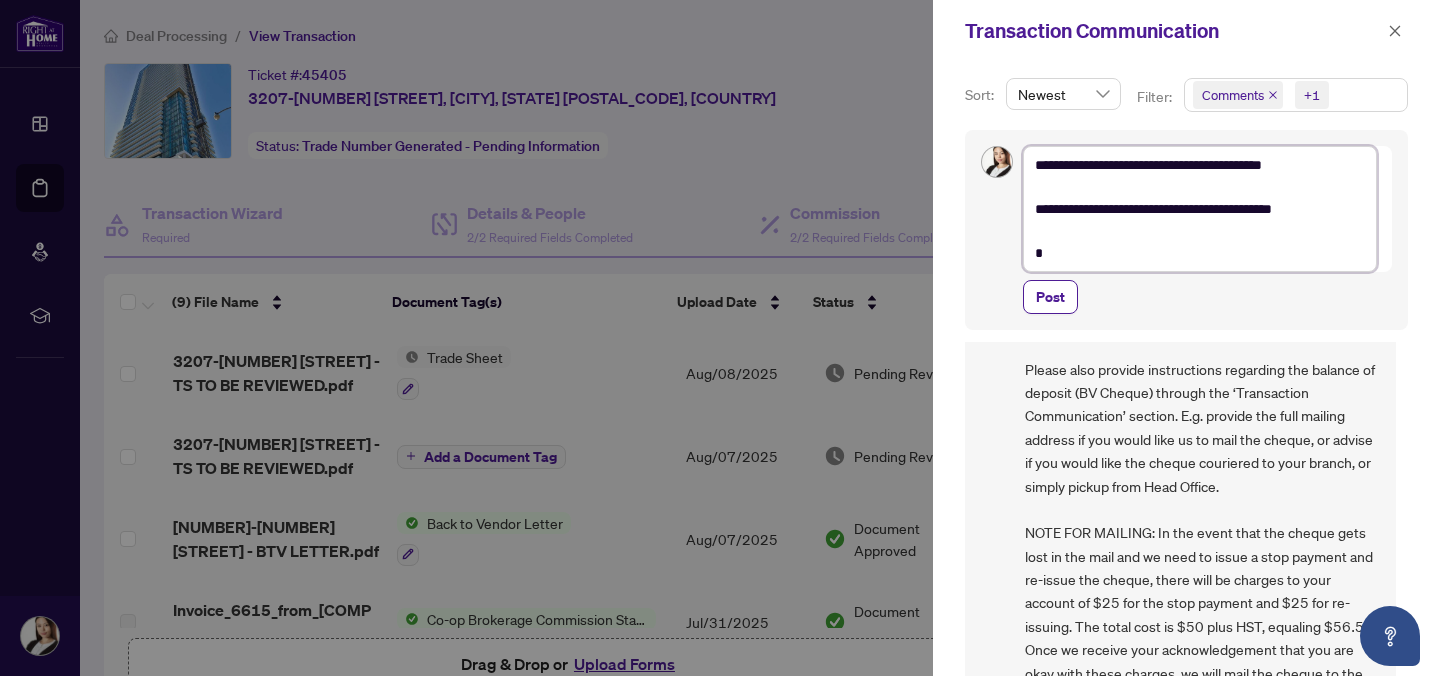 type on "**********" 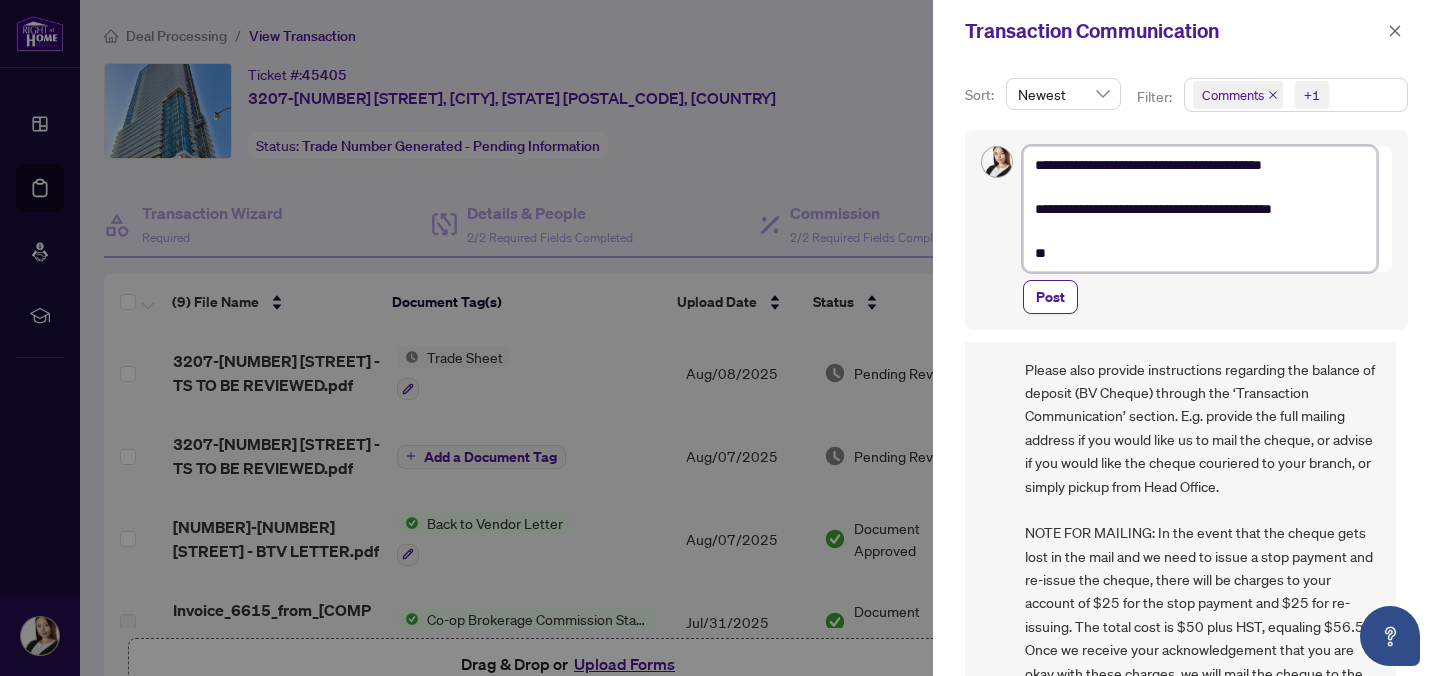 type on "**********" 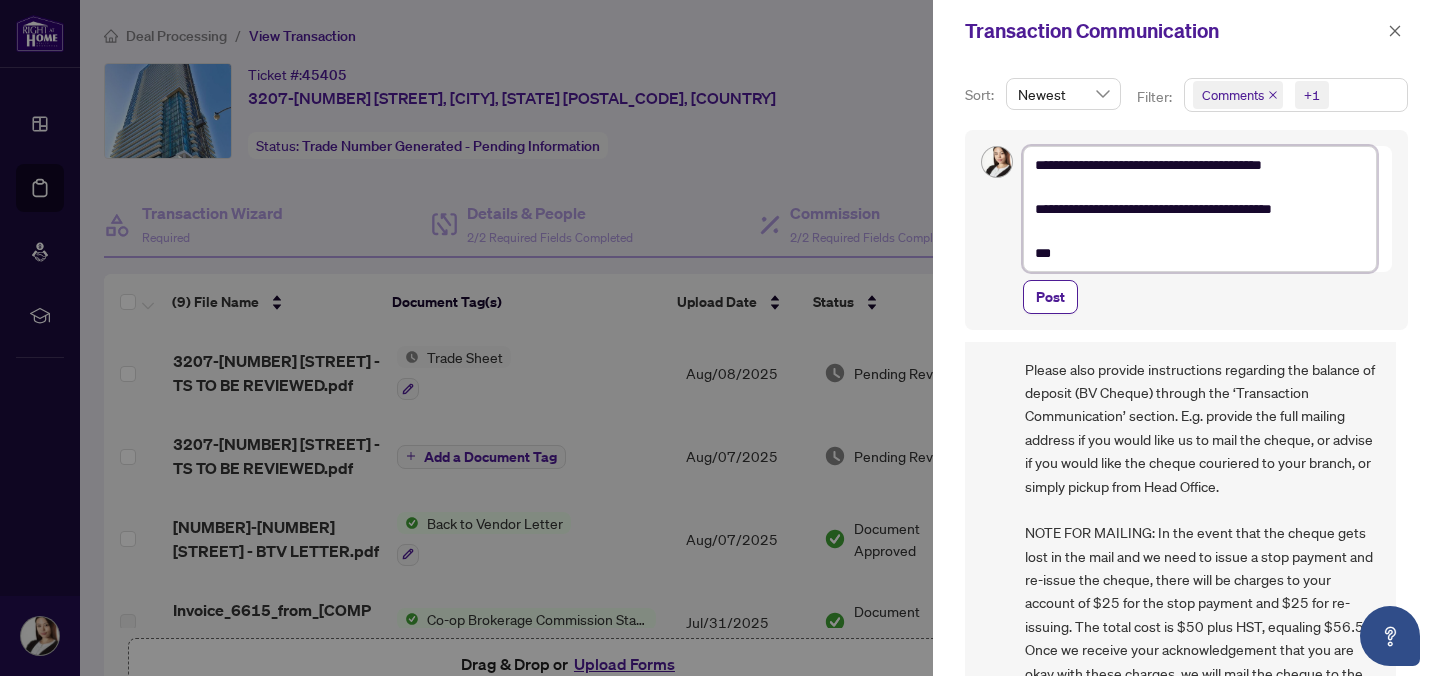type on "**********" 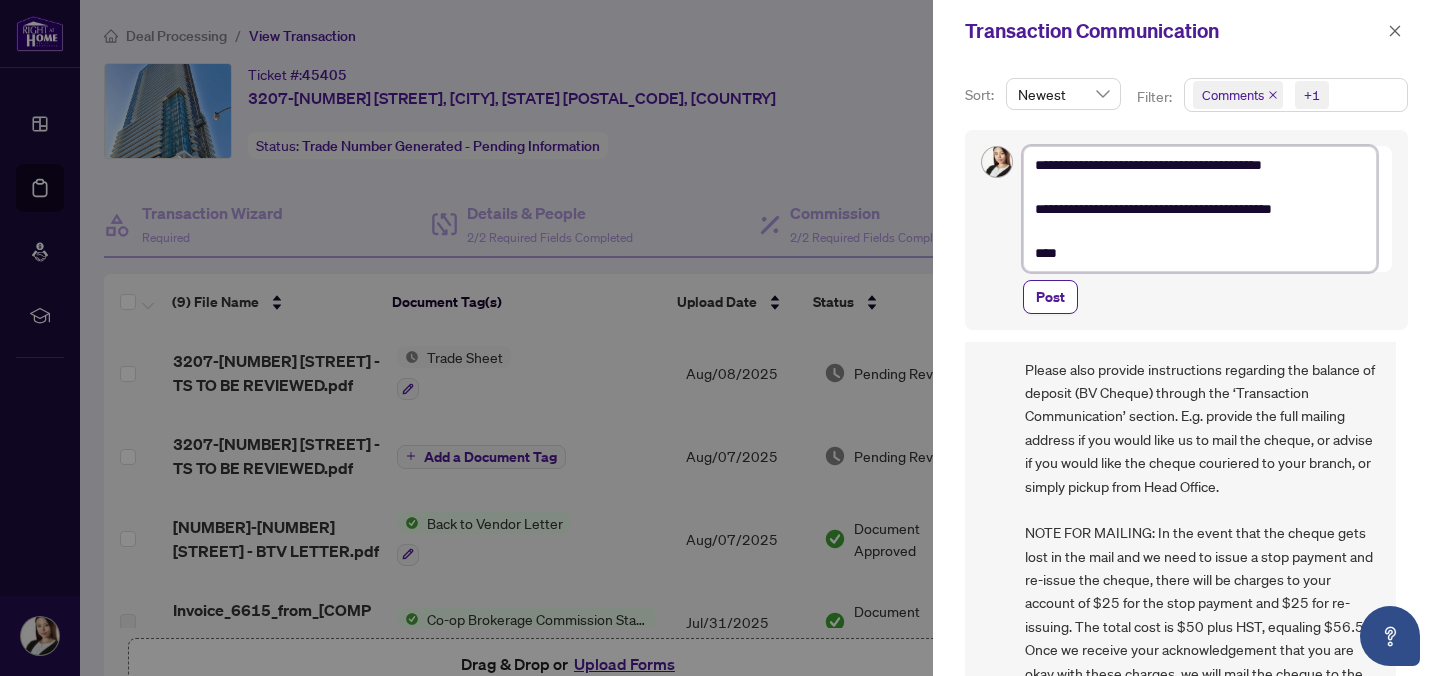type on "**********" 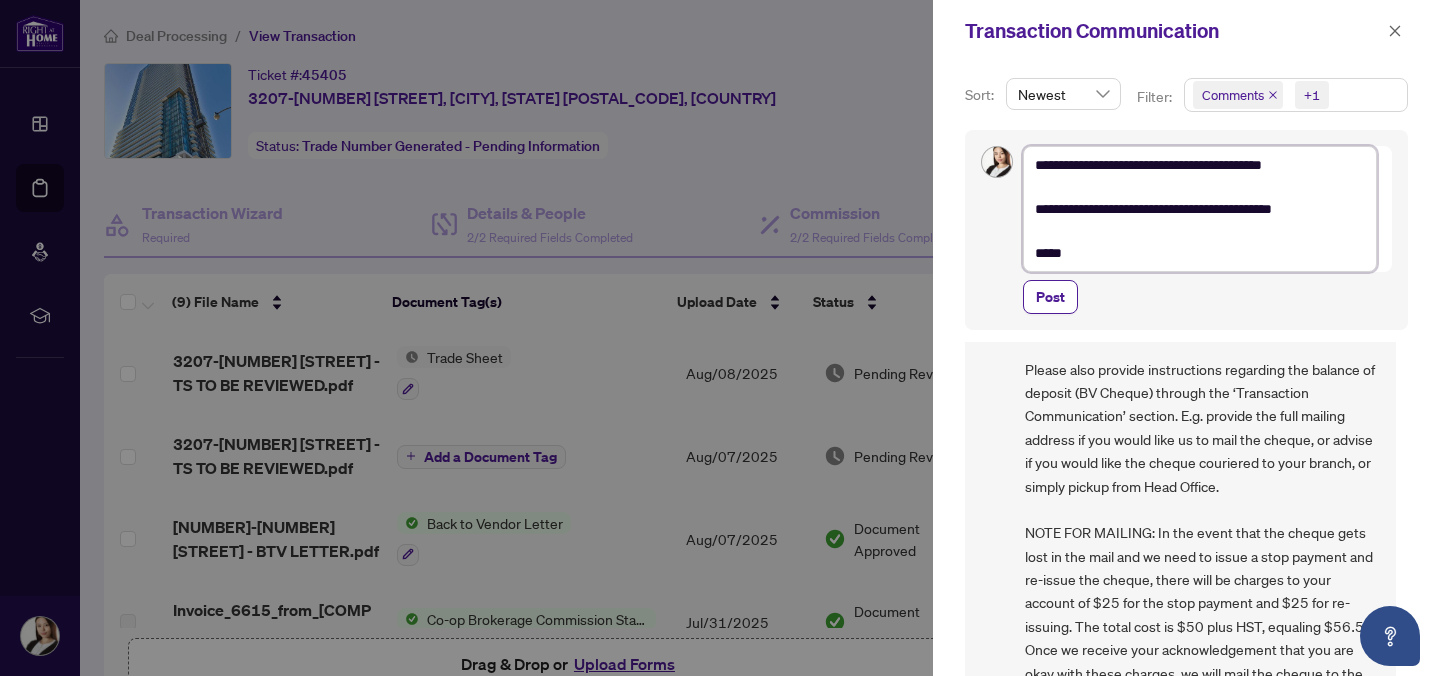 type on "**********" 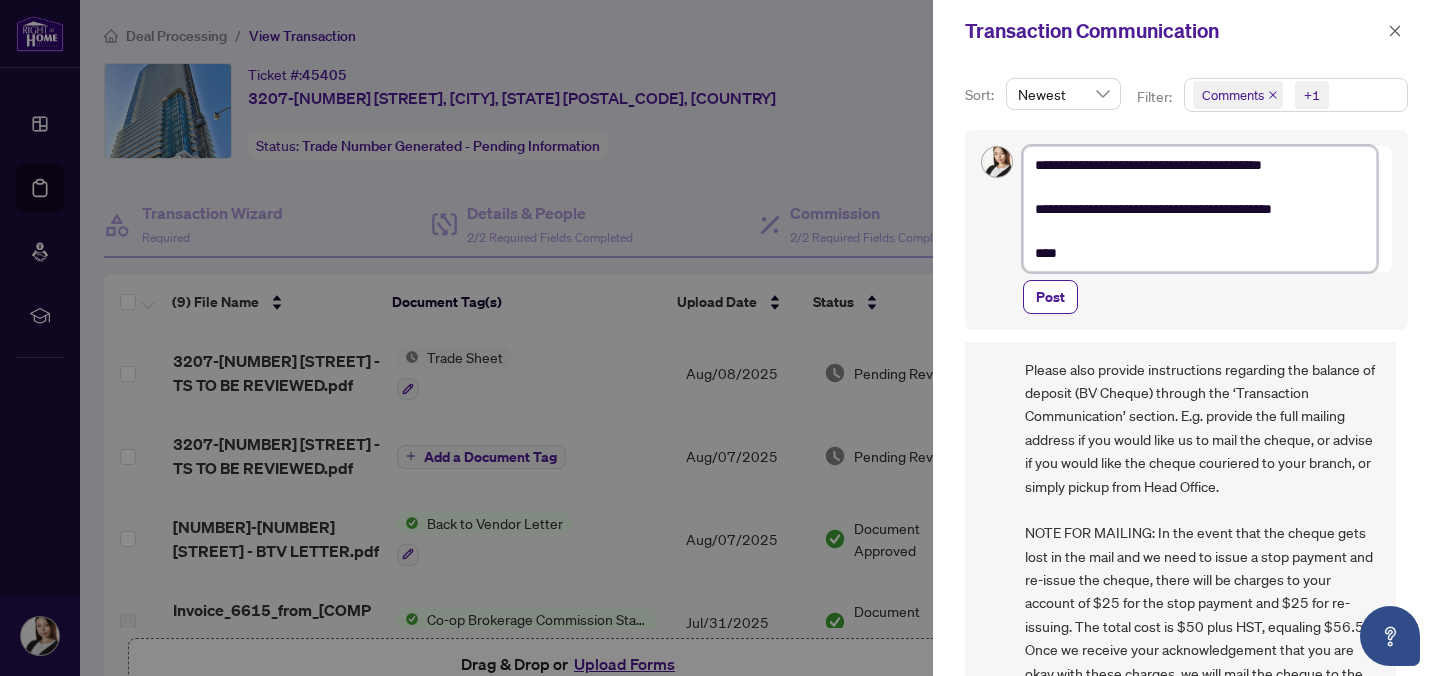 type on "**********" 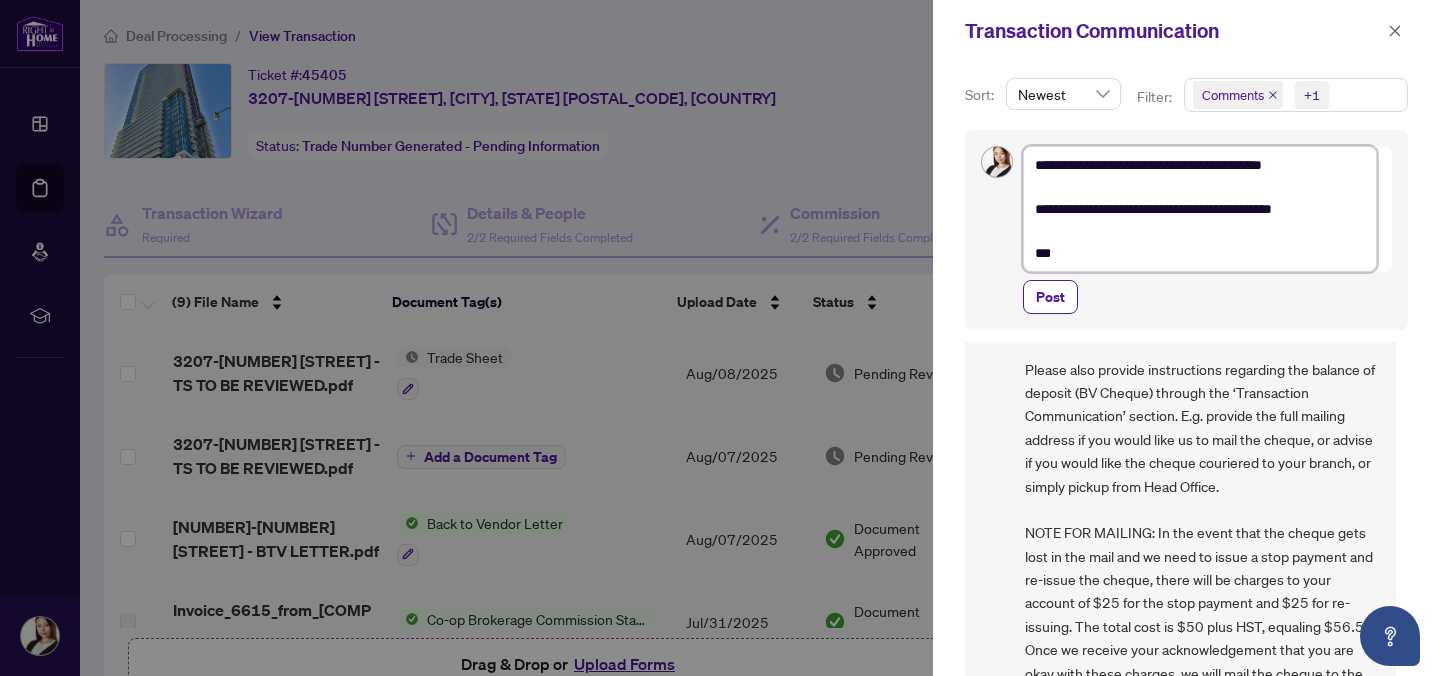 type on "**********" 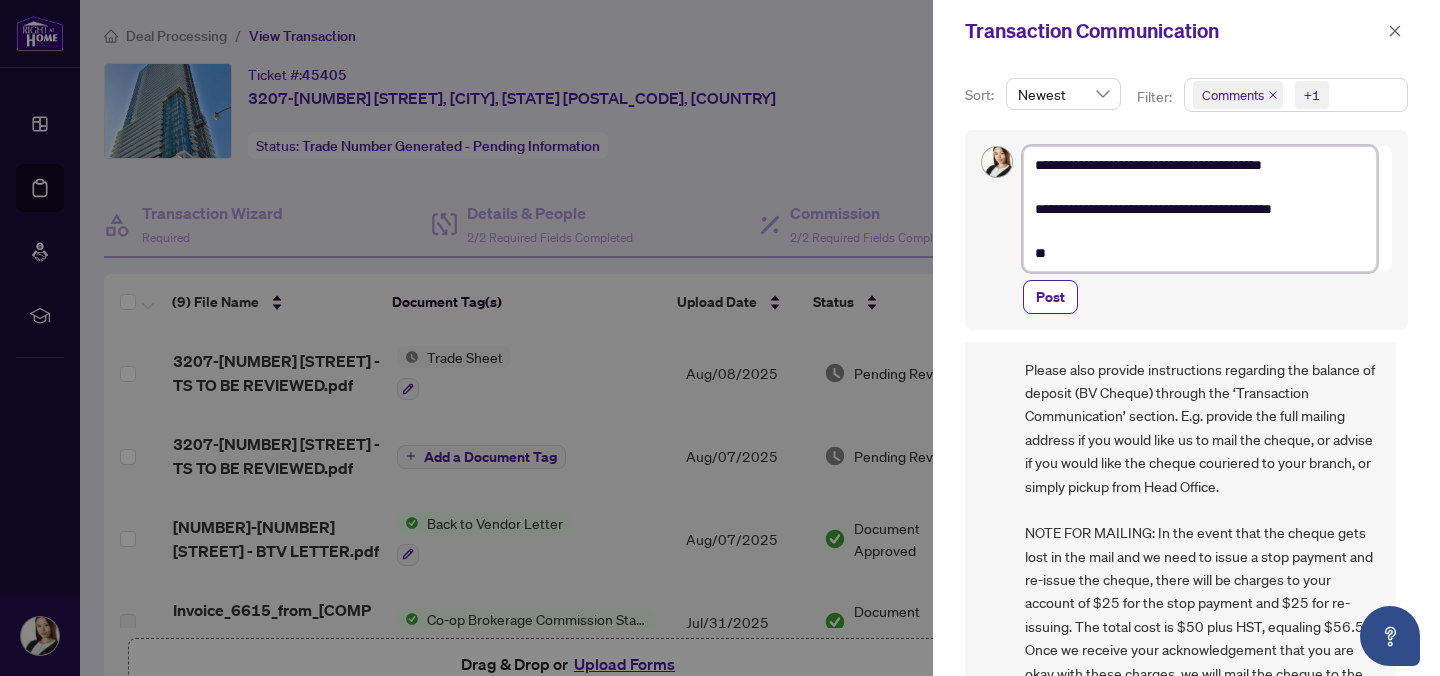 type on "**********" 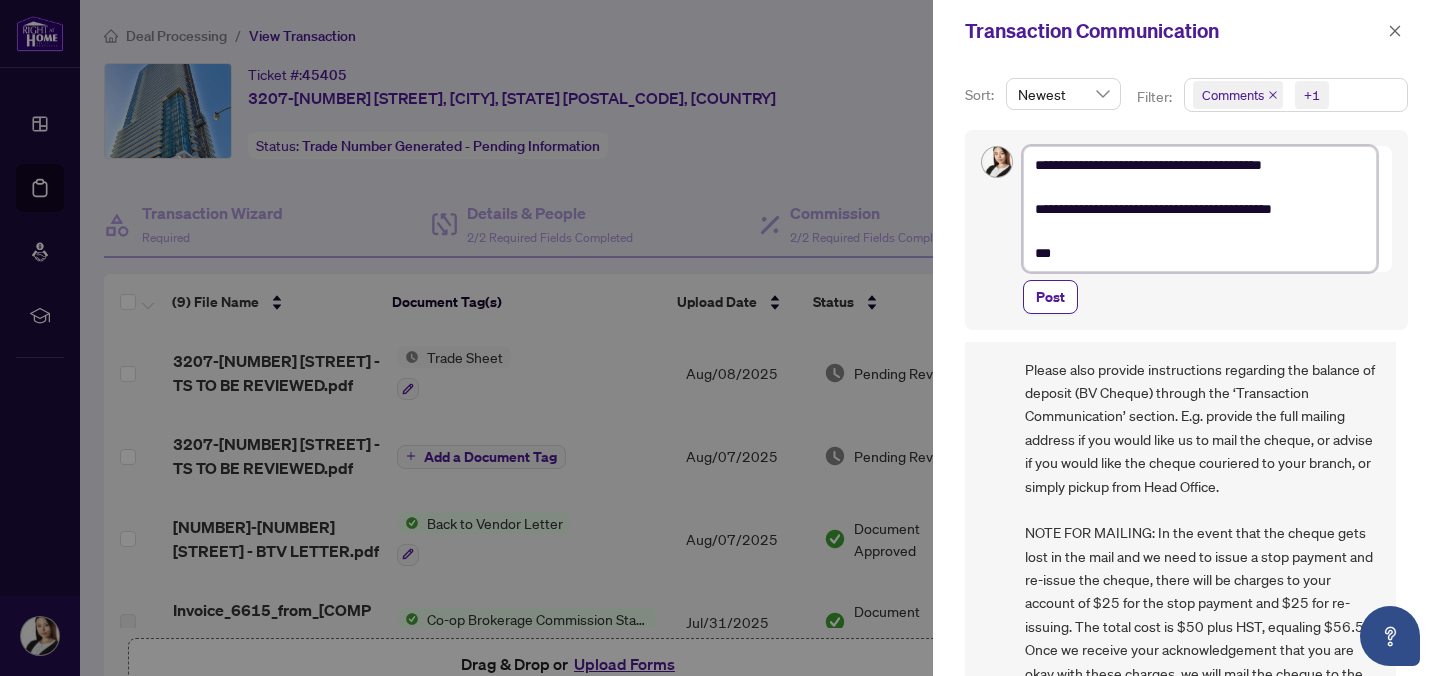 type on "**********" 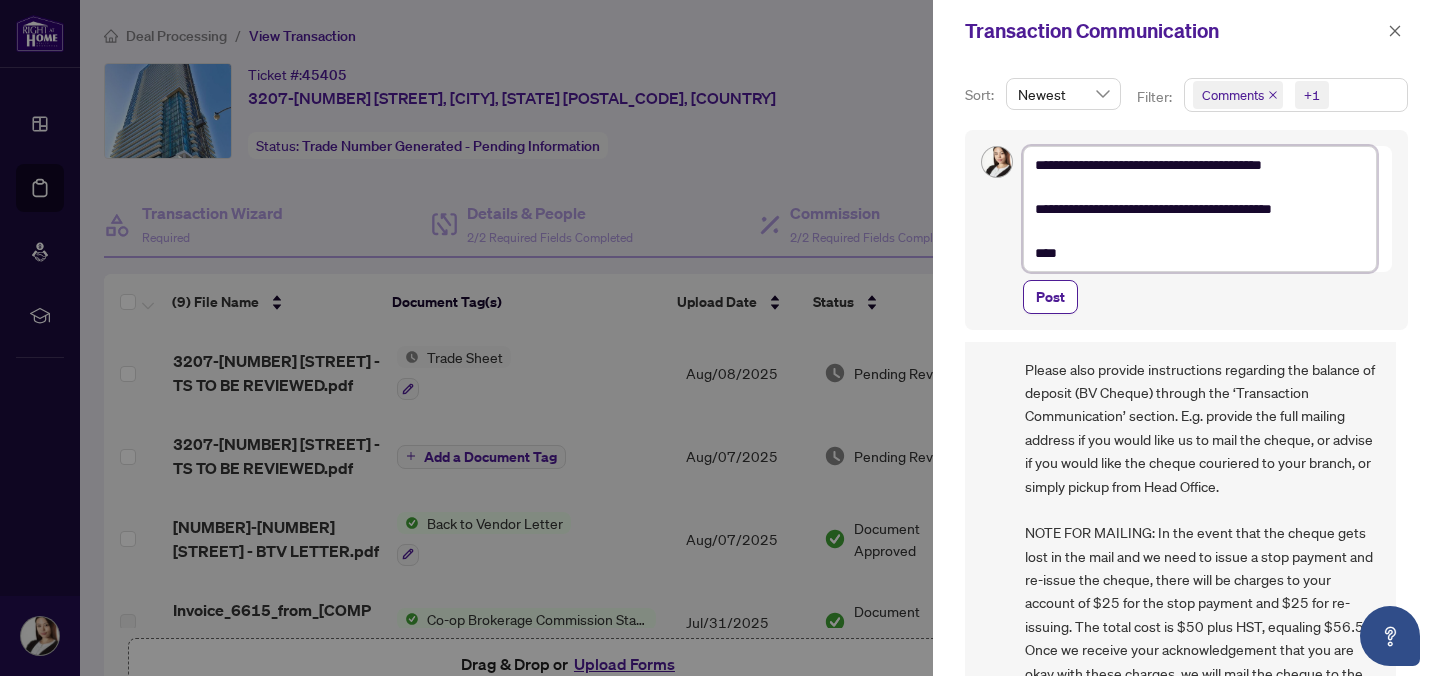 type on "**********" 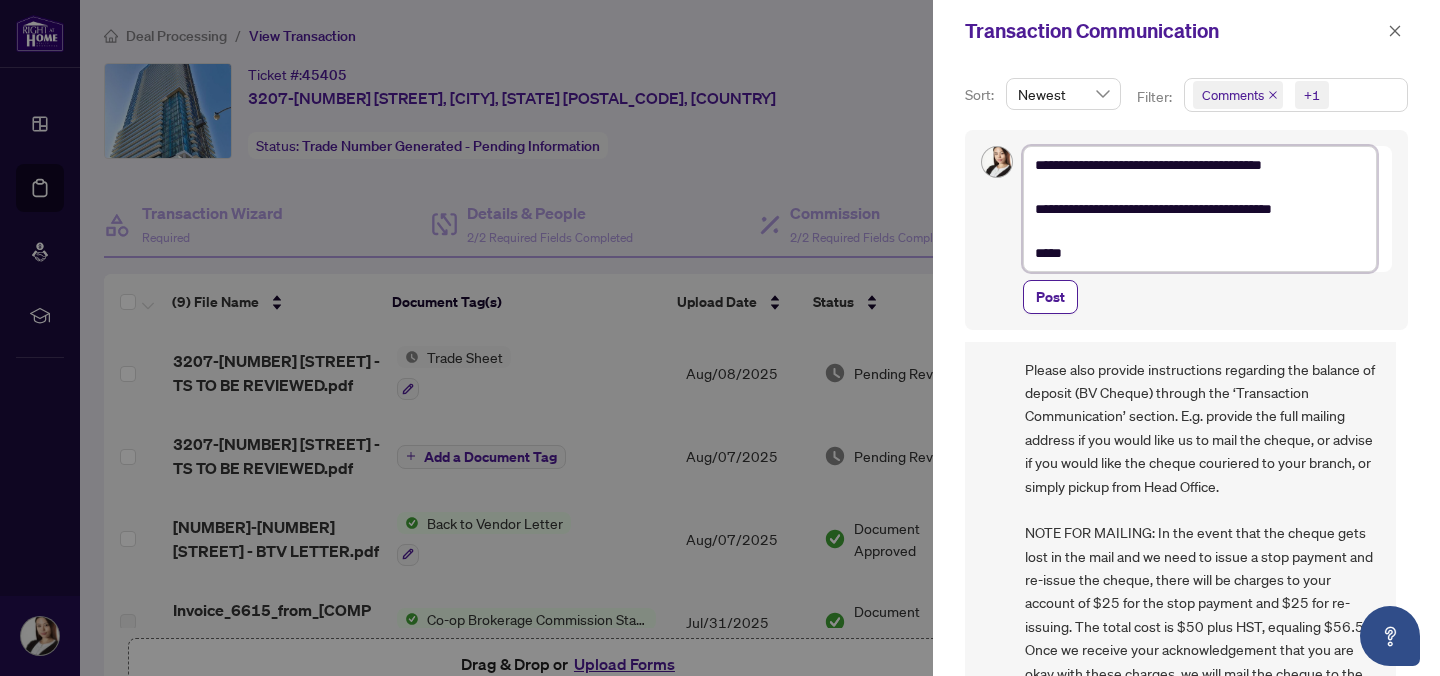 type on "**********" 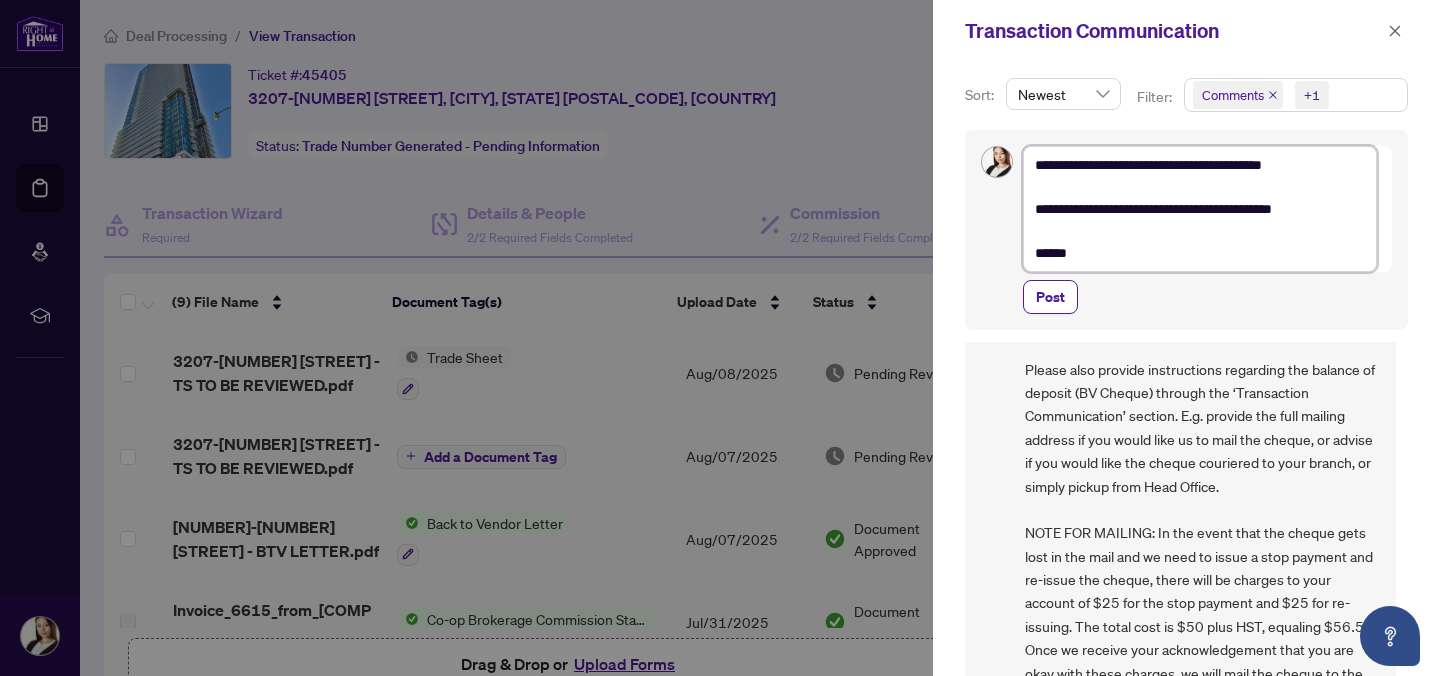 type on "**********" 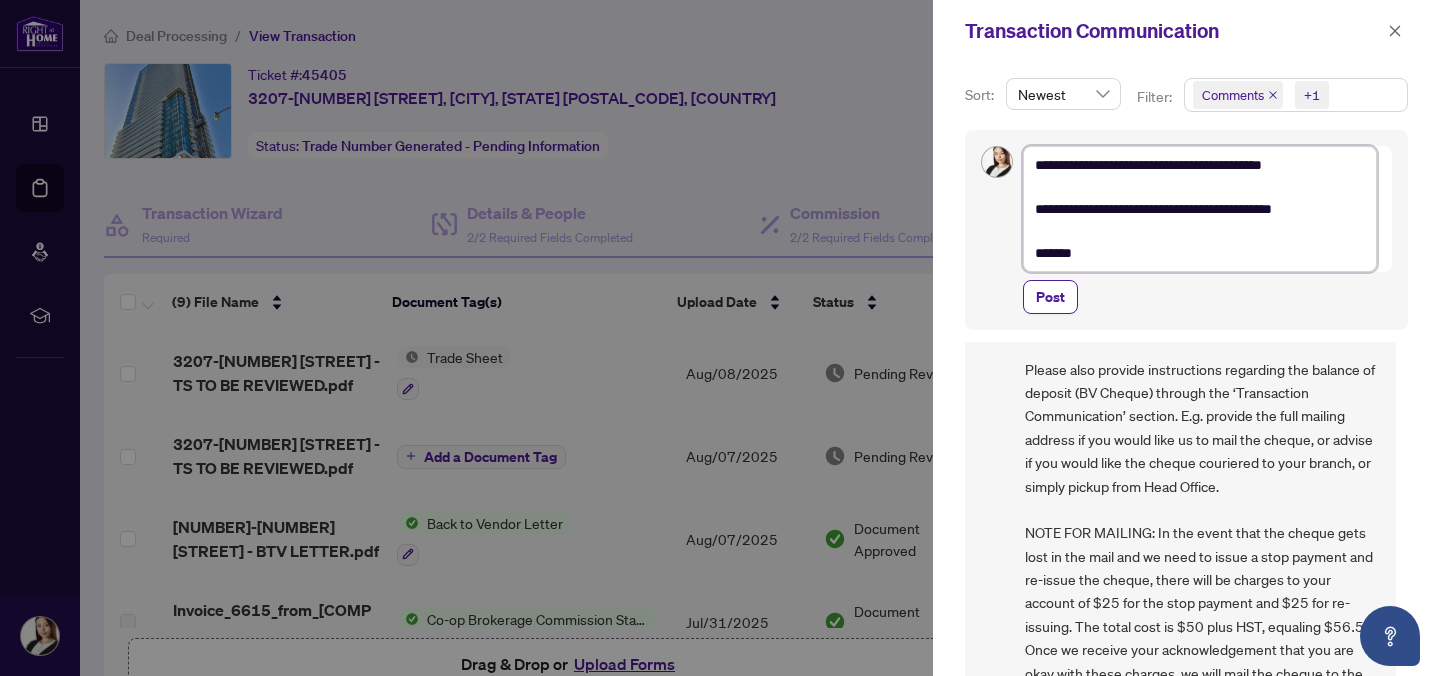 type on "**********" 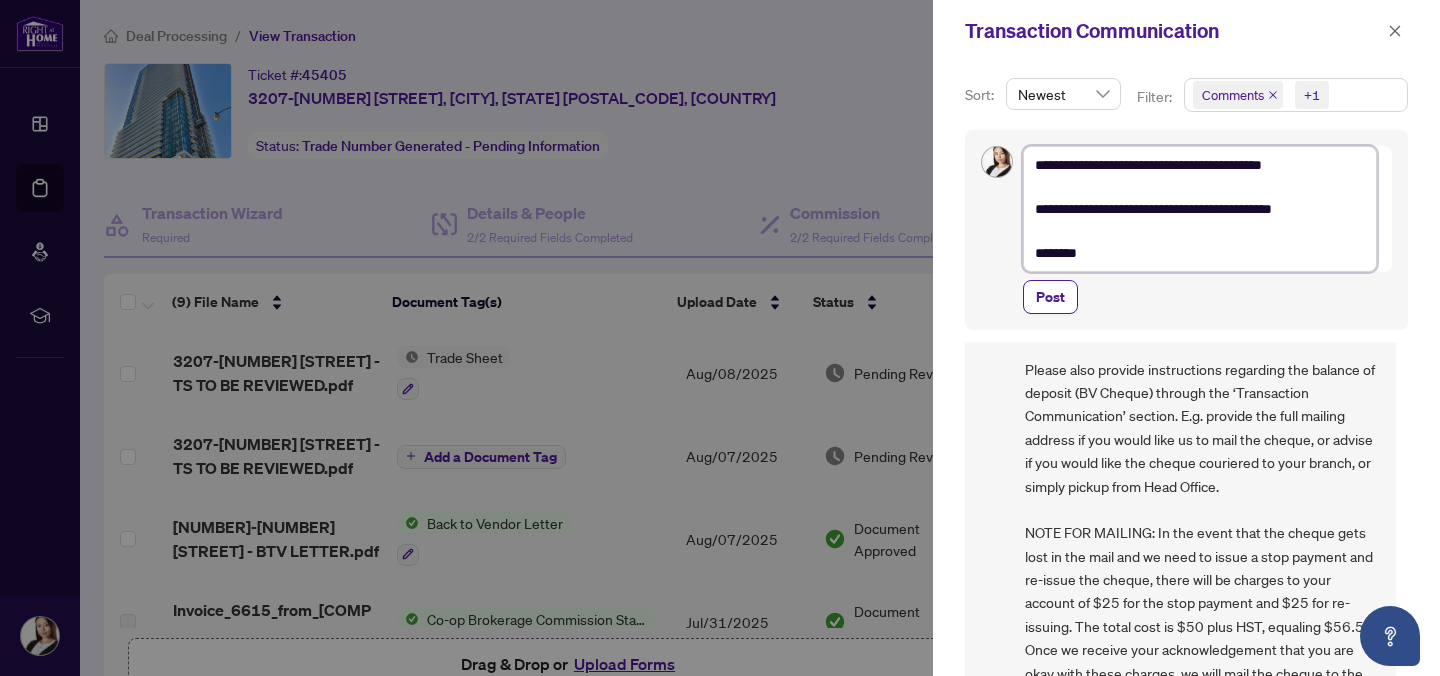 type on "**********" 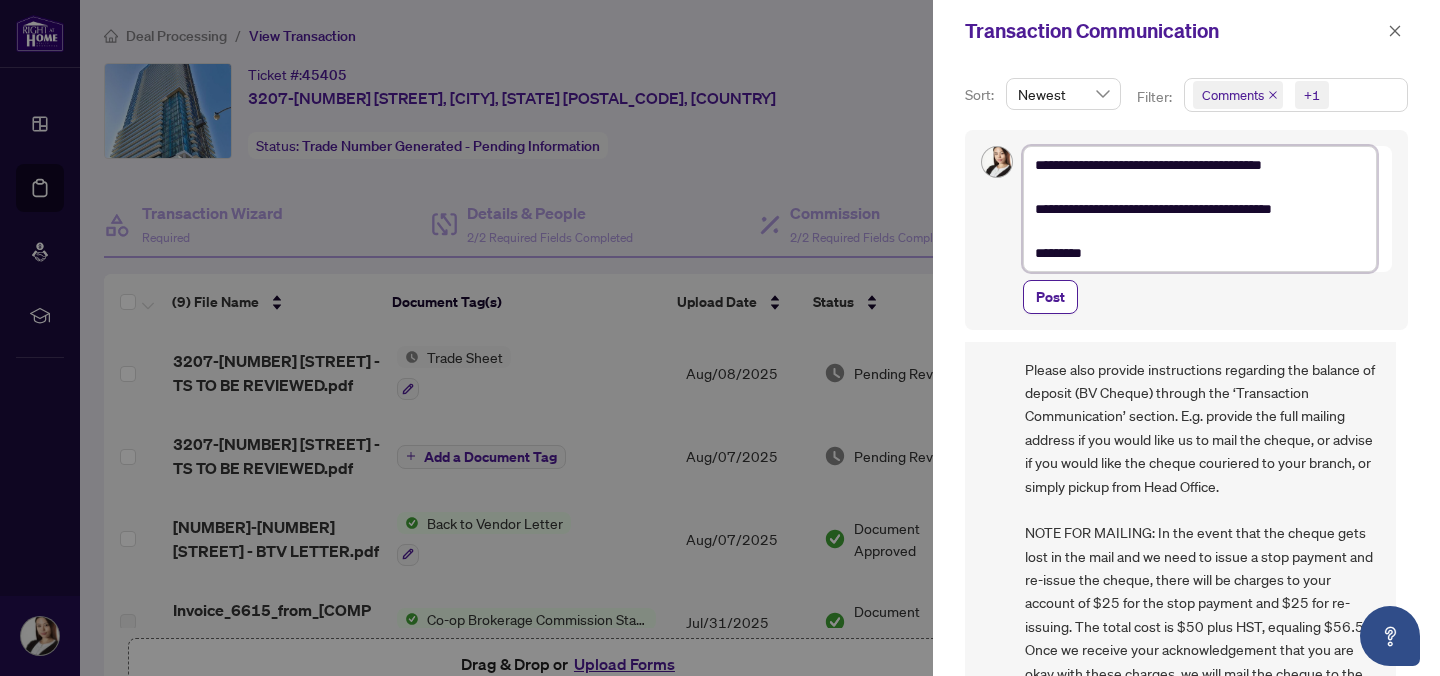 type on "**********" 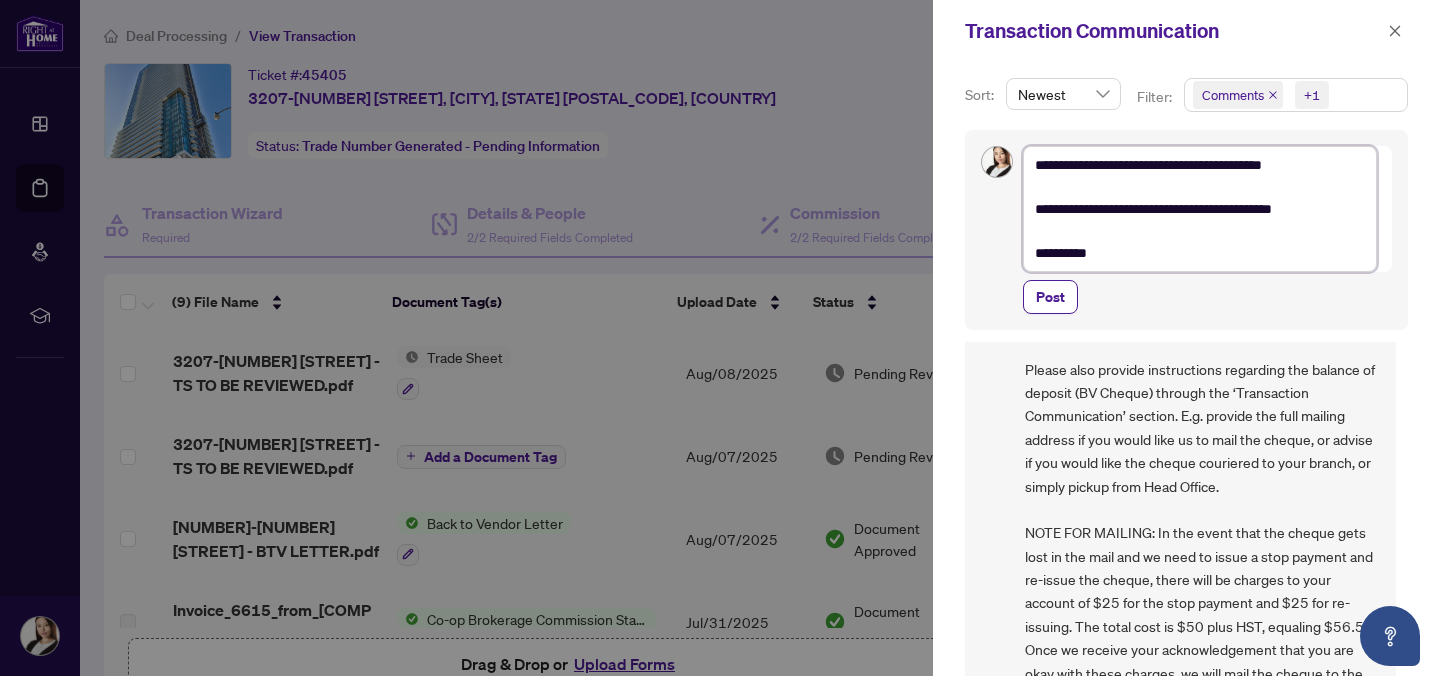 type on "**********" 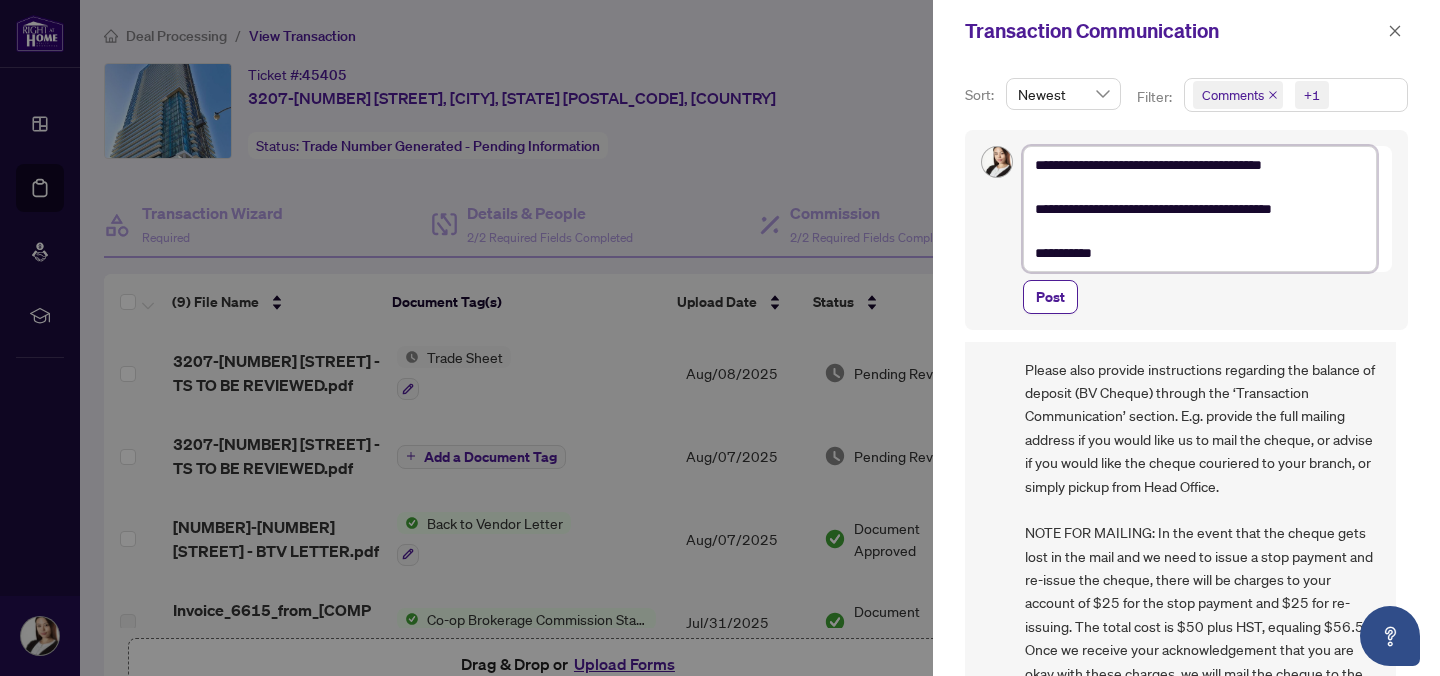 type on "**********" 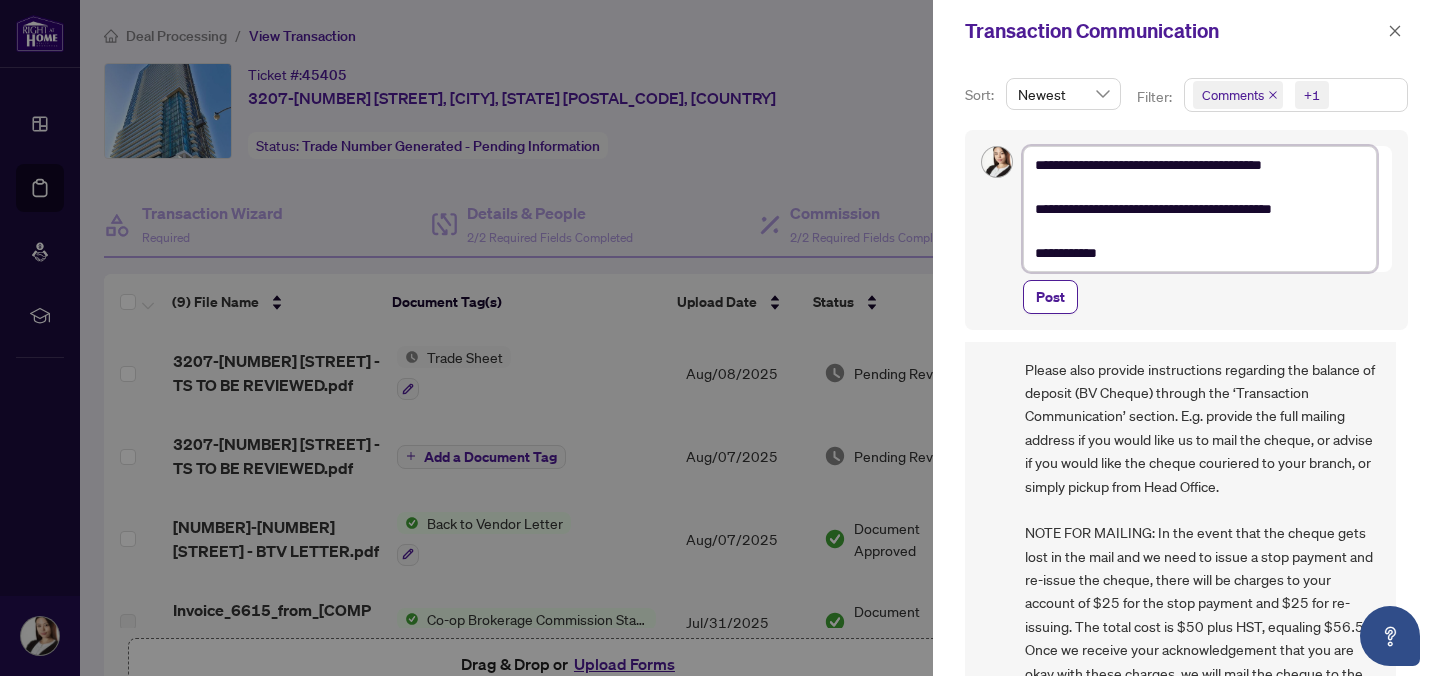 type on "**********" 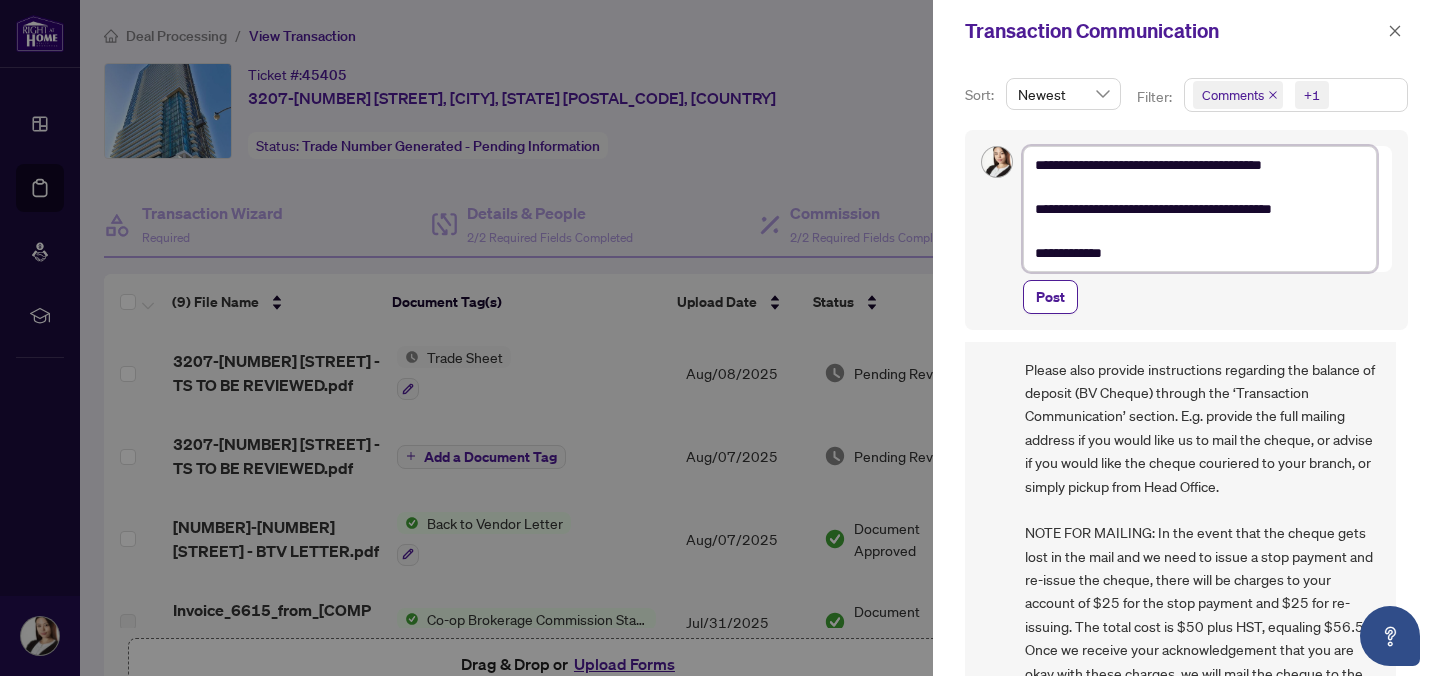 type on "**********" 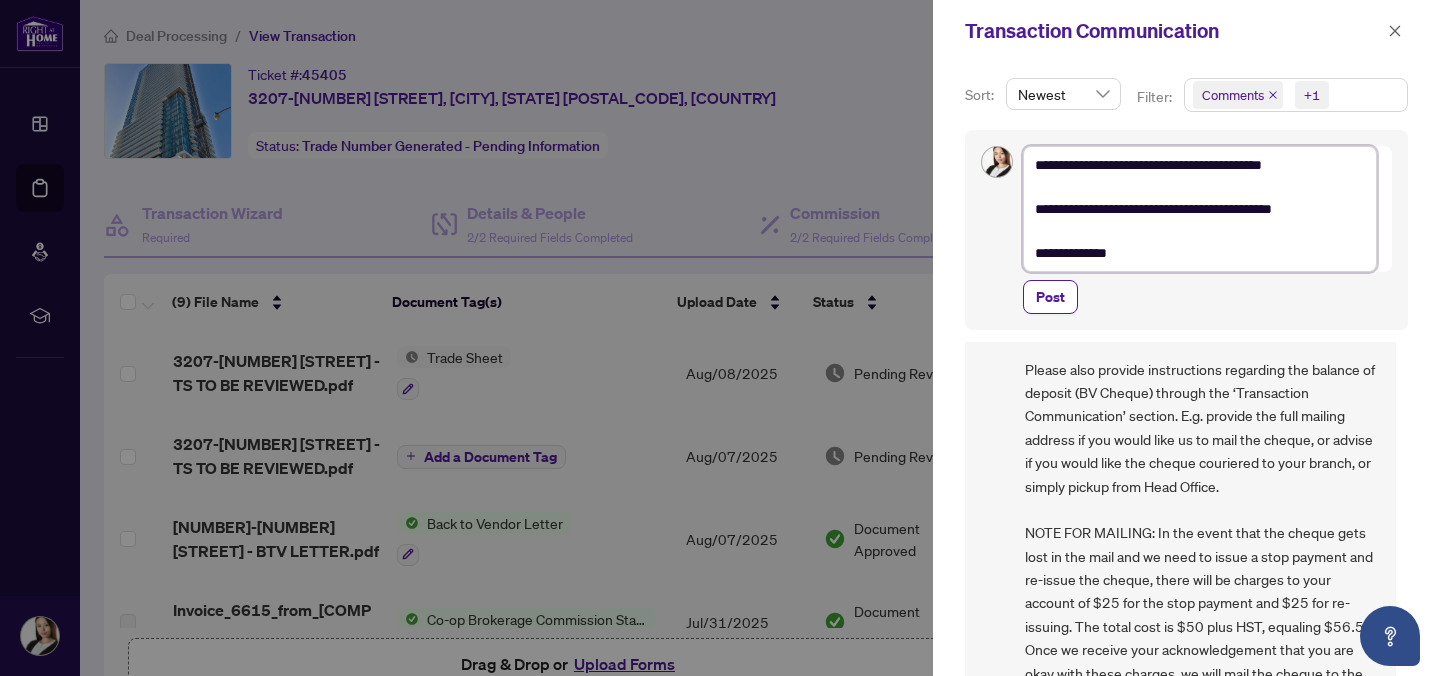 type on "**********" 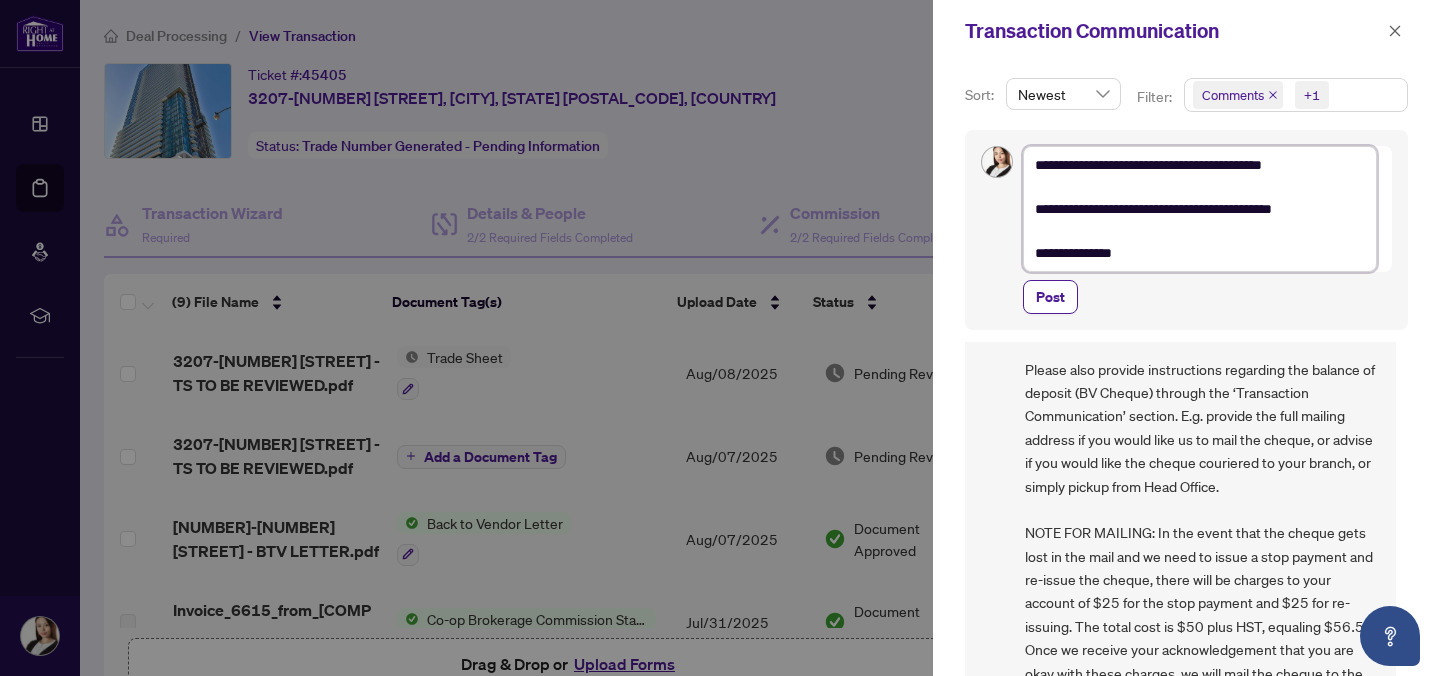 type on "**********" 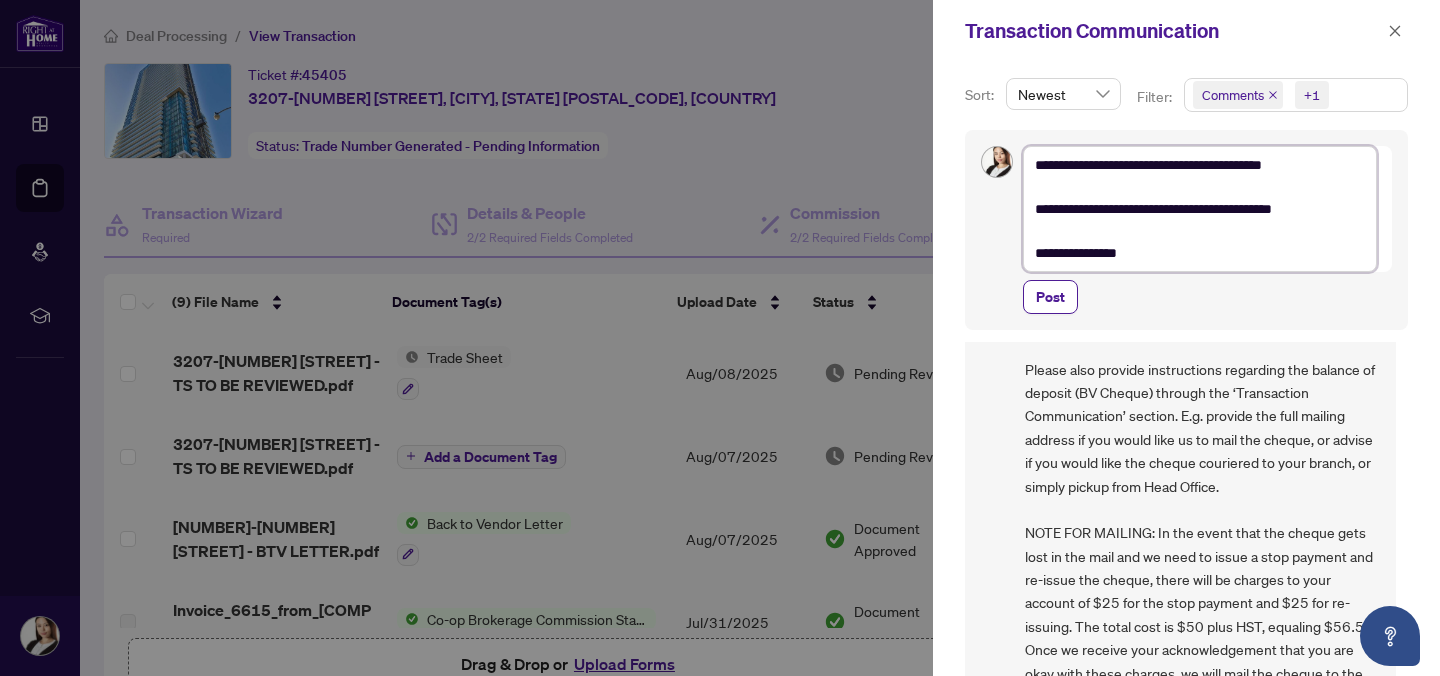 type on "**********" 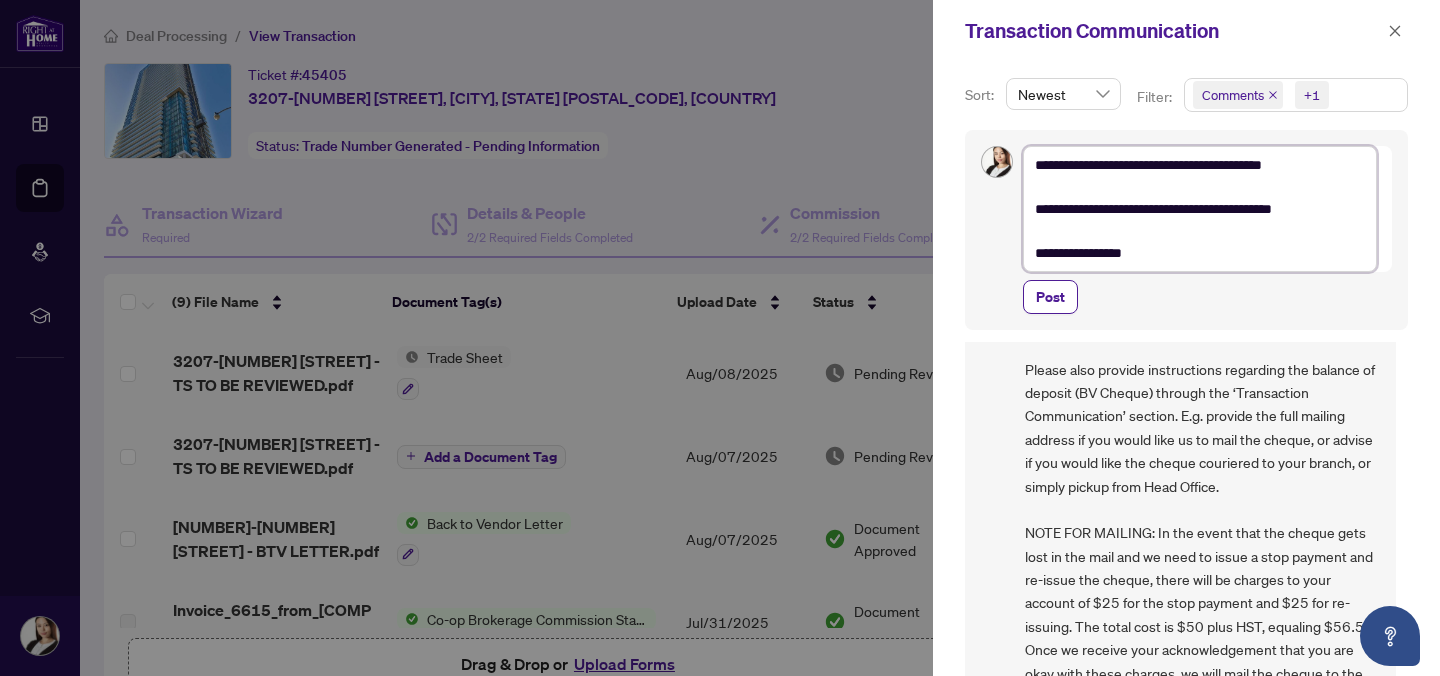 type on "**********" 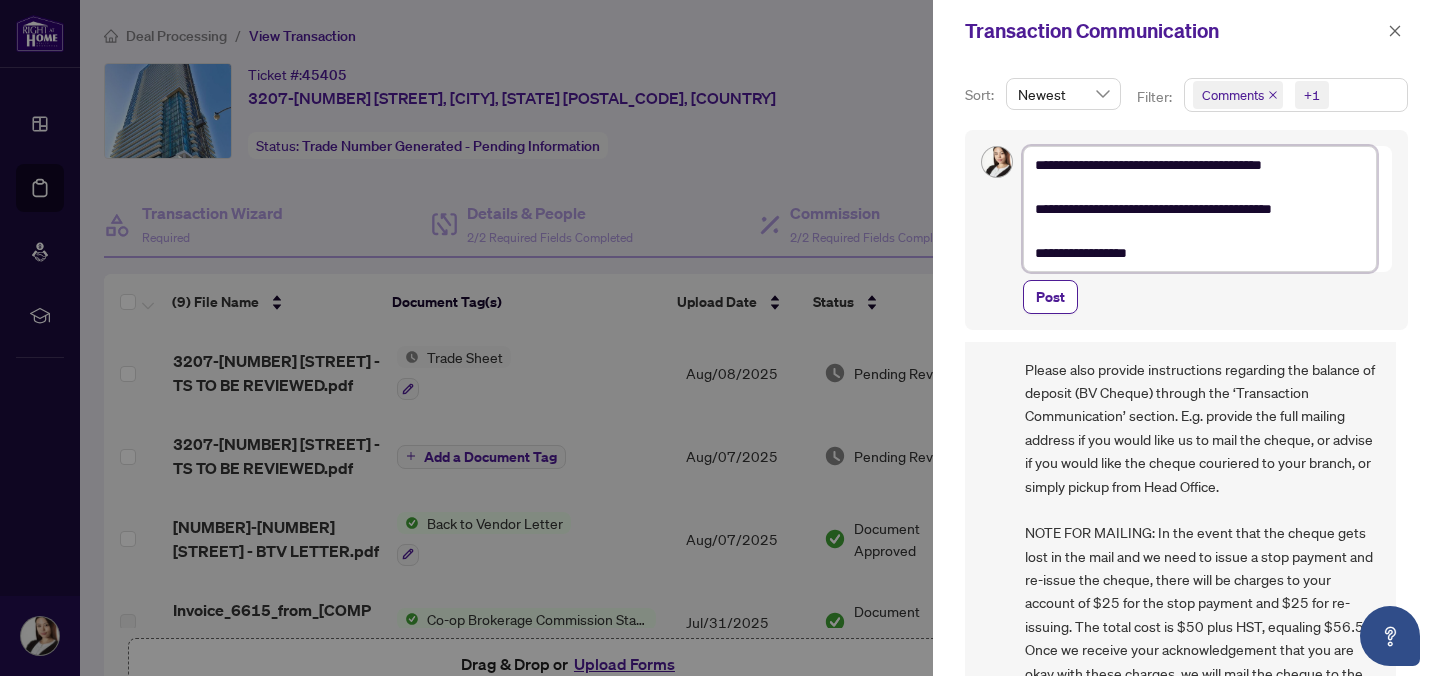 type on "**********" 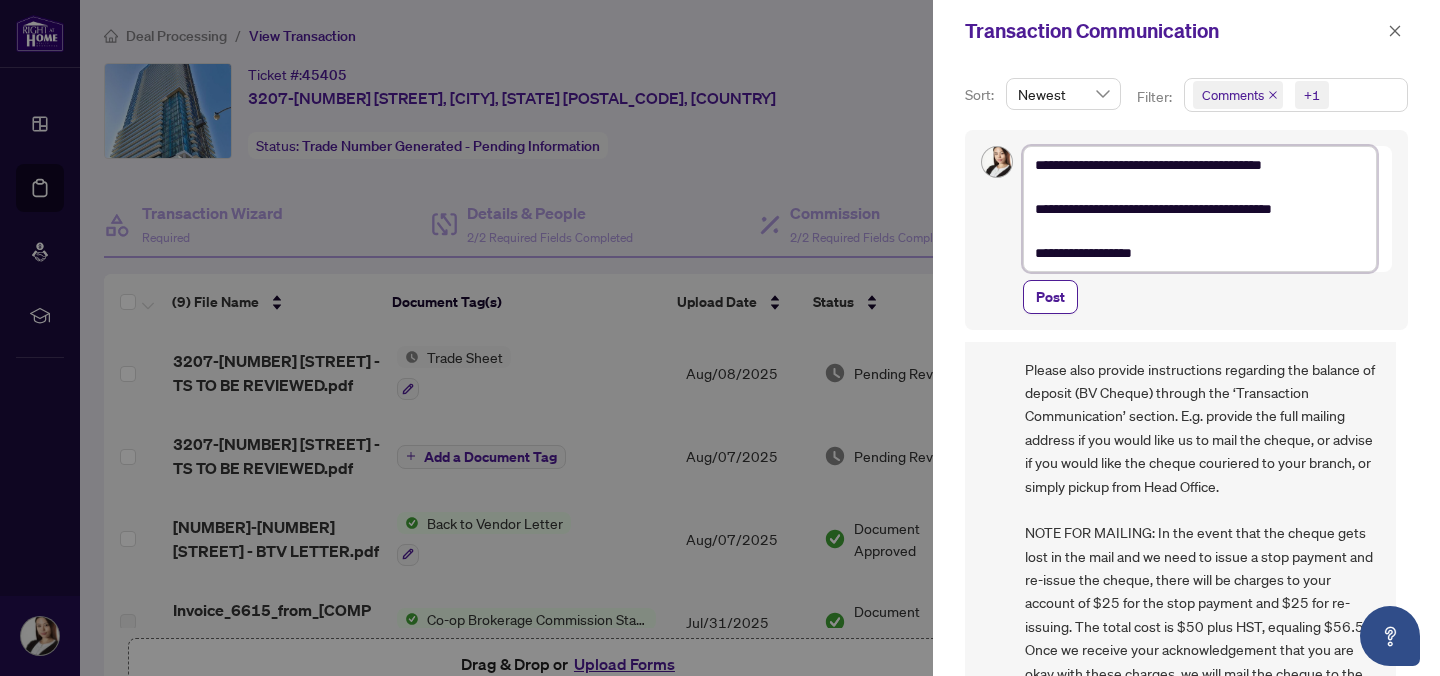 type on "**********" 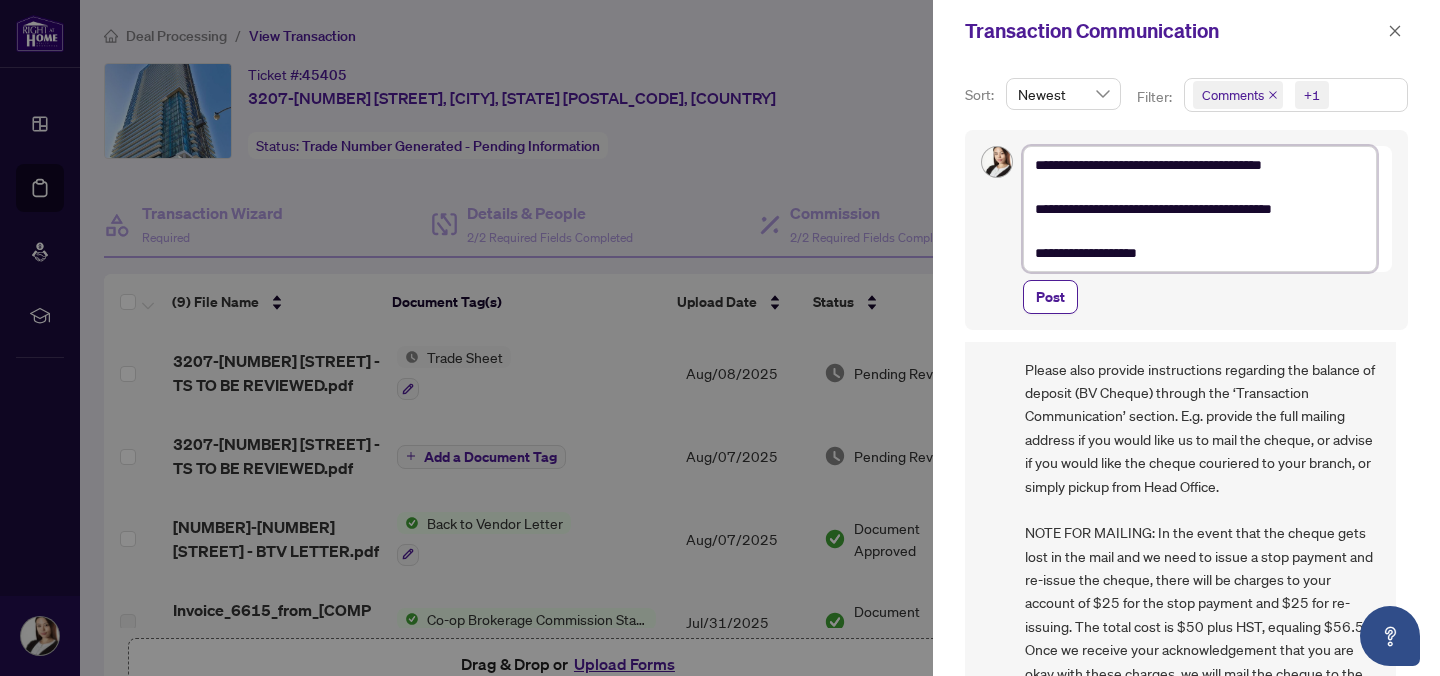 type on "**********" 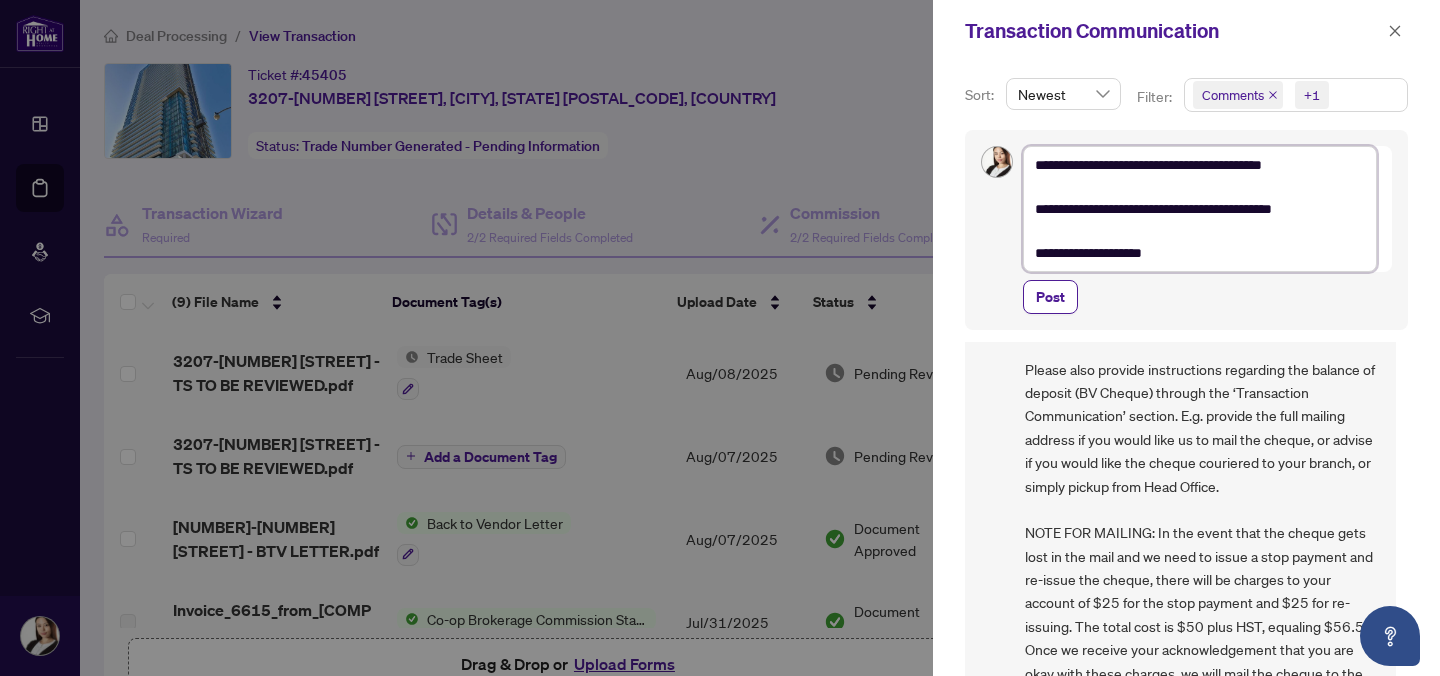 type on "**********" 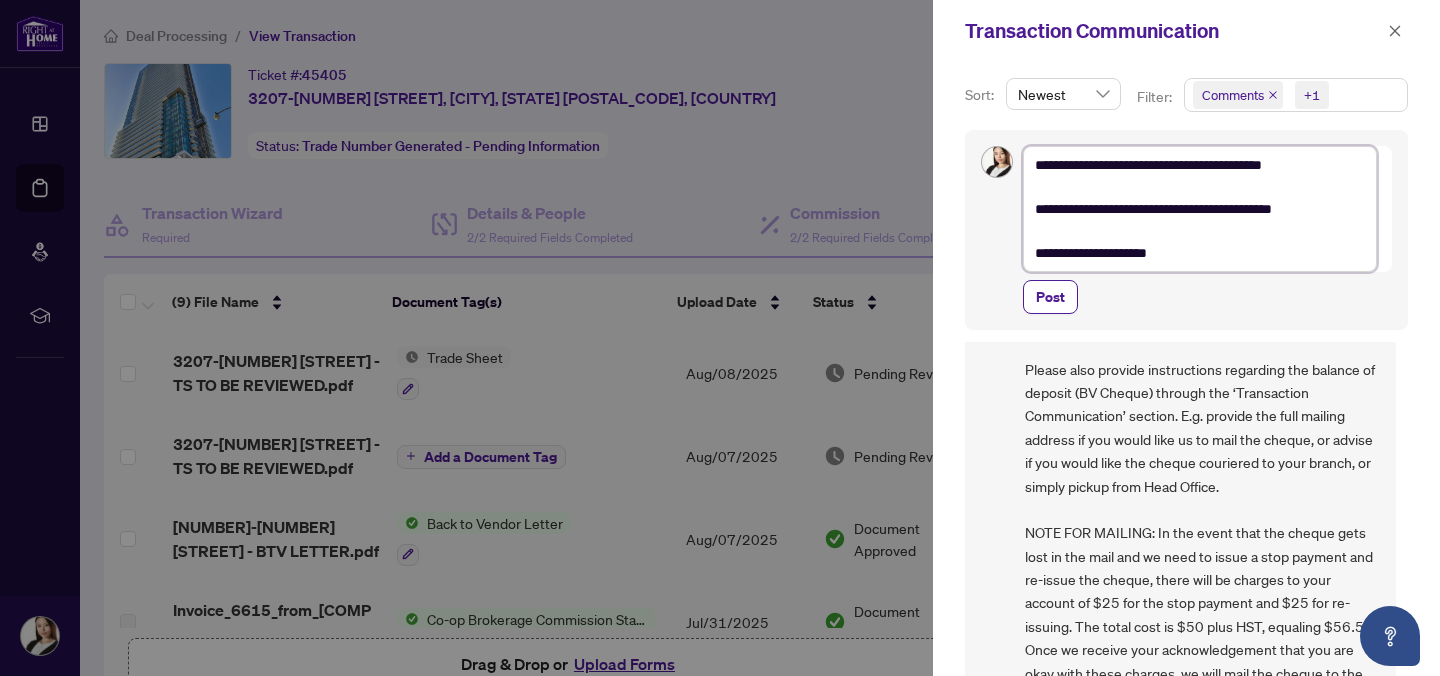 type on "**********" 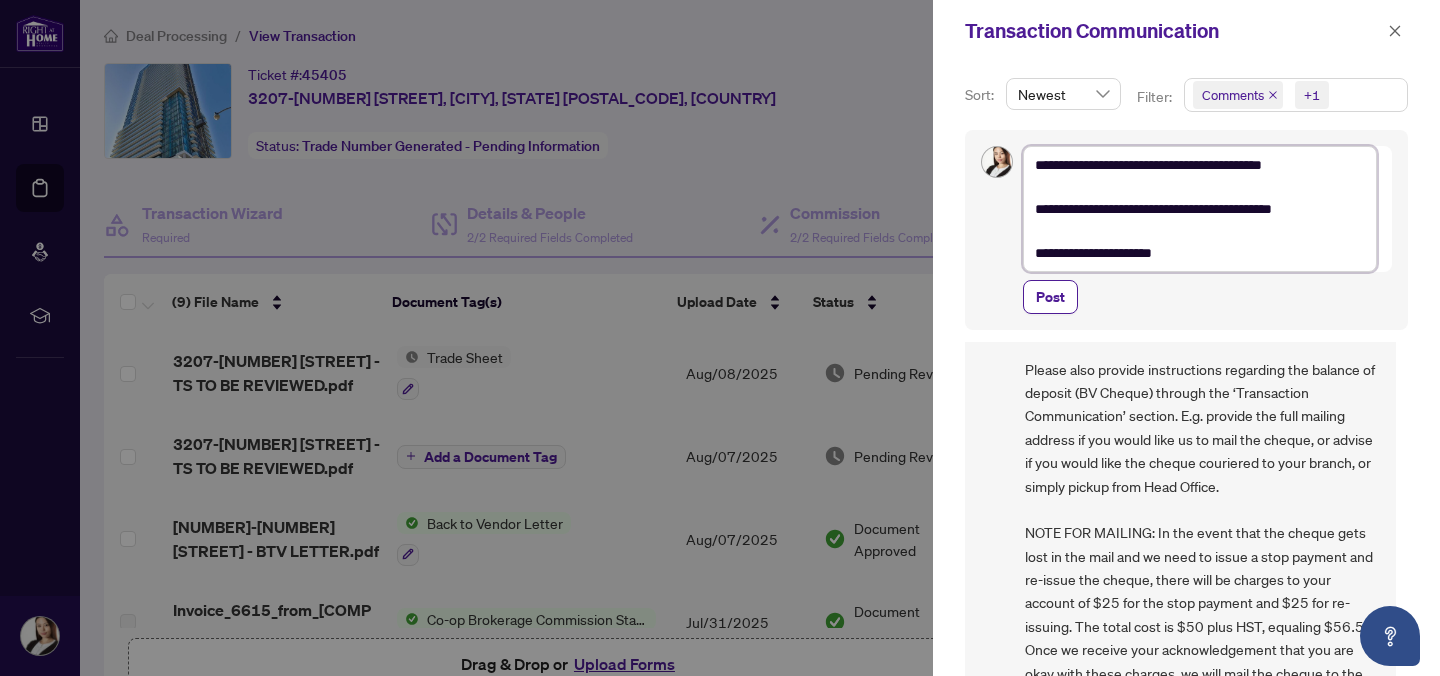 type on "**********" 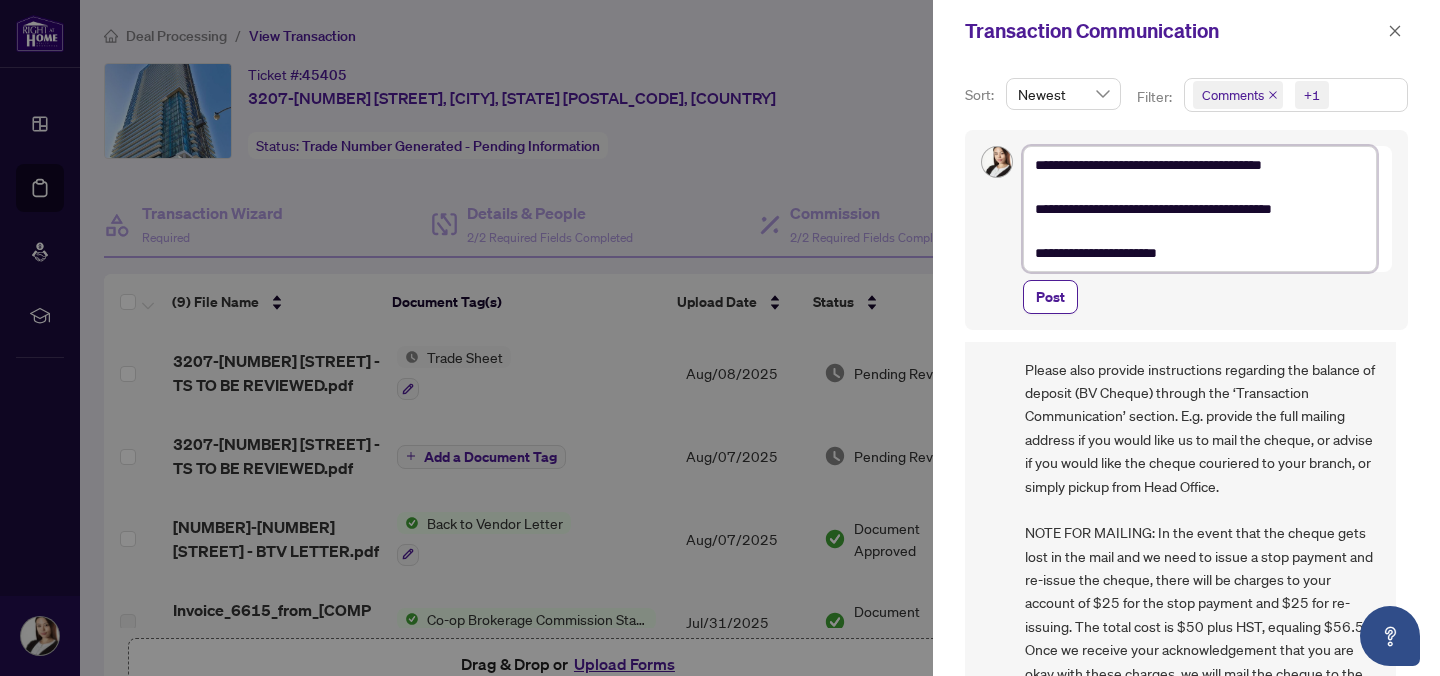 type on "**********" 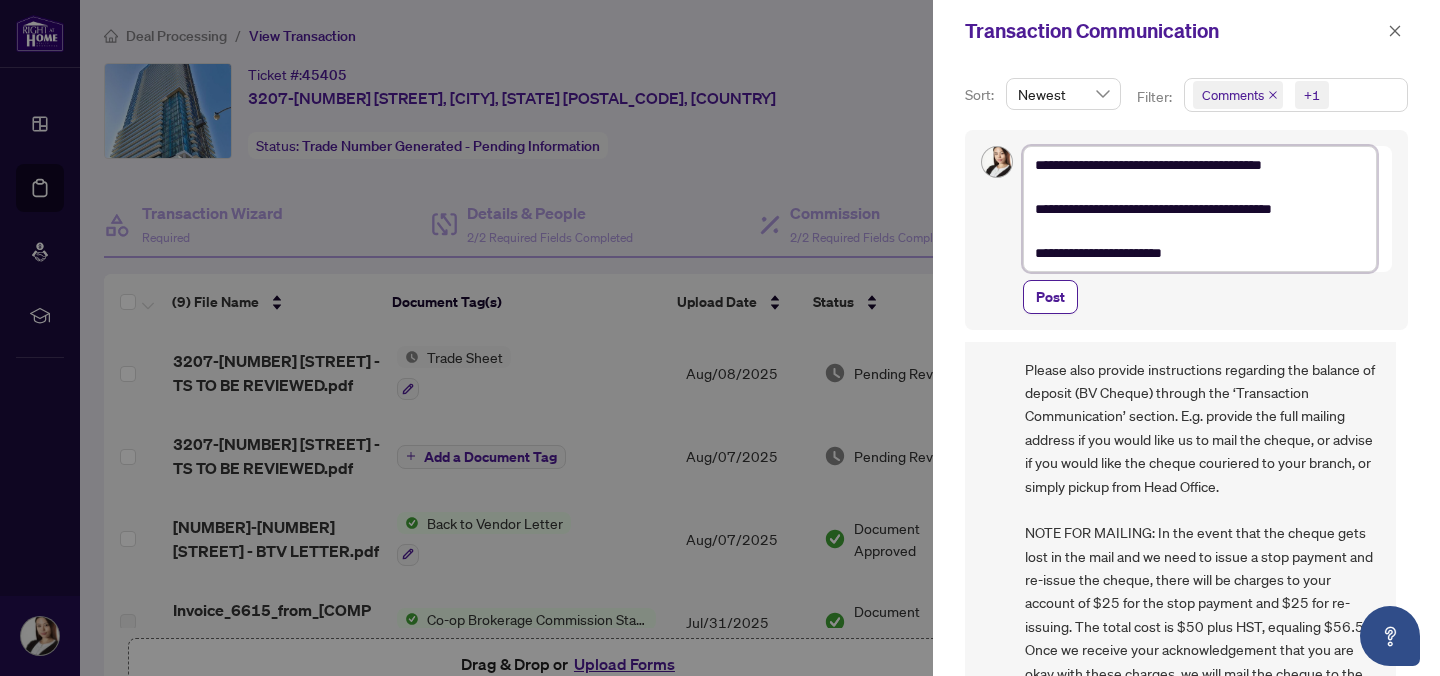 type on "**********" 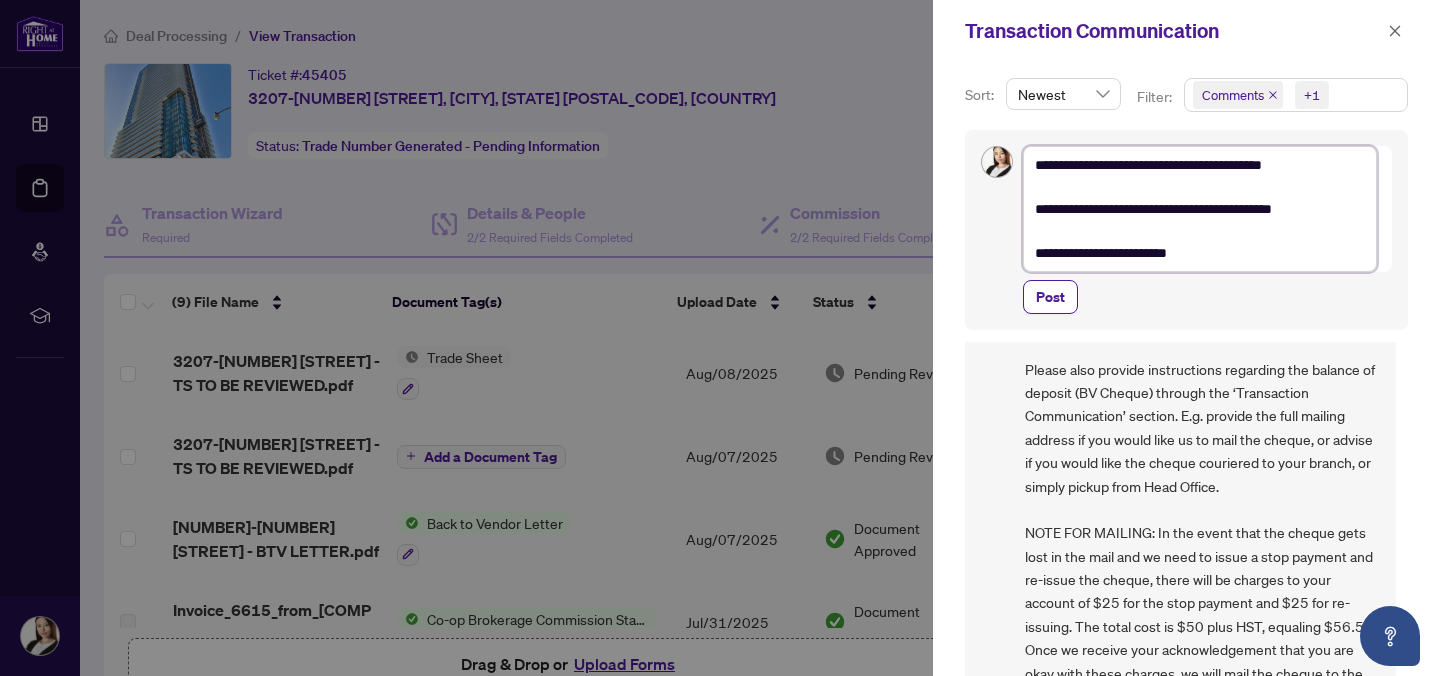 type on "**********" 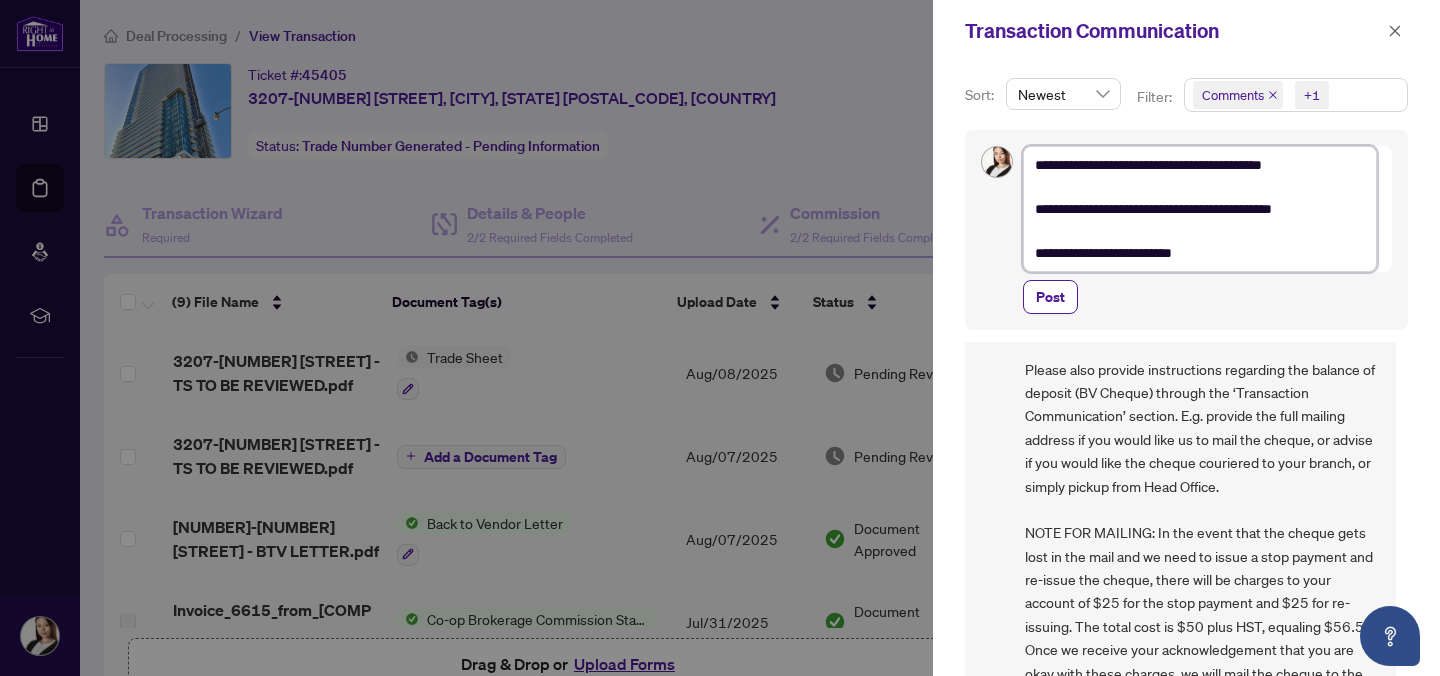 type on "**********" 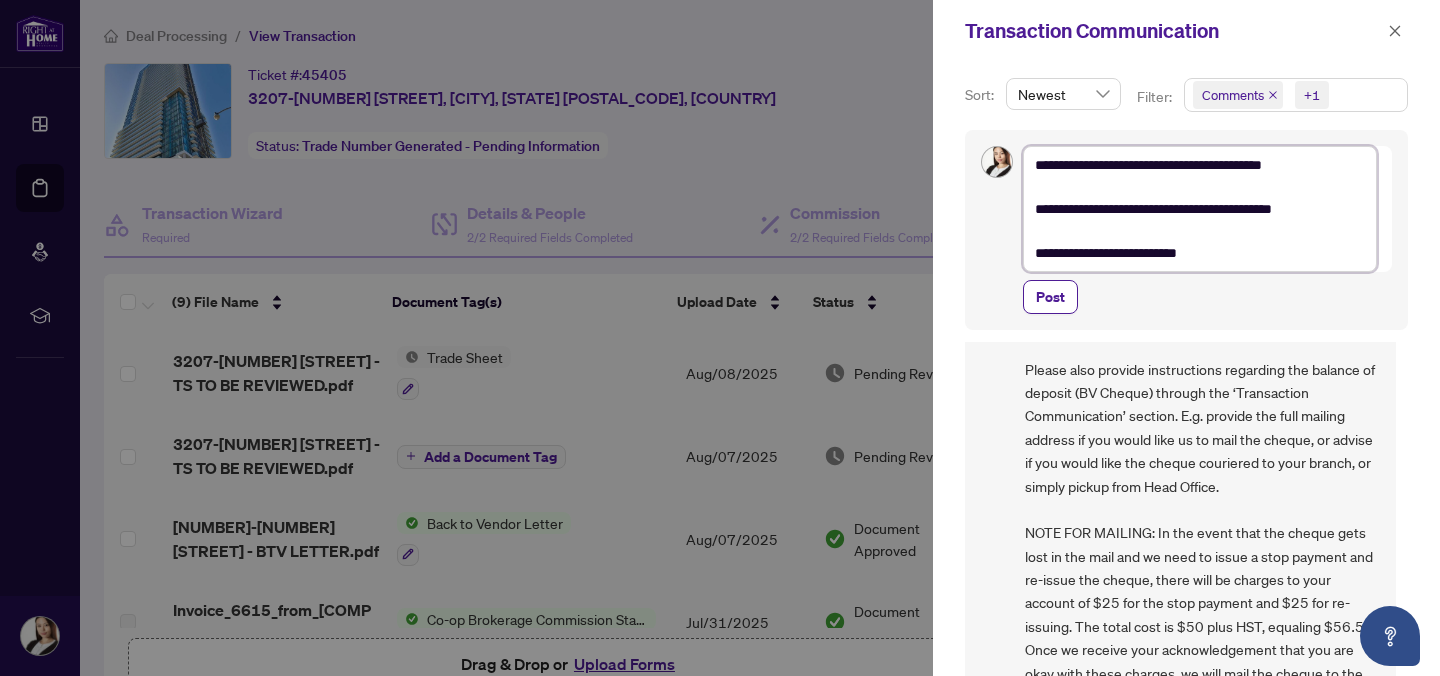 type on "**********" 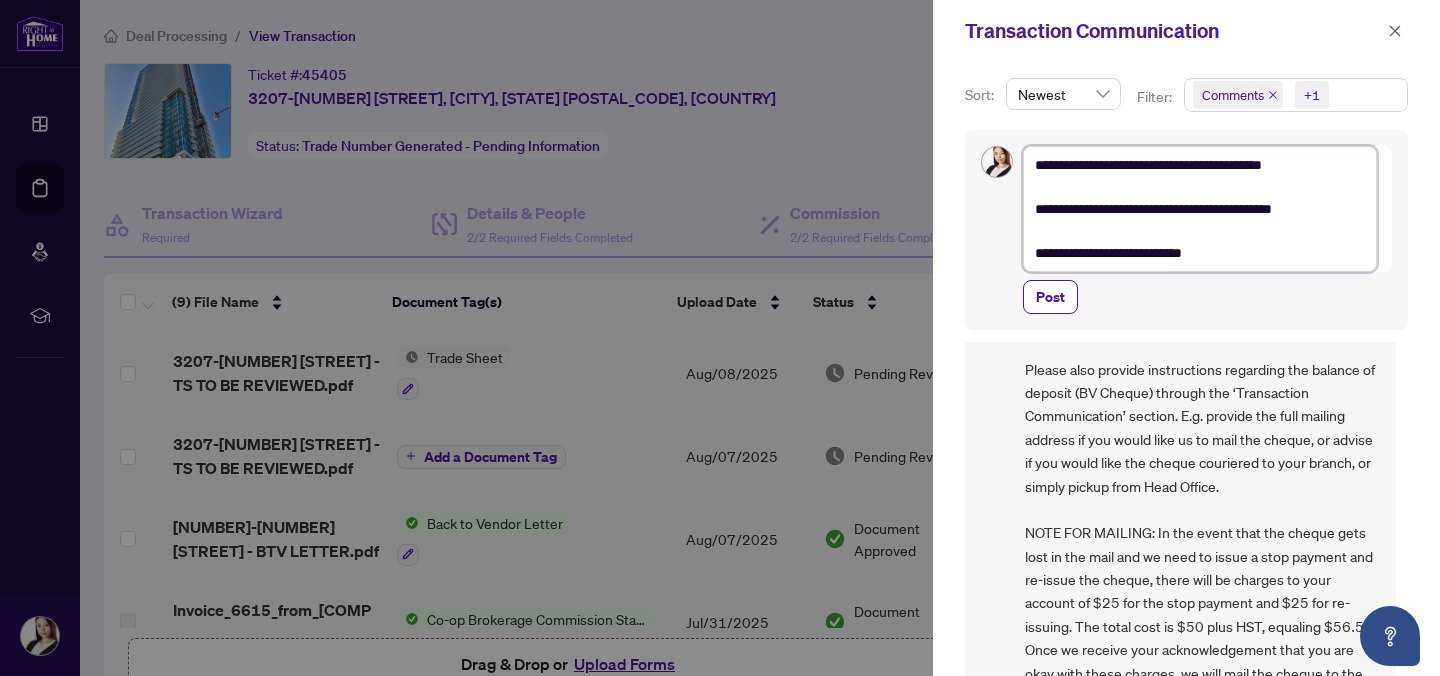 type on "**********" 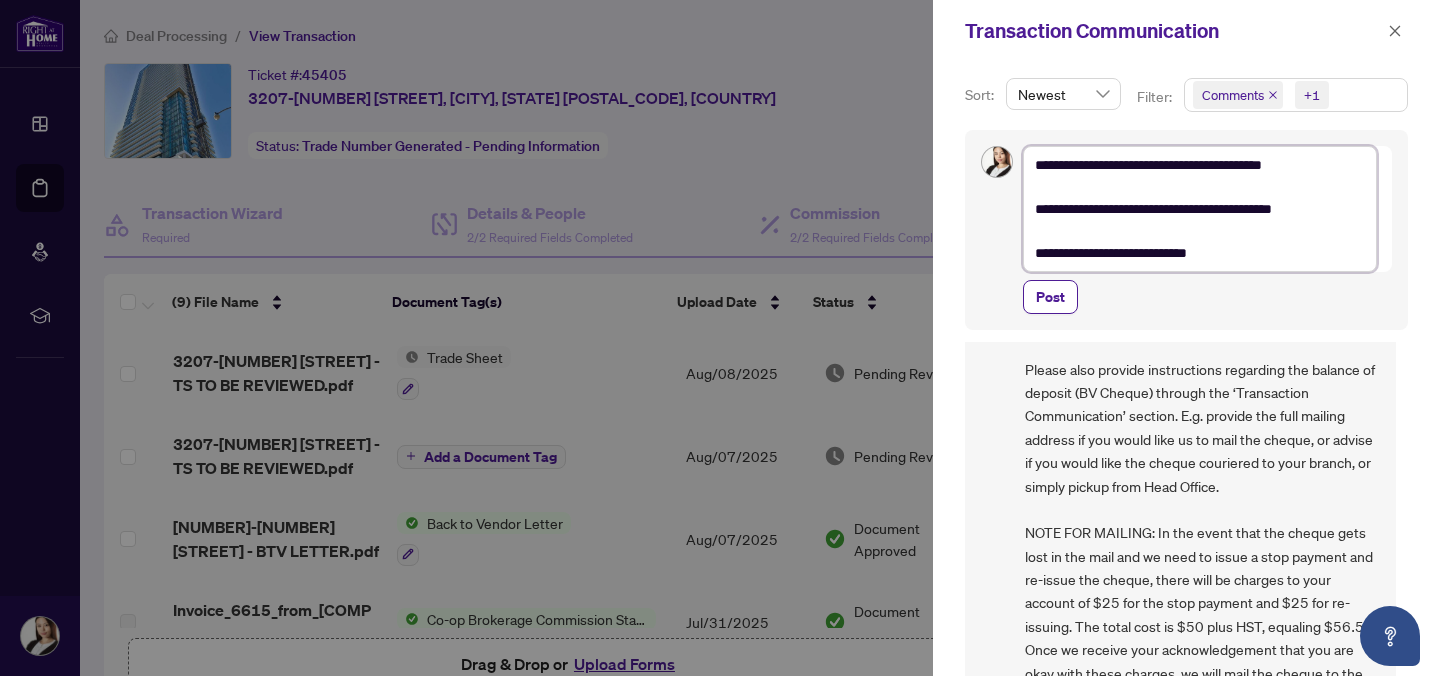 type on "**********" 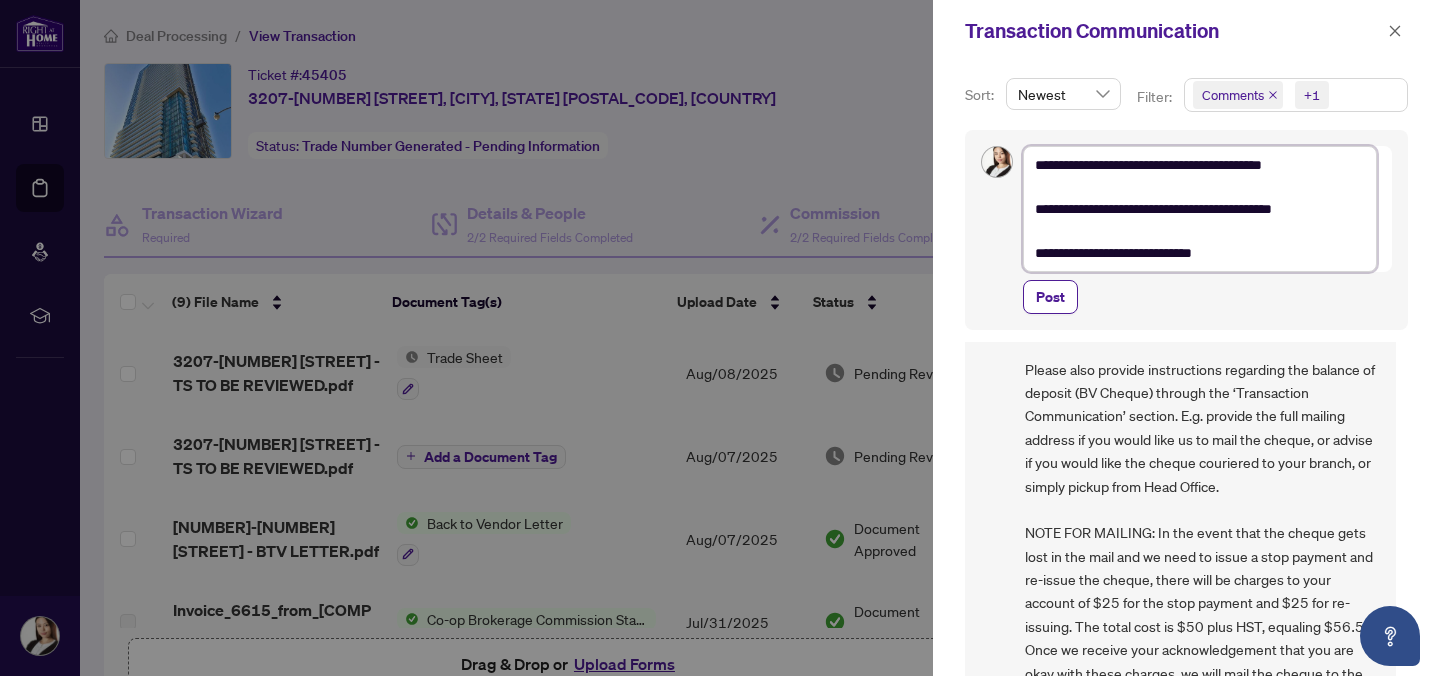 type 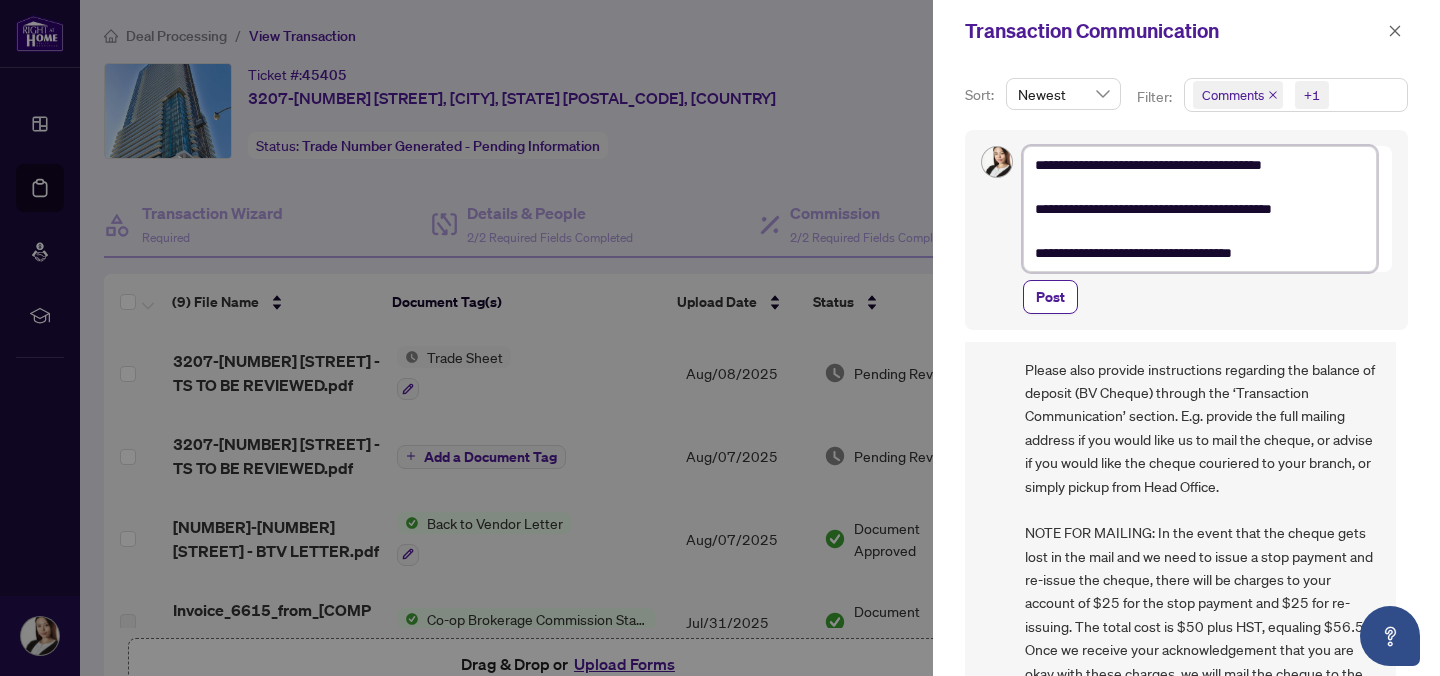 click on "**********" at bounding box center (1200, 209) 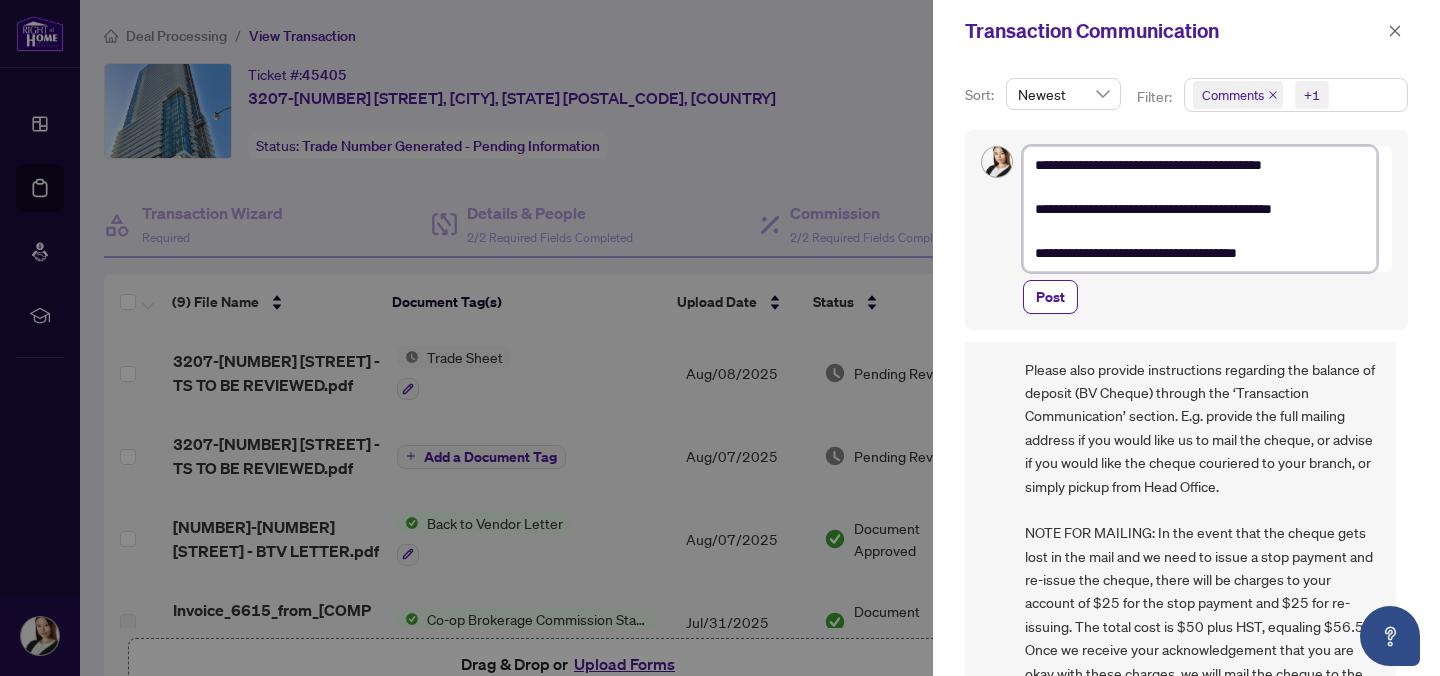 click on "**********" at bounding box center (1200, 209) 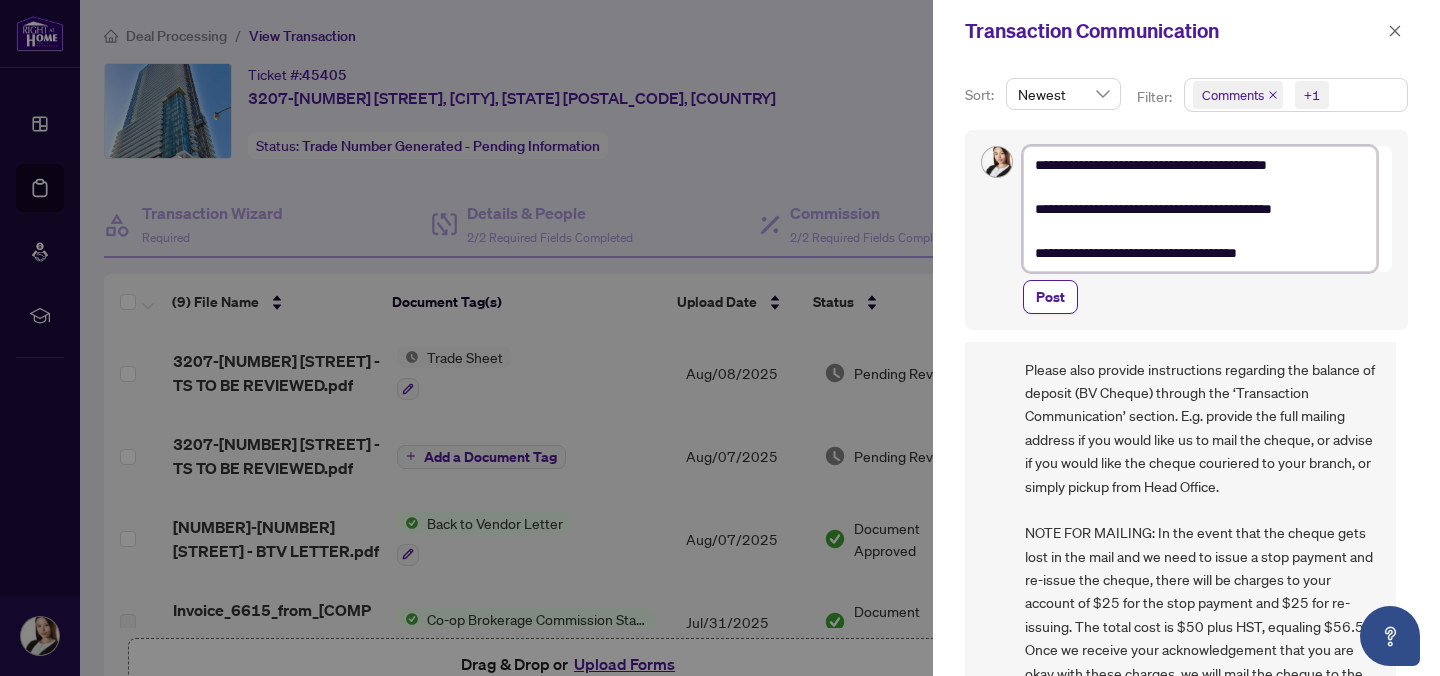 click on "**********" at bounding box center [1200, 209] 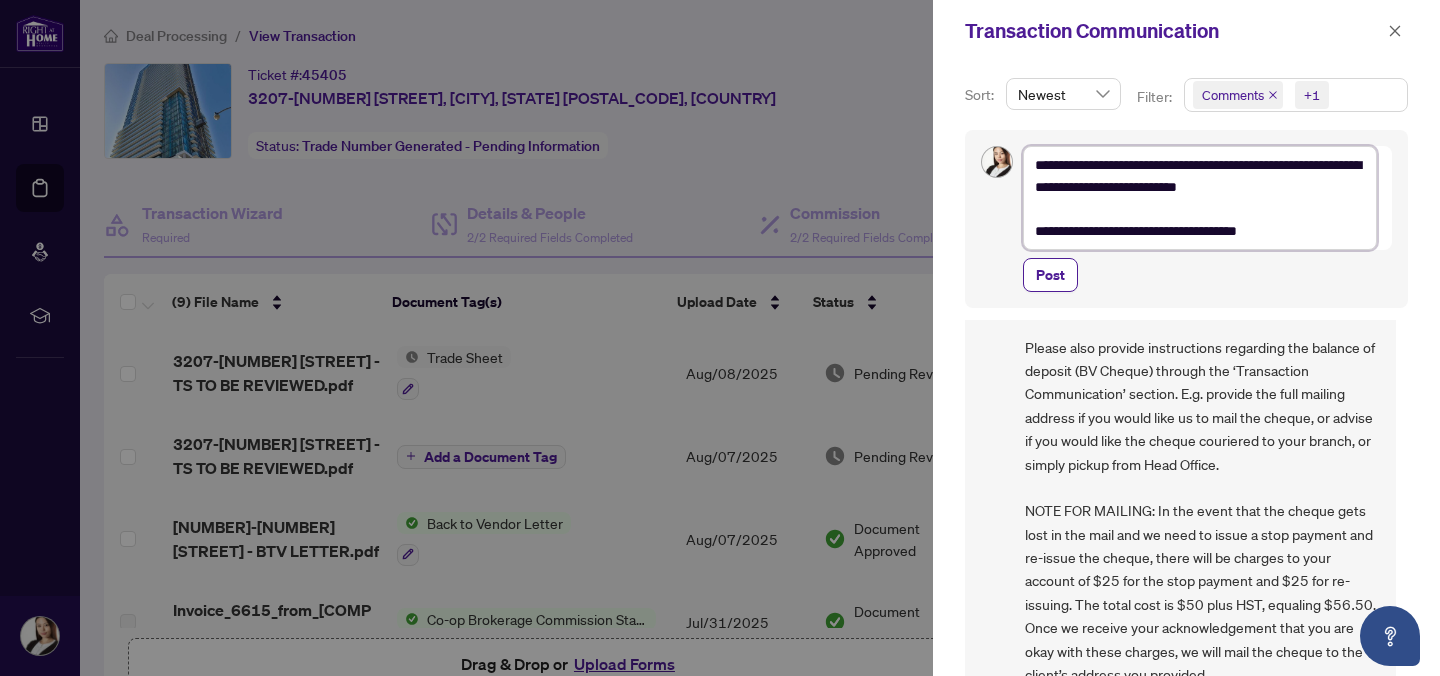 click on "**********" at bounding box center (1200, 198) 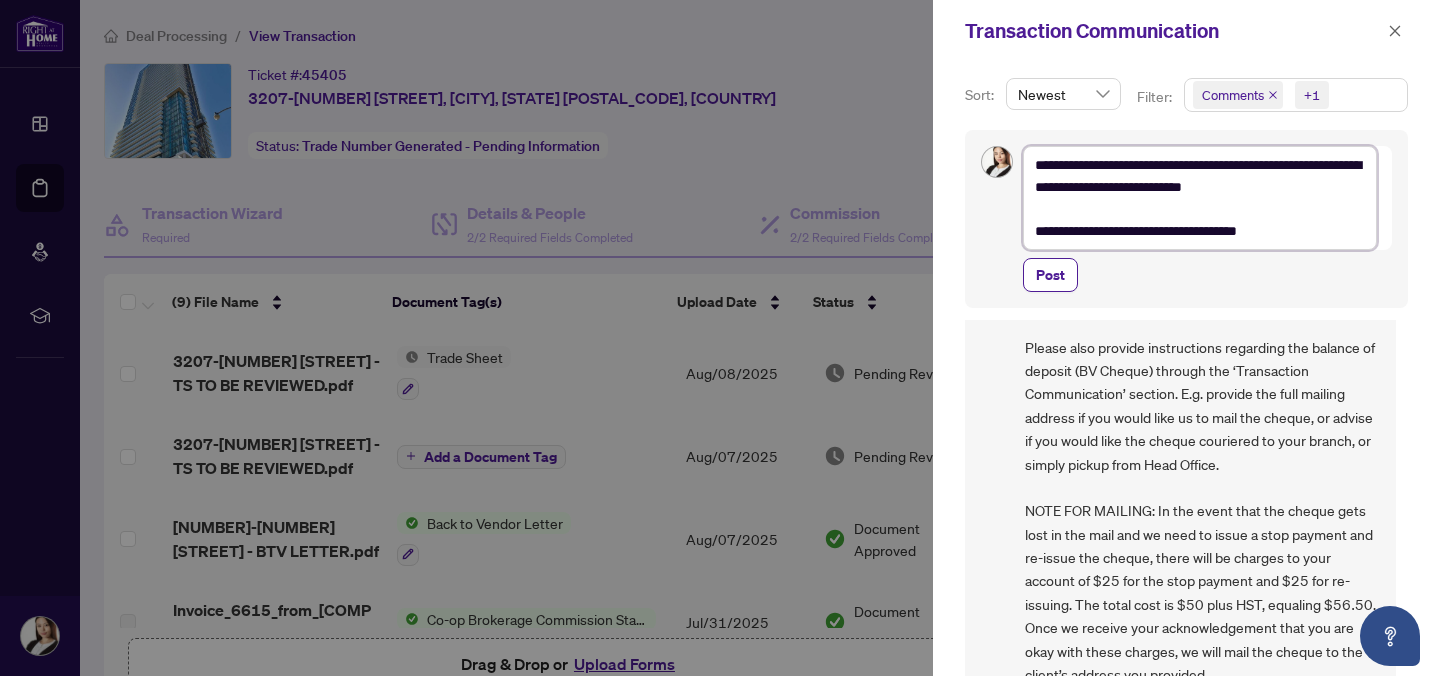 scroll, scrollTop: 37, scrollLeft: 0, axis: vertical 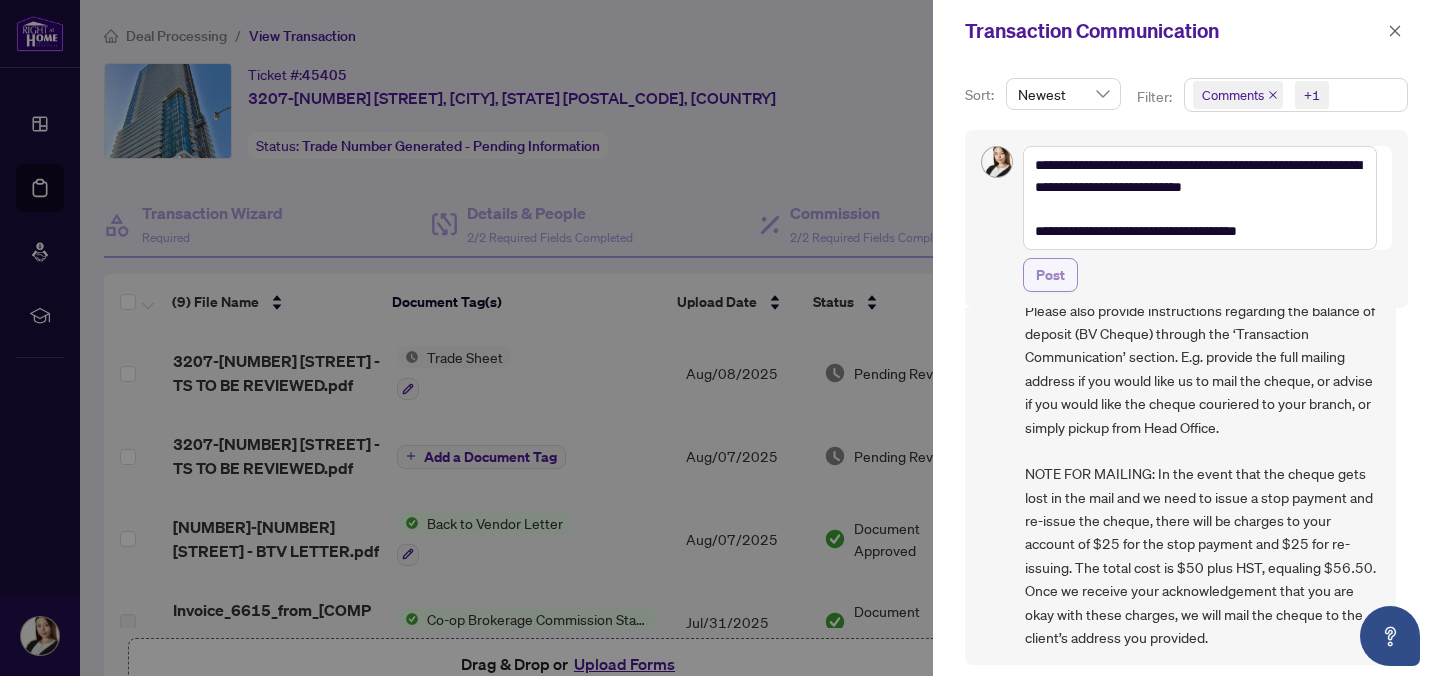 click on "Post" at bounding box center (1050, 275) 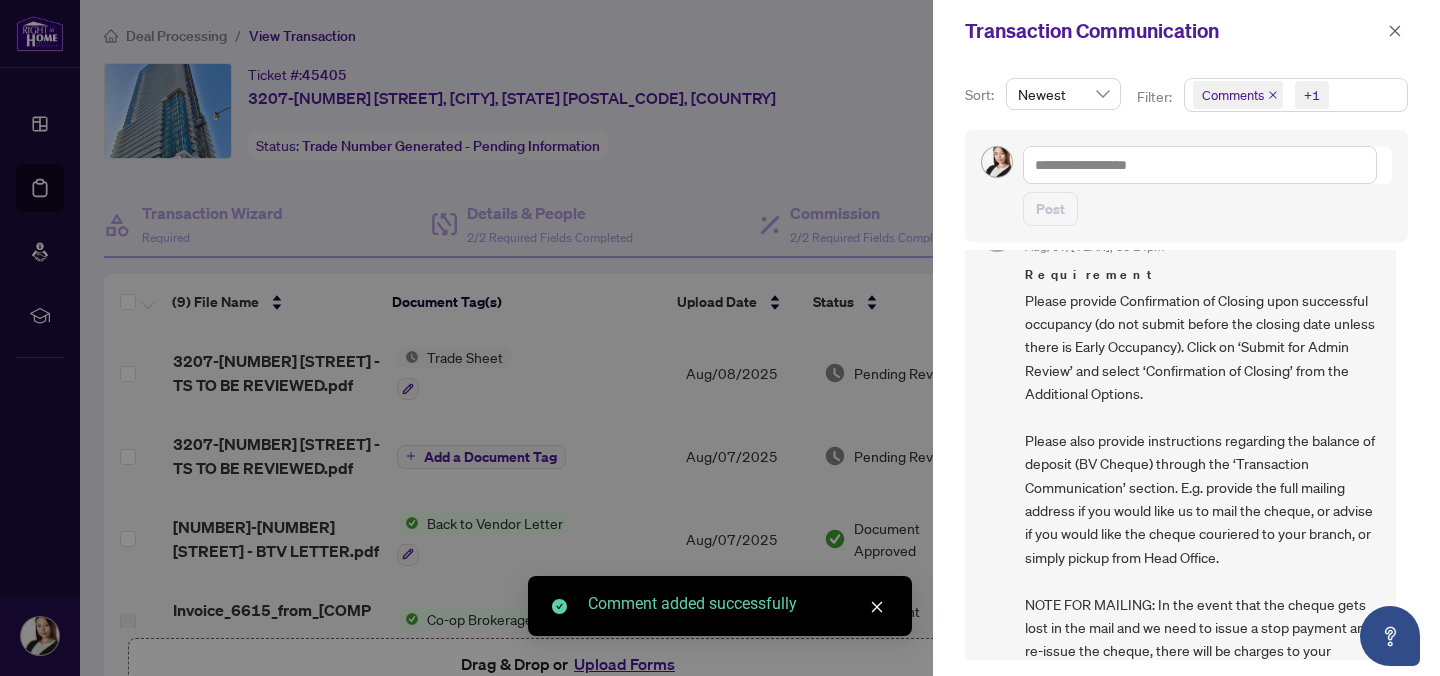 scroll, scrollTop: 4, scrollLeft: 0, axis: vertical 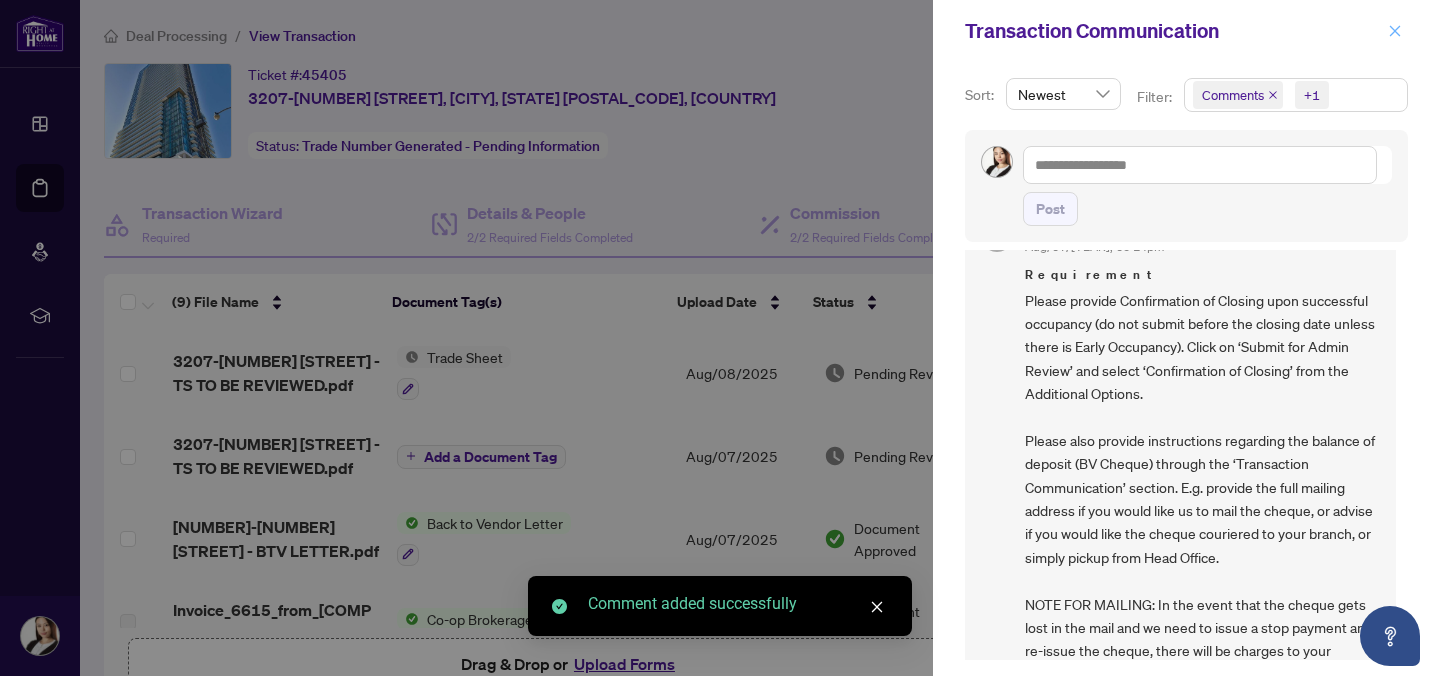 click 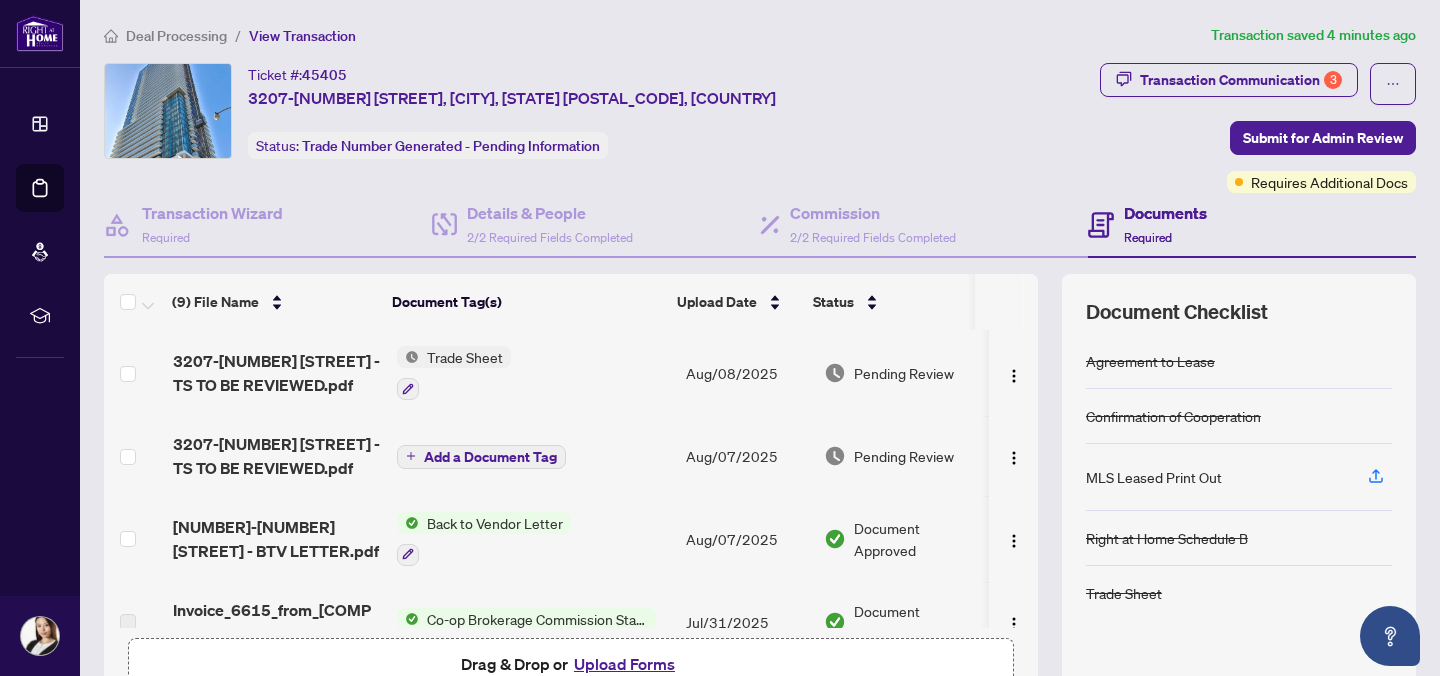 click on "Upload Forms" at bounding box center (624, 664) 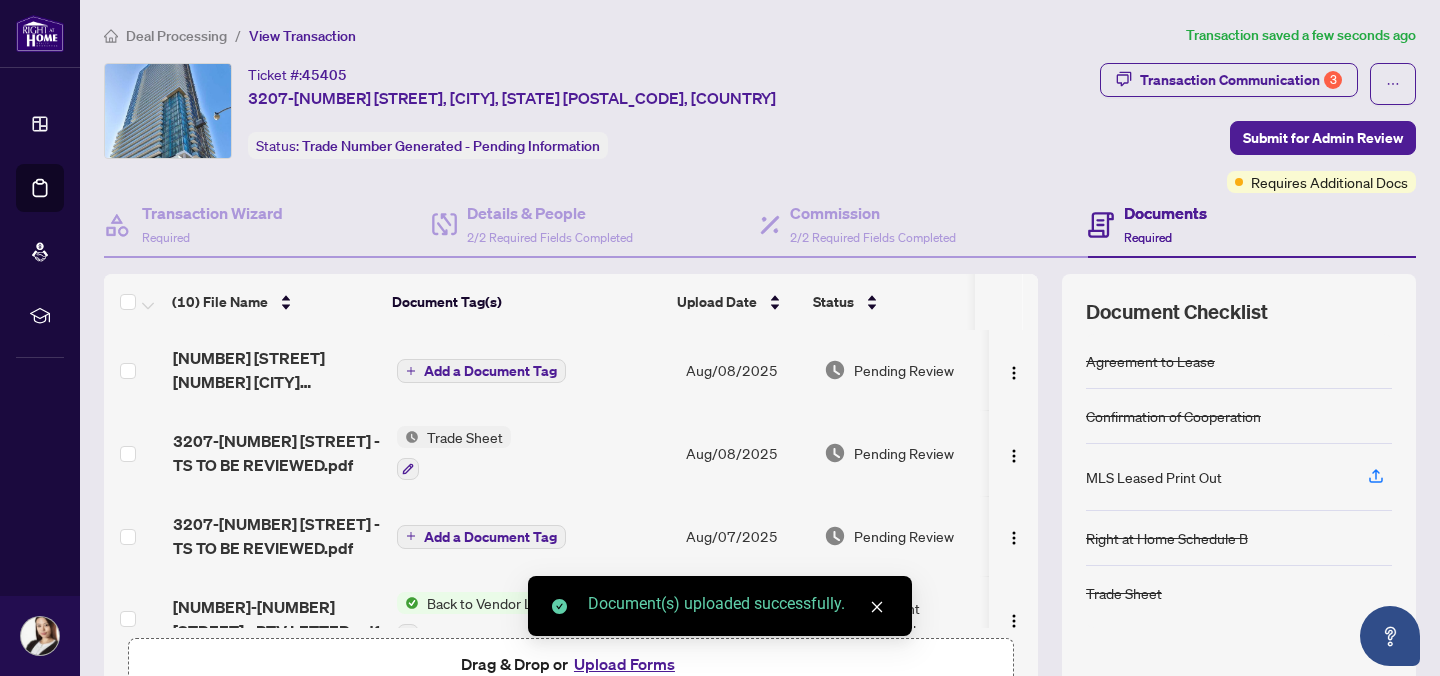 click on "Add a Document Tag" at bounding box center [490, 371] 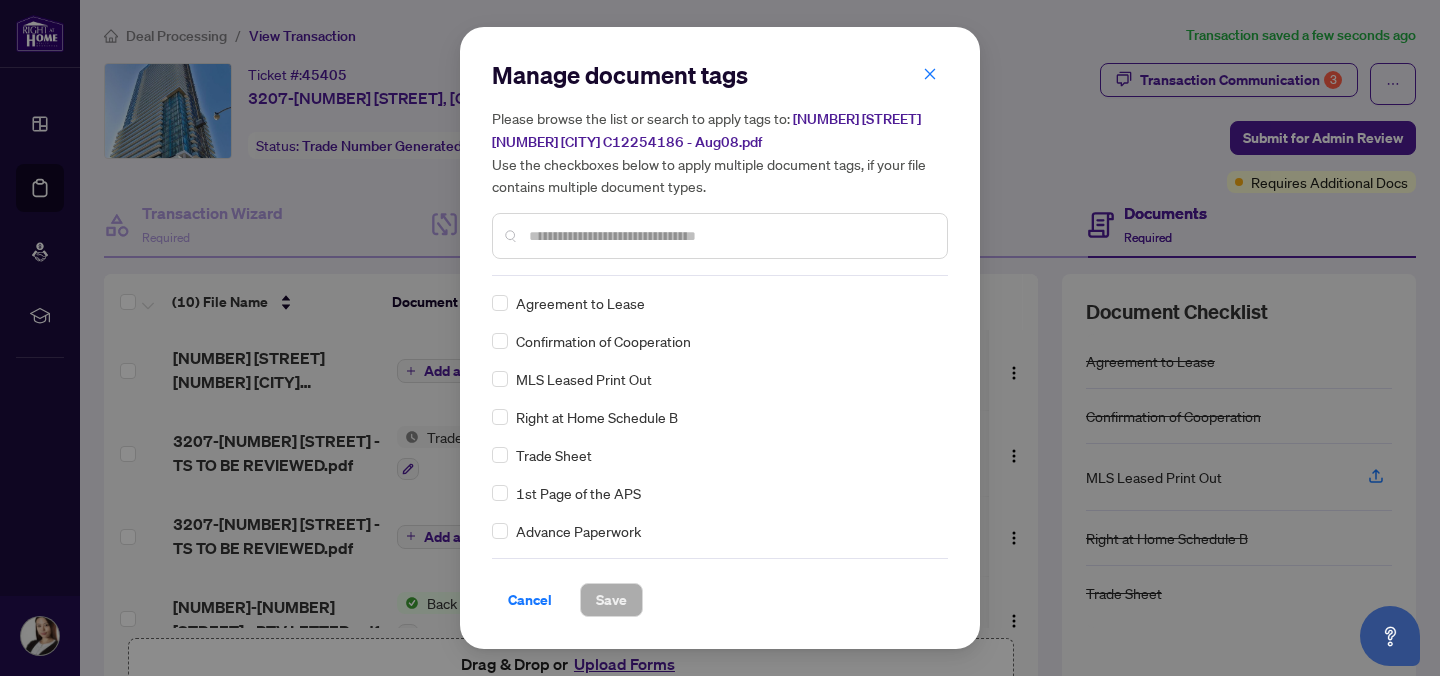 click at bounding box center [730, 236] 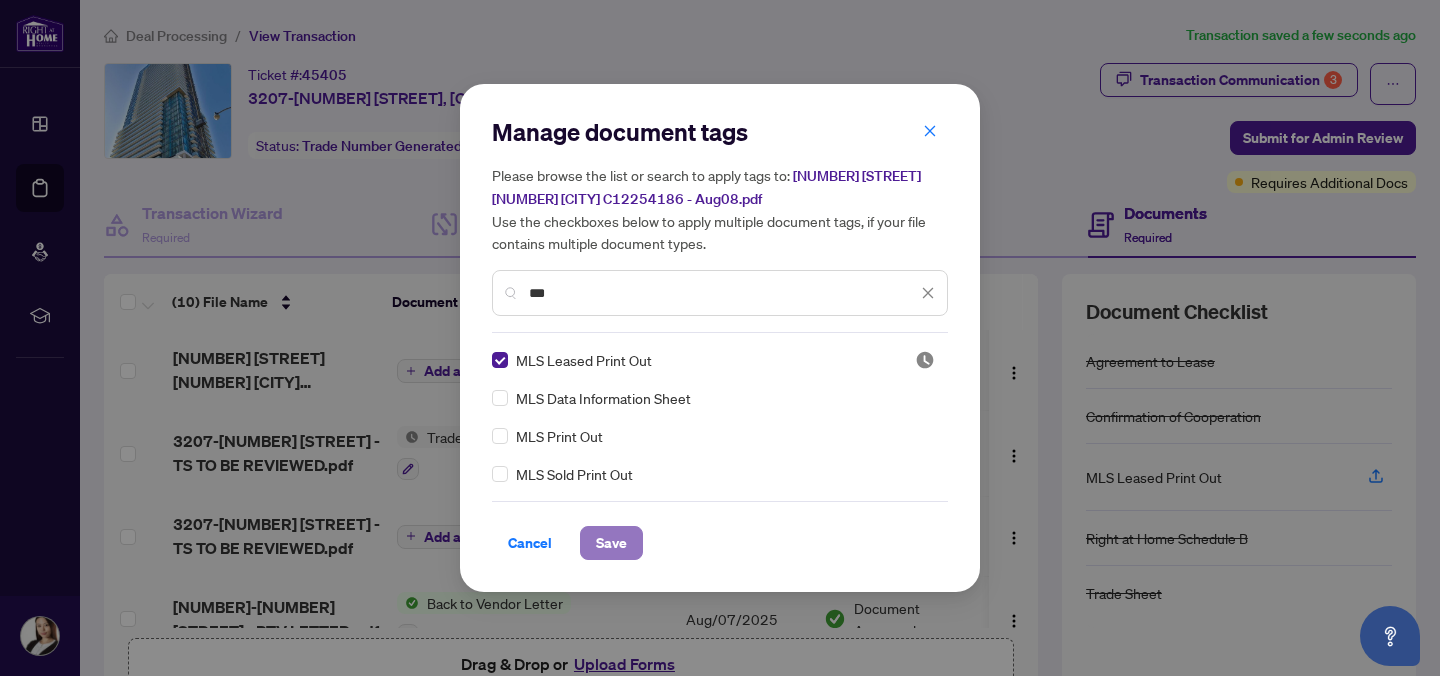 click on "Save" at bounding box center (611, 543) 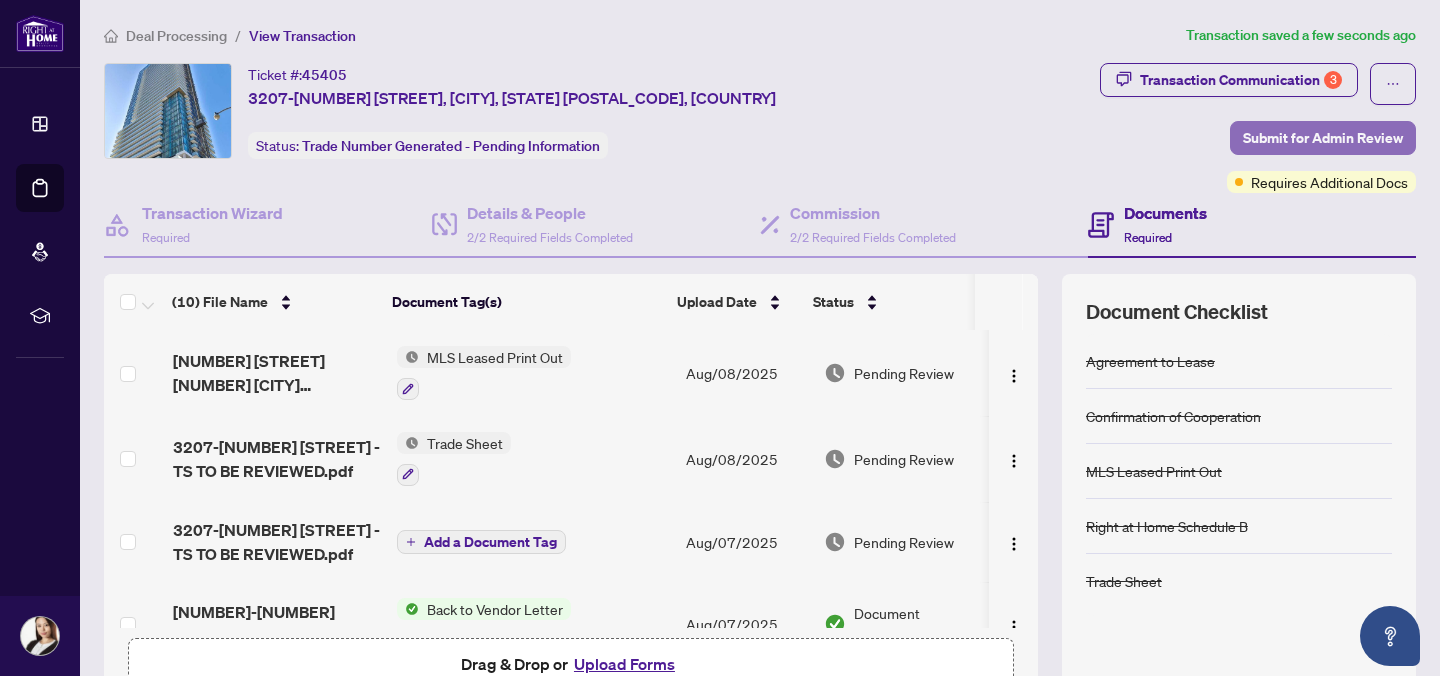 click on "Submit for Admin Review" at bounding box center [1323, 138] 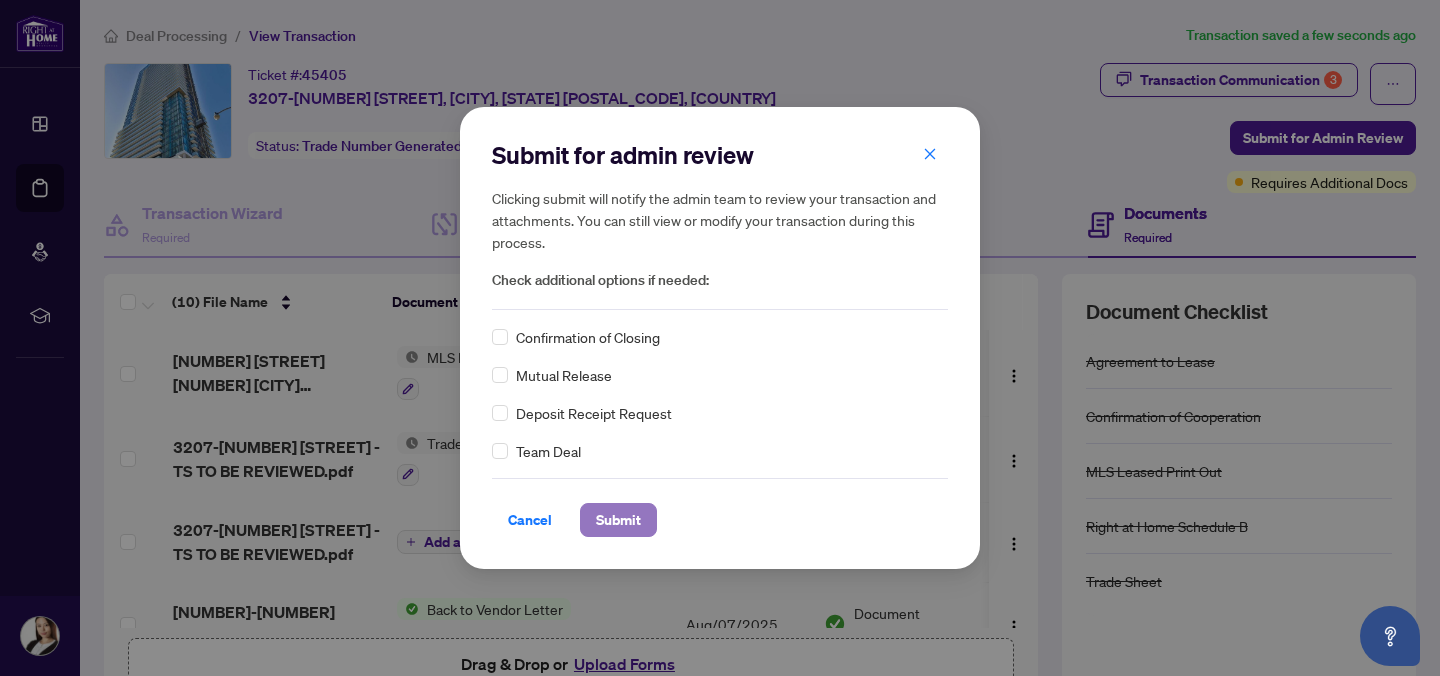 click on "Submit" at bounding box center (618, 520) 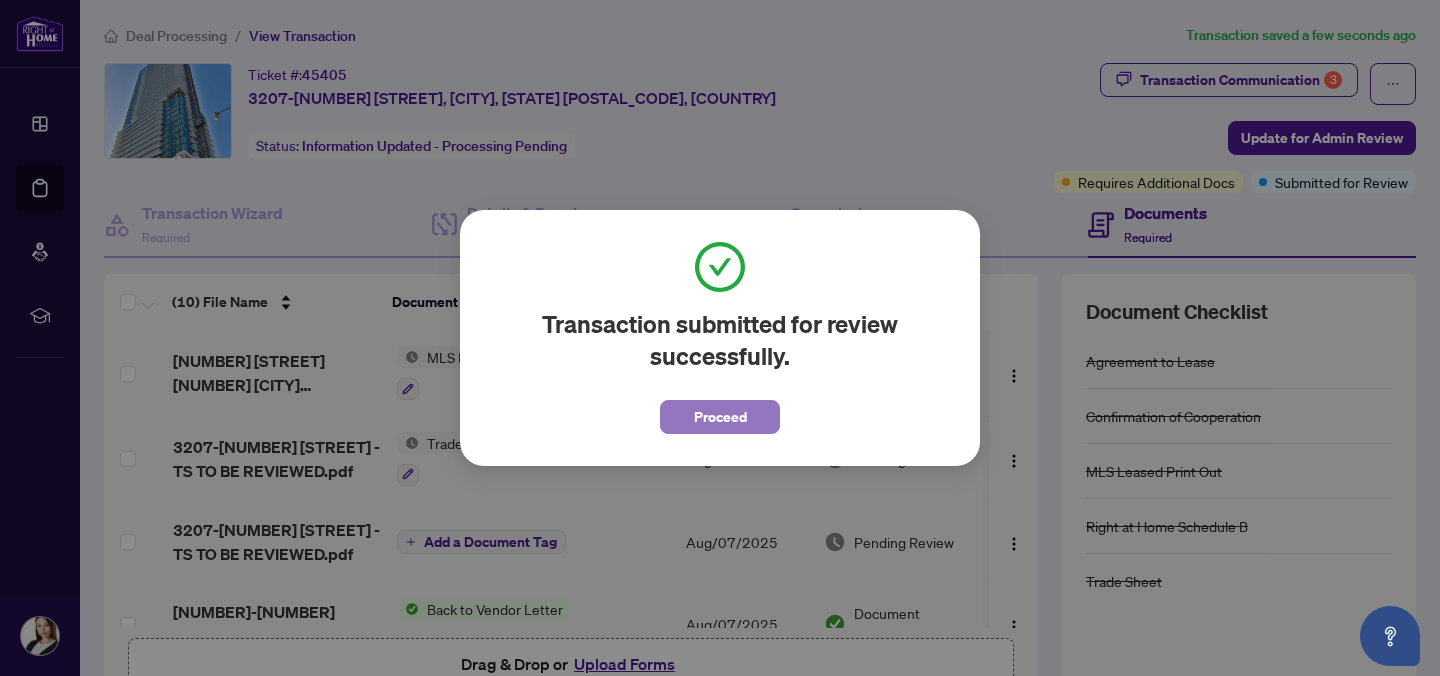 click on "Proceed" at bounding box center [720, 417] 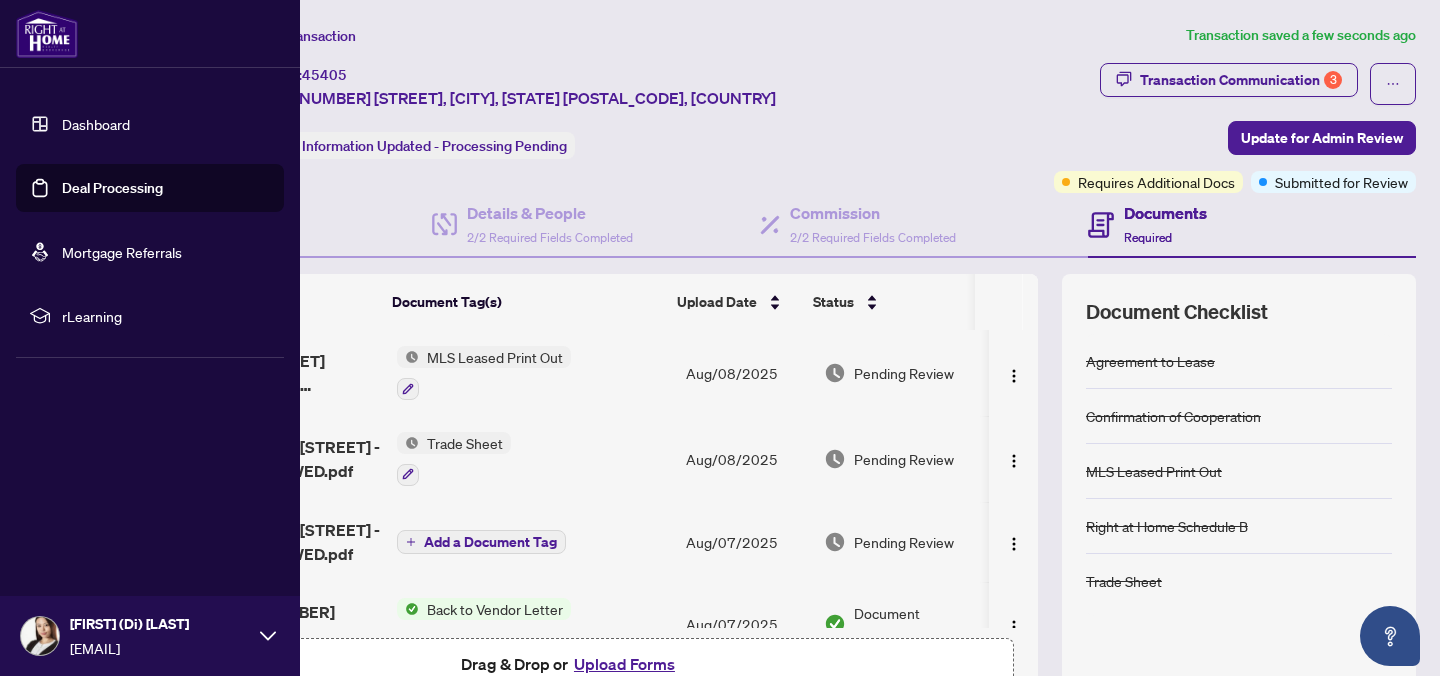 click on "Deal Processing" at bounding box center [112, 188] 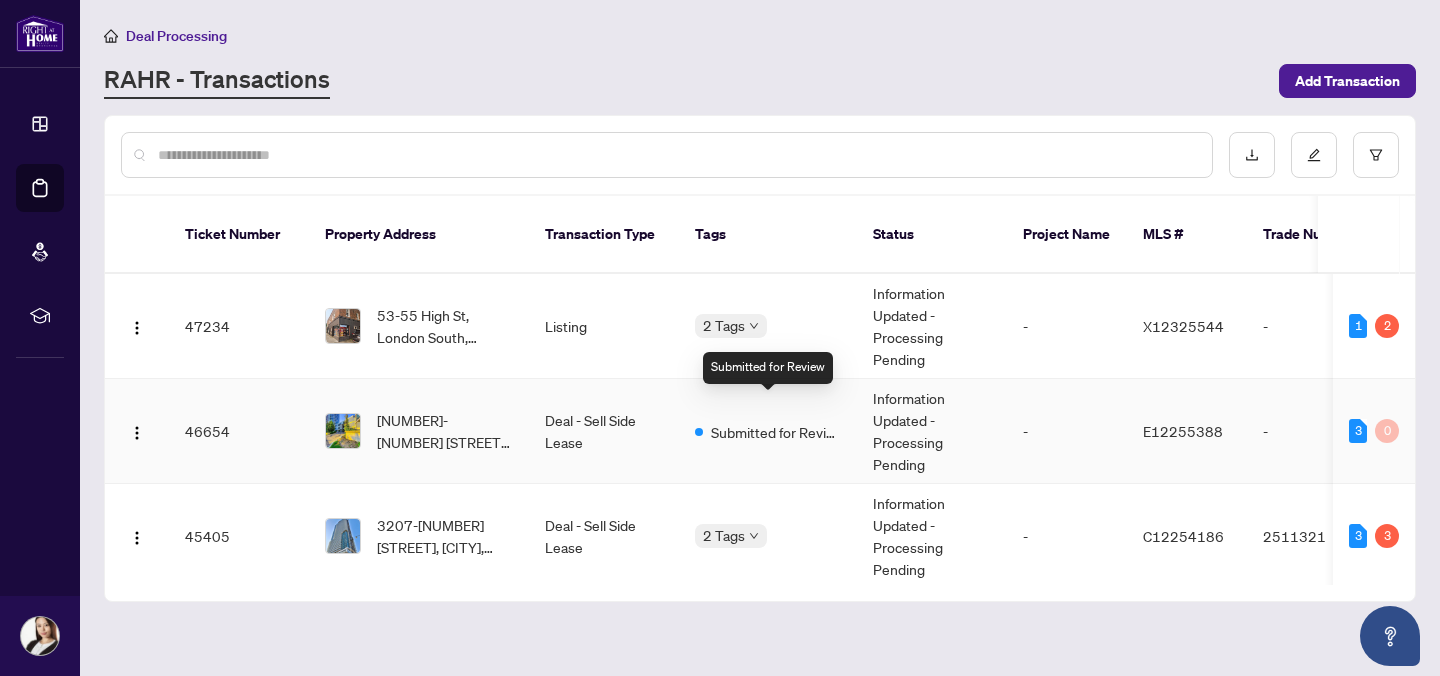 click on "Submitted for Review" at bounding box center [768, 431] 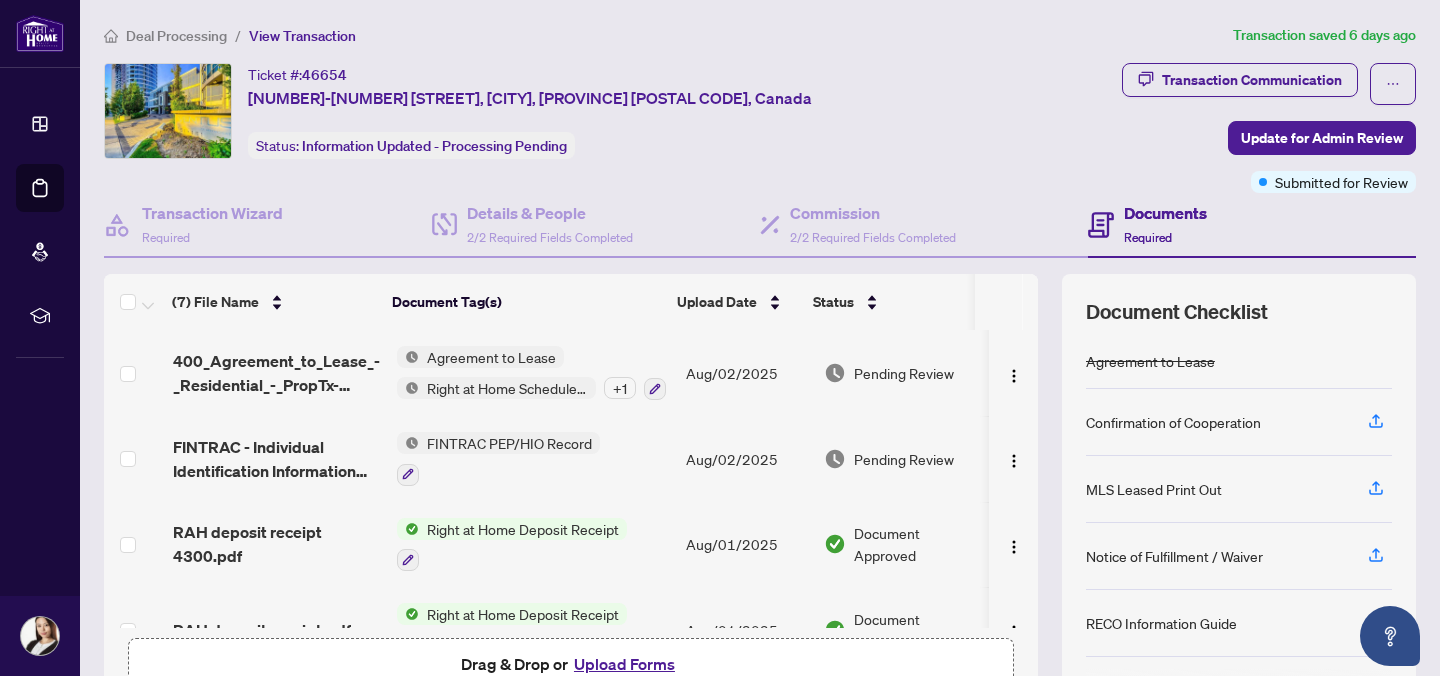 scroll, scrollTop: 204, scrollLeft: 0, axis: vertical 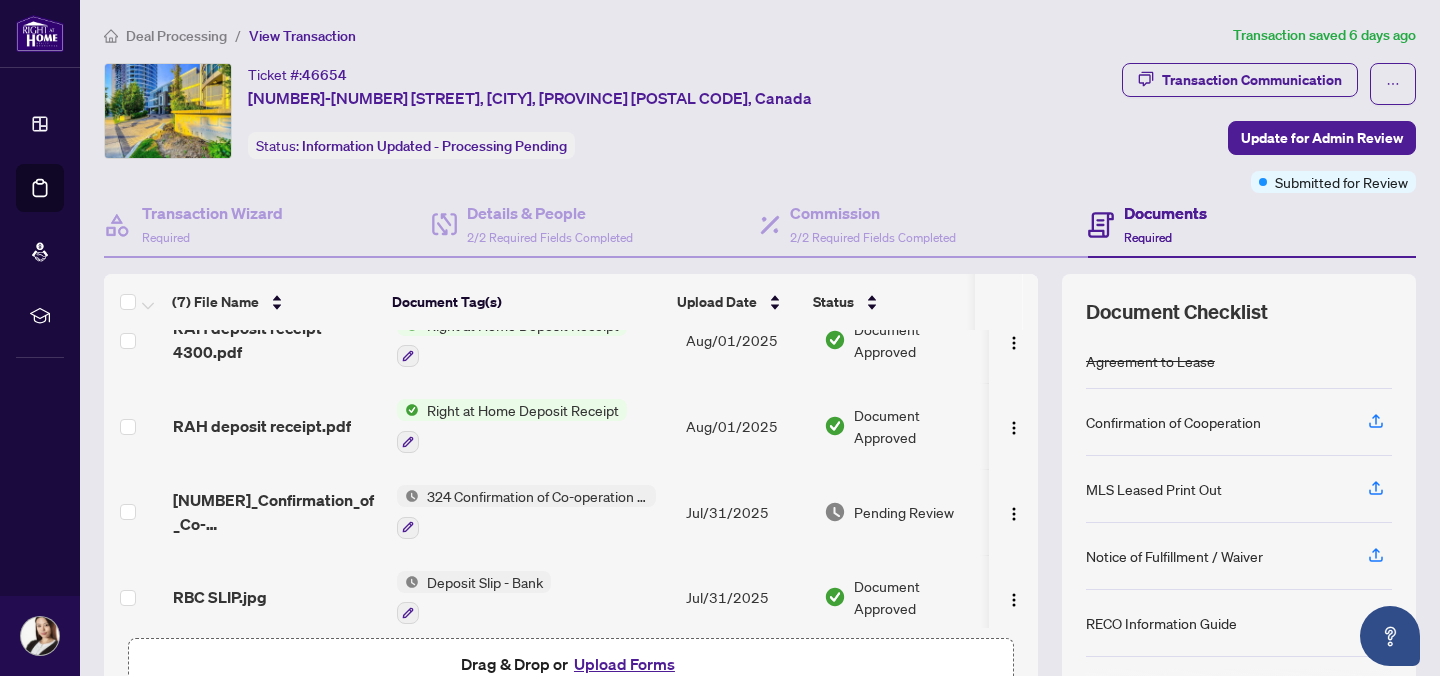 click on "Upload Forms" at bounding box center [624, 664] 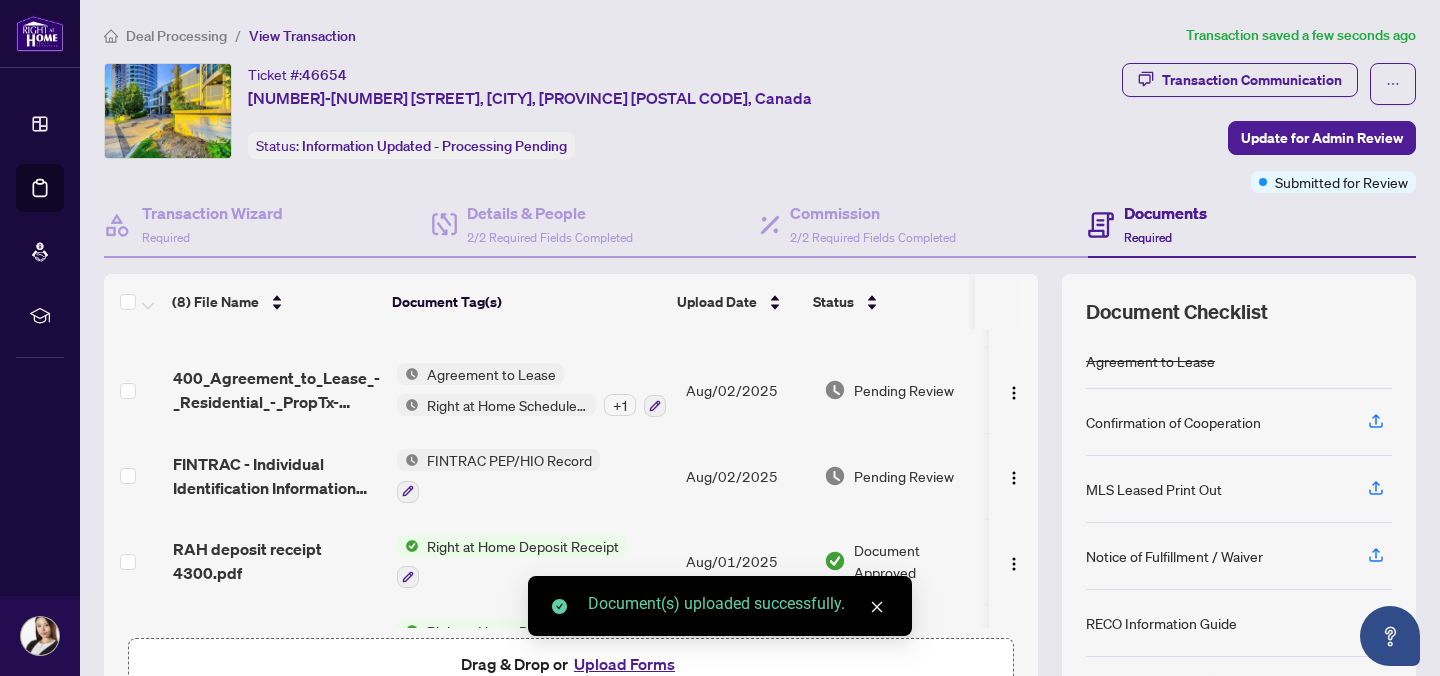 scroll, scrollTop: 0, scrollLeft: 0, axis: both 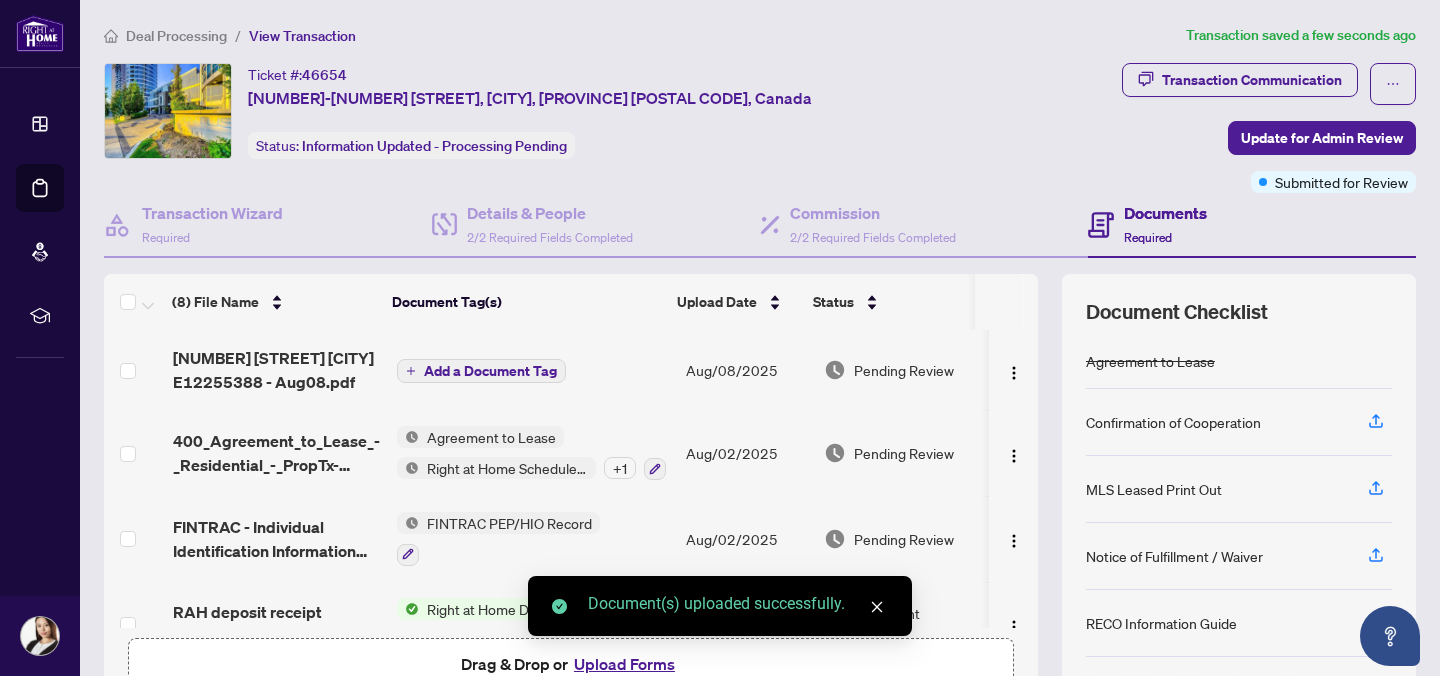 click on "Add a Document Tag" at bounding box center [490, 371] 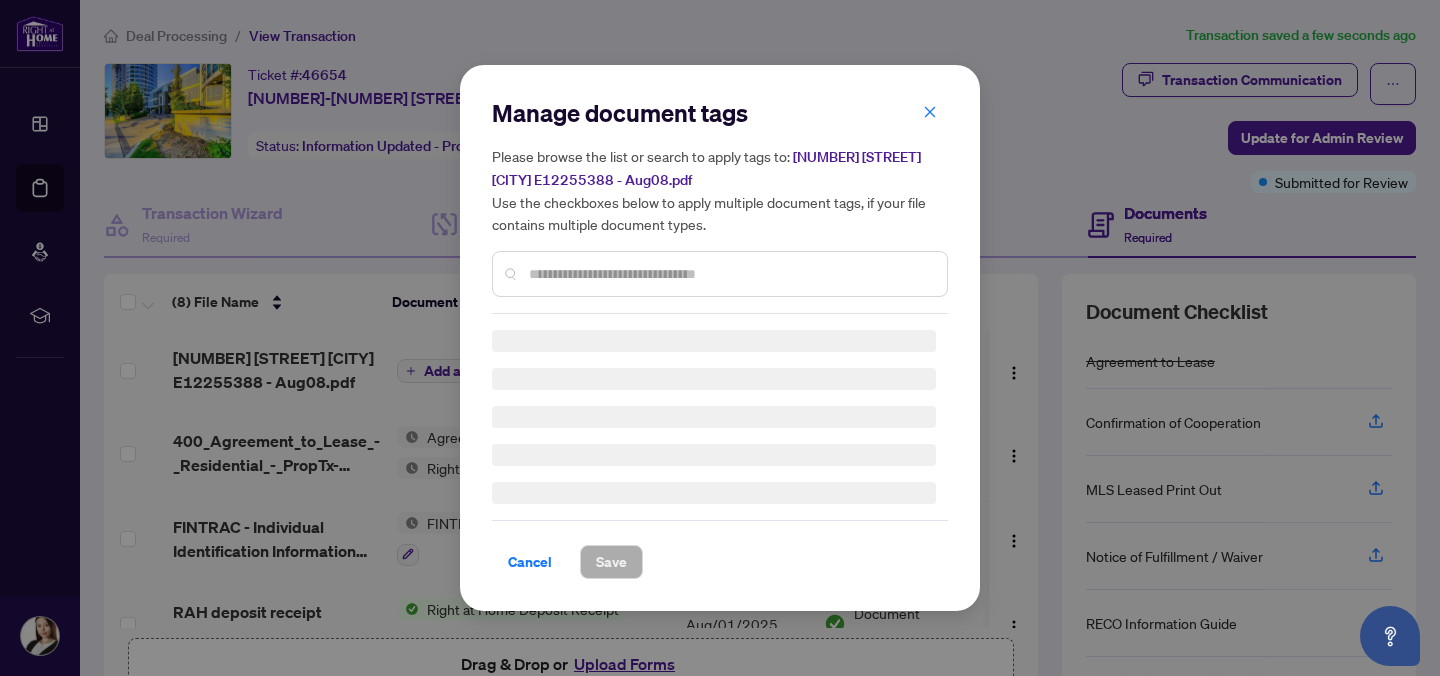 click at bounding box center [730, 274] 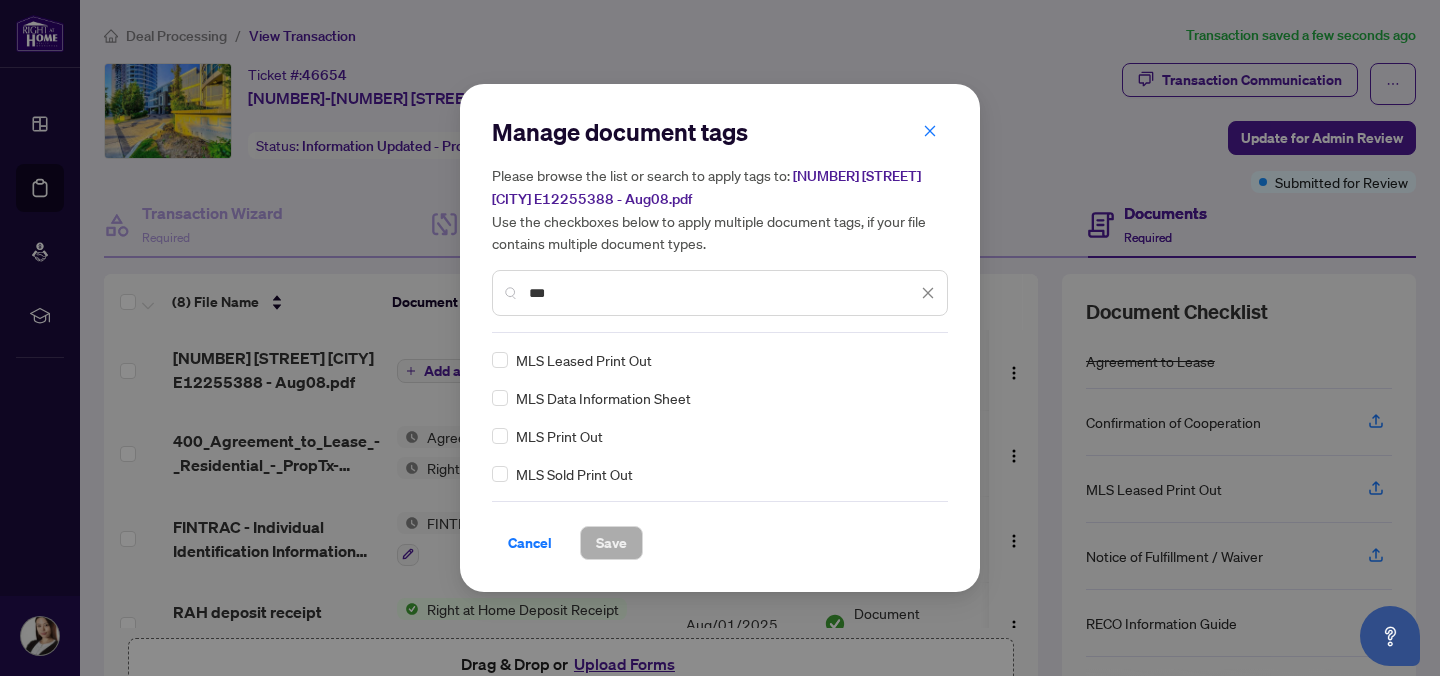 click on "MLS Leased Print Out" at bounding box center [584, 360] 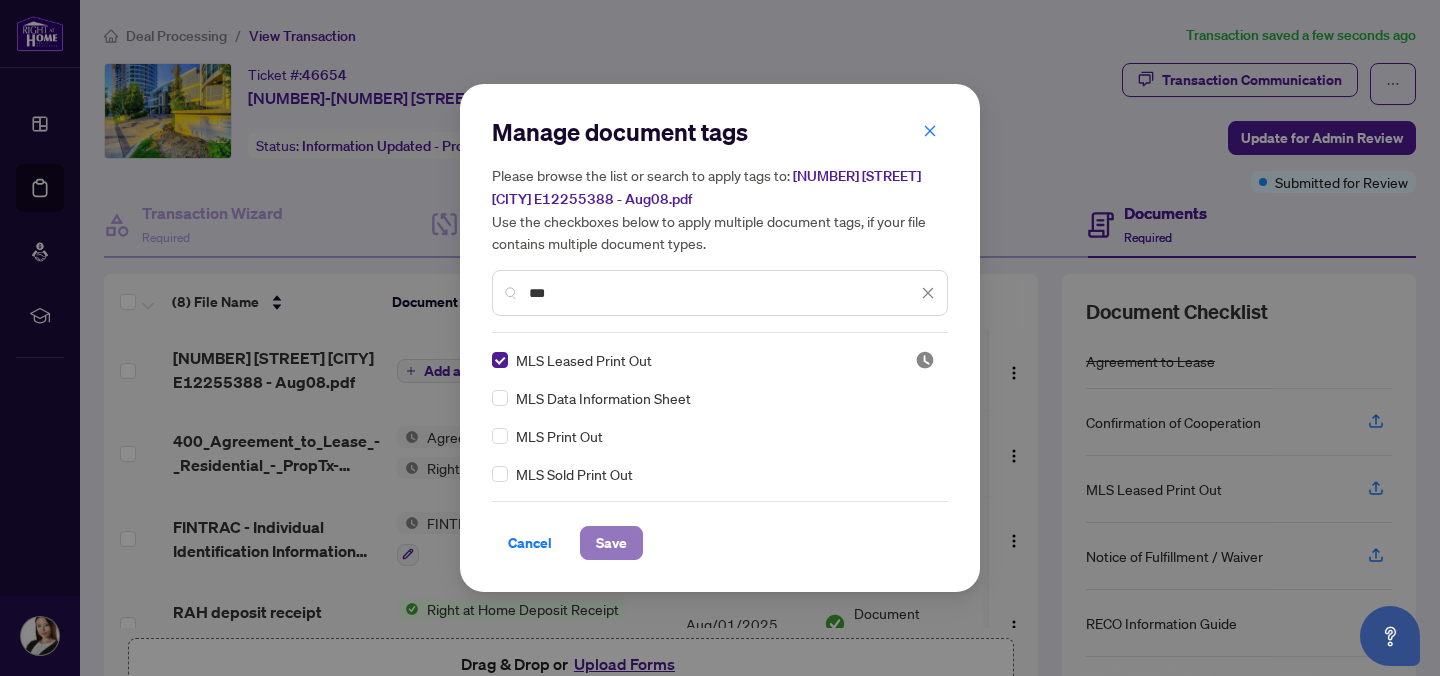 click on "Save" at bounding box center [611, 543] 